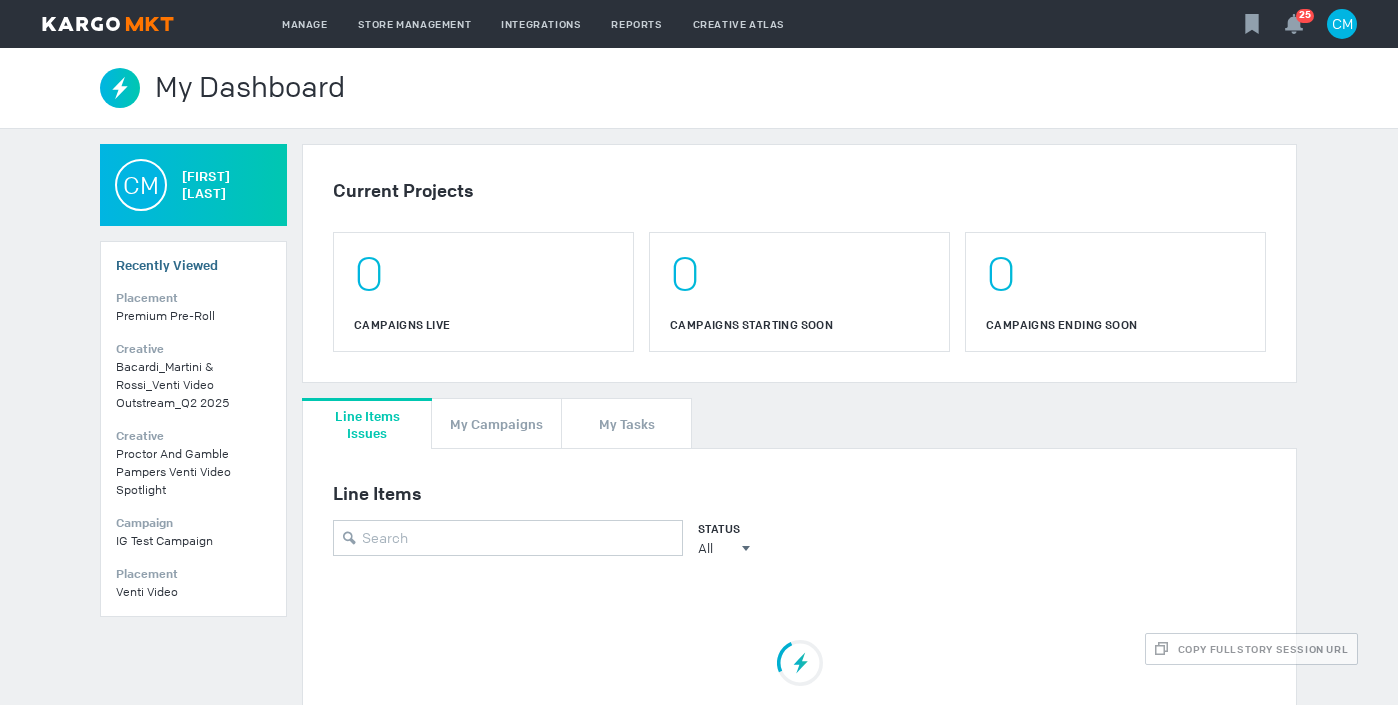 scroll, scrollTop: 0, scrollLeft: 0, axis: both 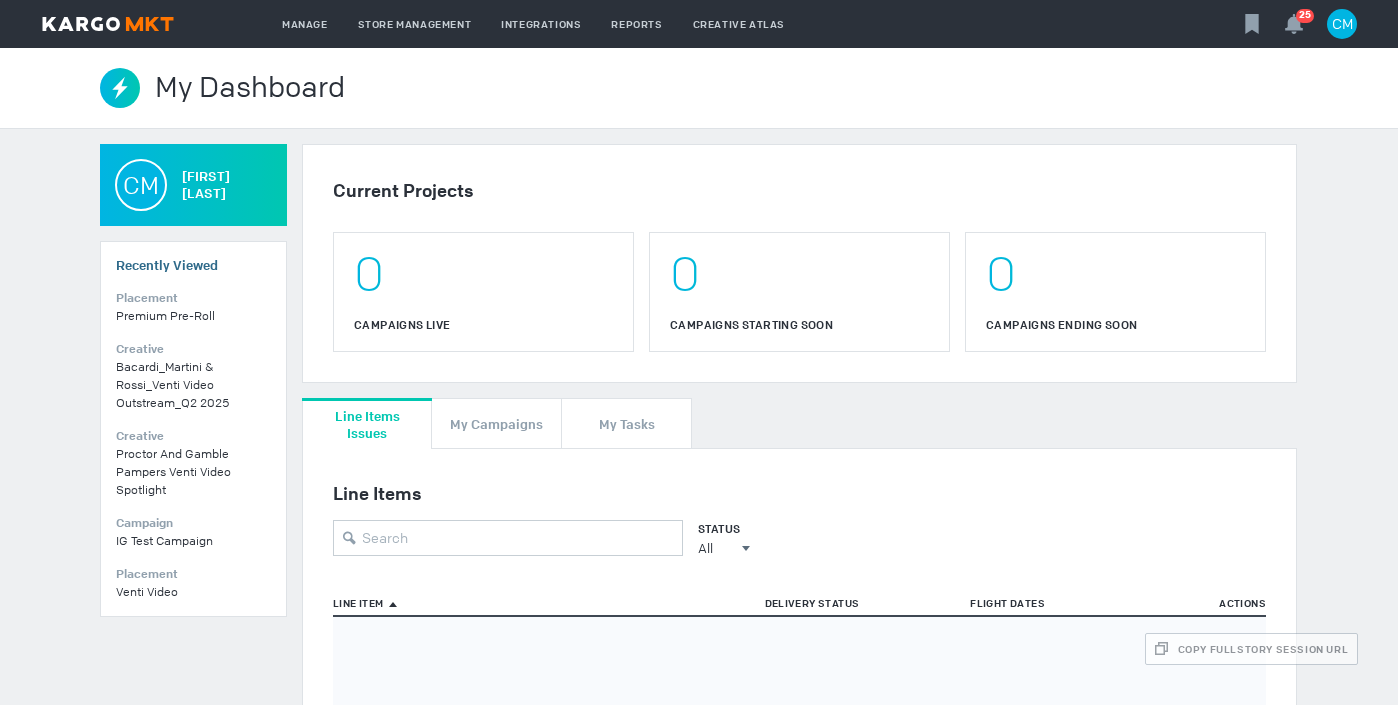 click on "Current Projects" at bounding box center (799, 188) 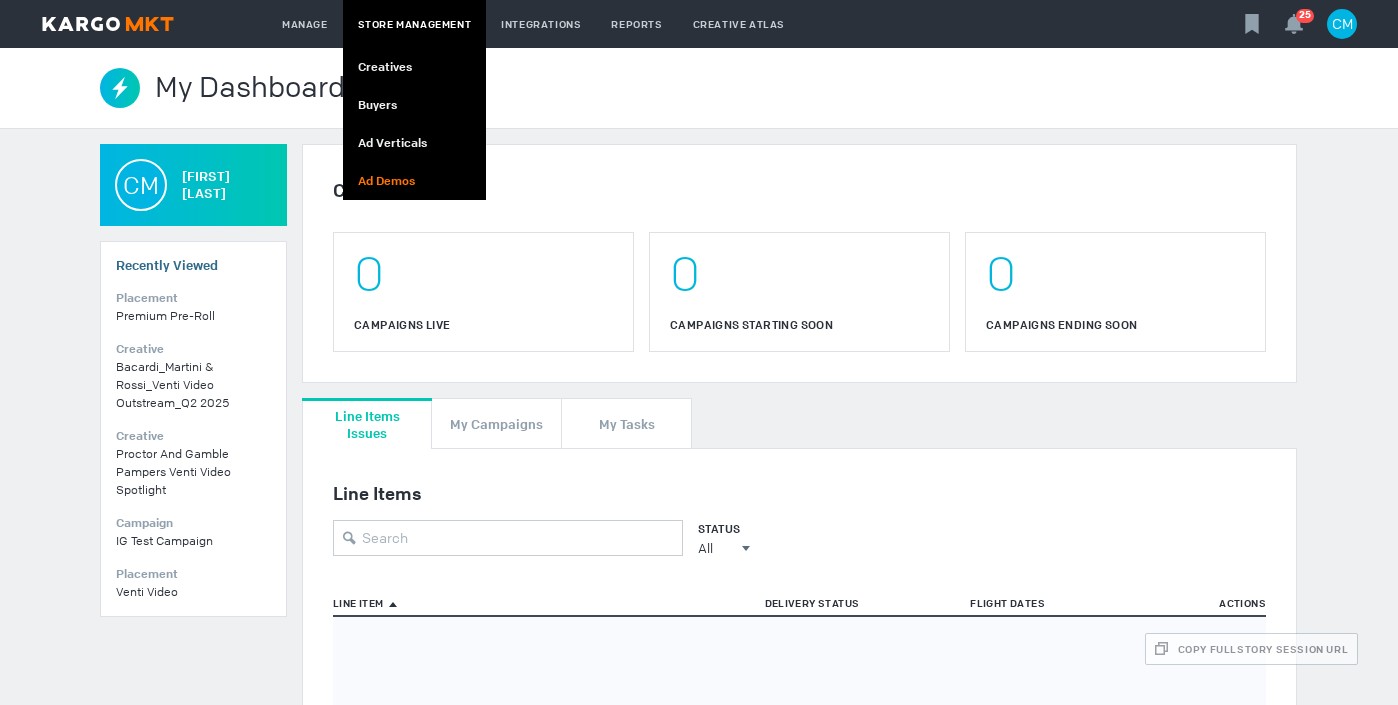 click on "Ad Demos" at bounding box center (415, 181) 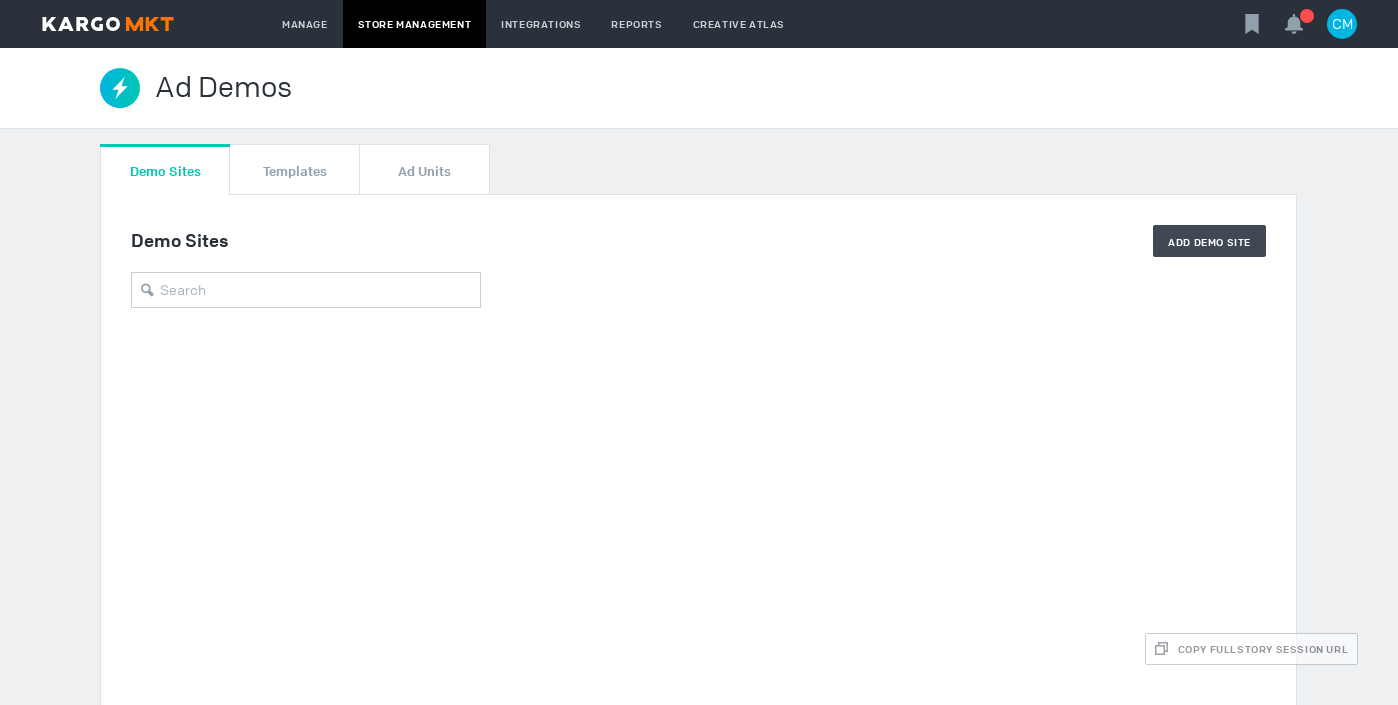 scroll, scrollTop: 0, scrollLeft: 0, axis: both 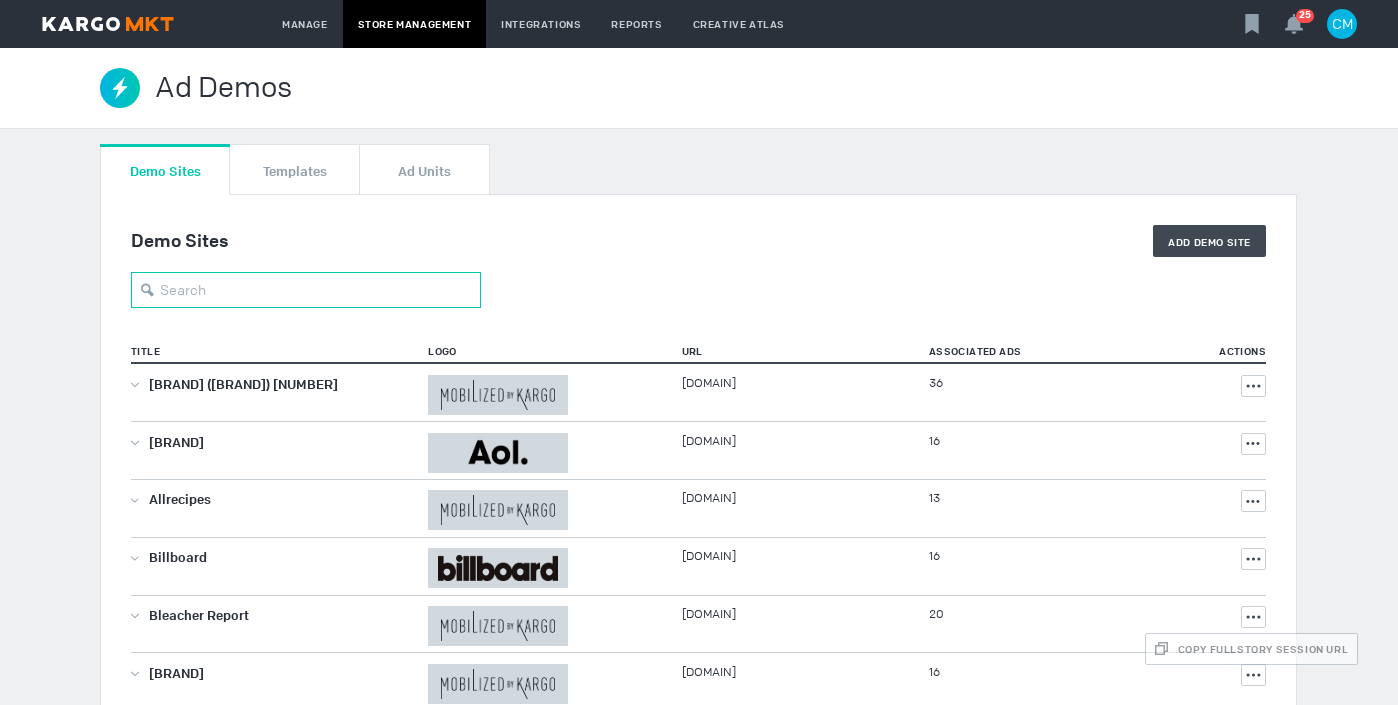 click at bounding box center [306, 290] 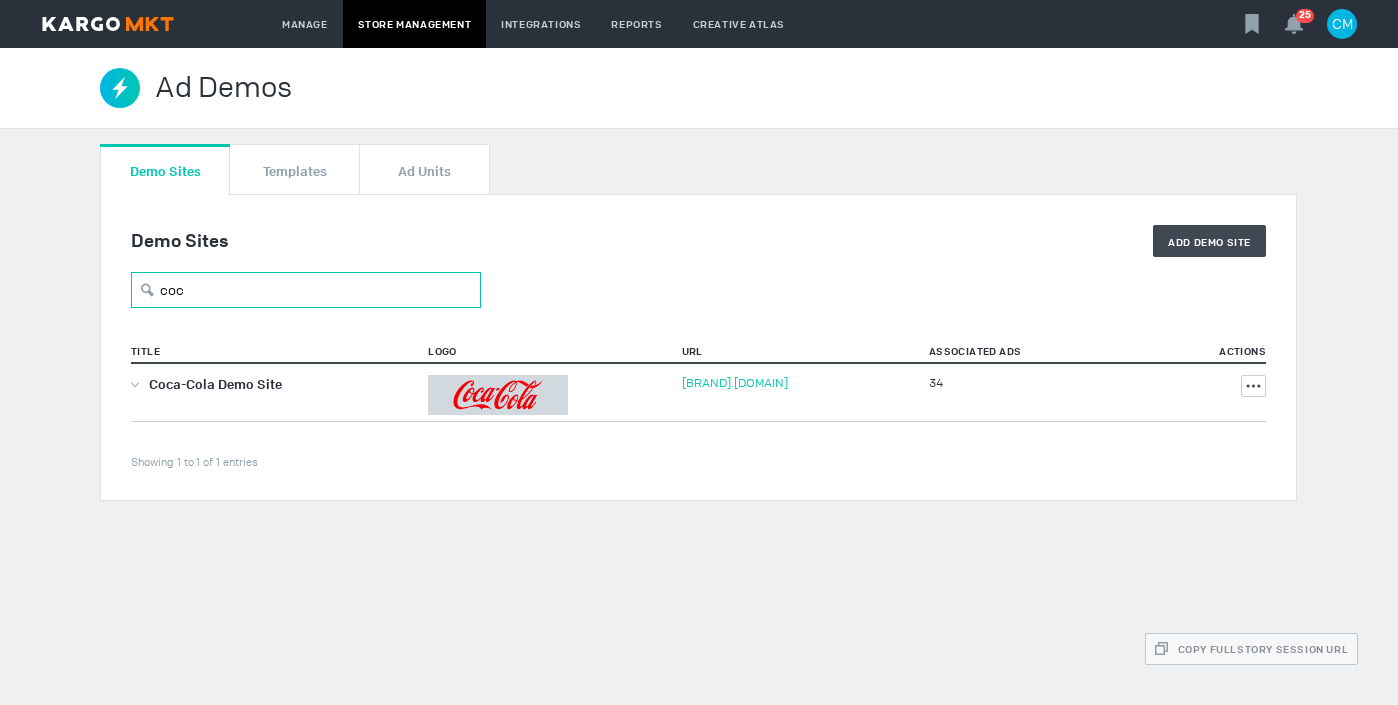 type on "coc" 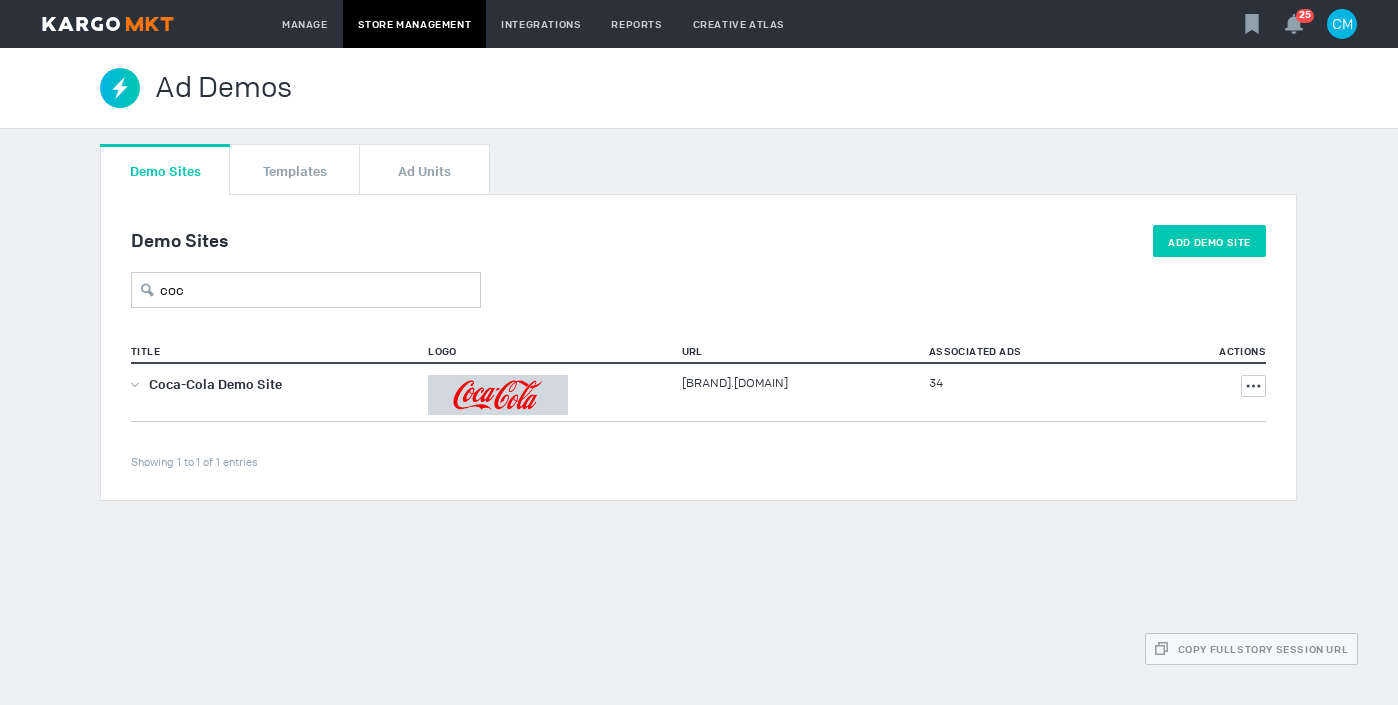 click on "Add Demo Site" at bounding box center [1209, 242] 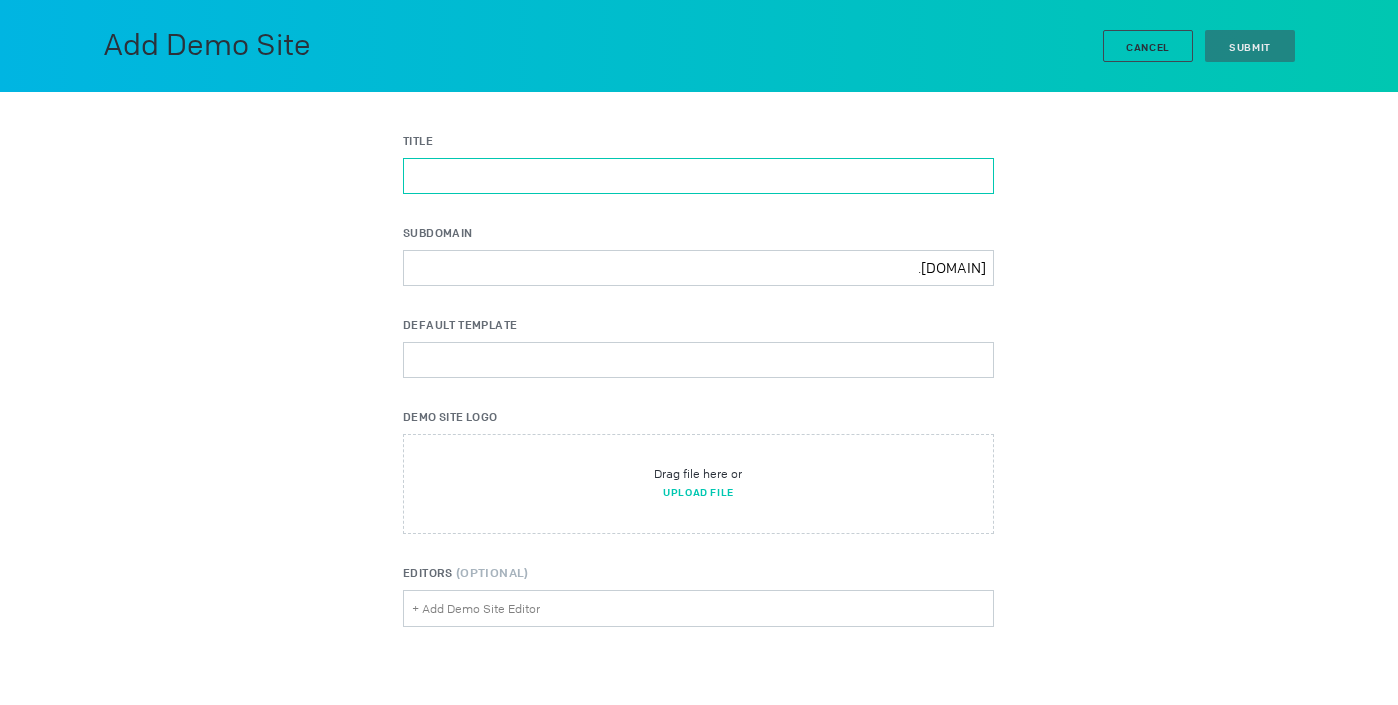 click on "Title" at bounding box center (698, 176) 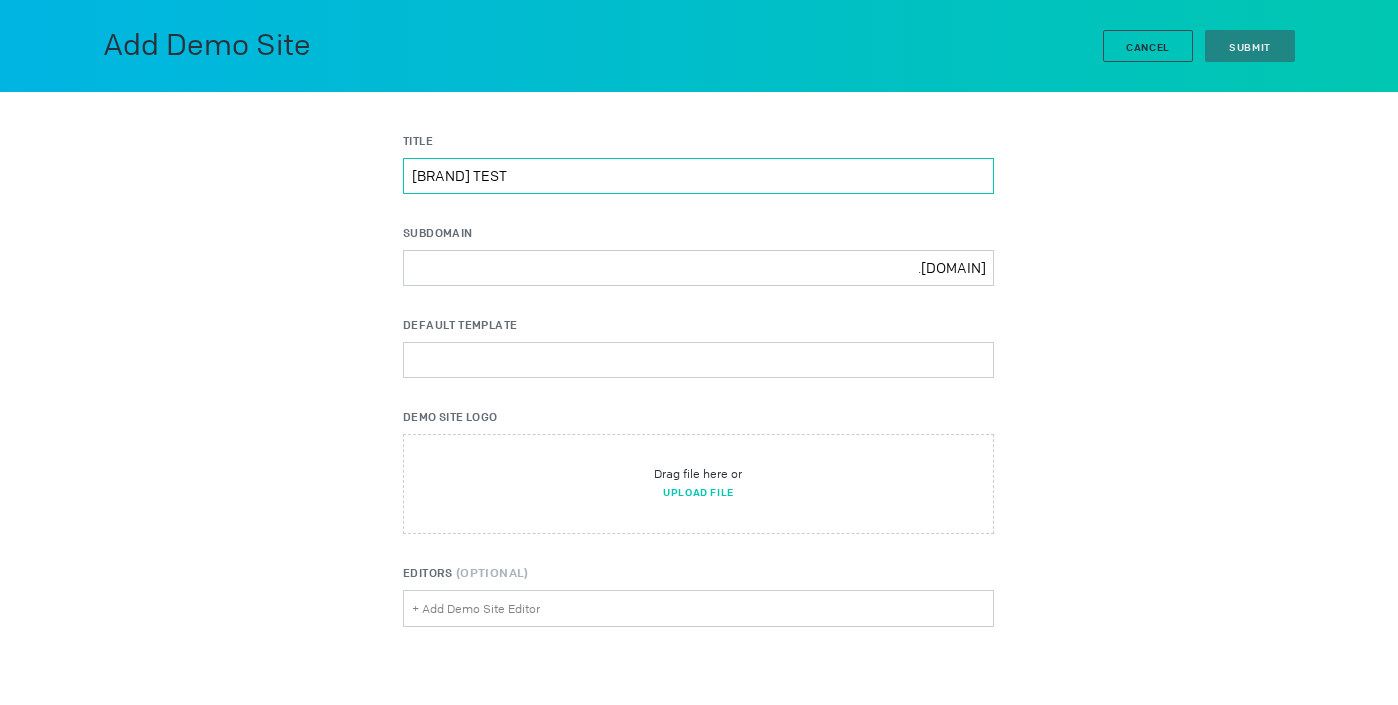 drag, startPoint x: 525, startPoint y: 185, endPoint x: 409, endPoint y: 173, distance: 116.61904 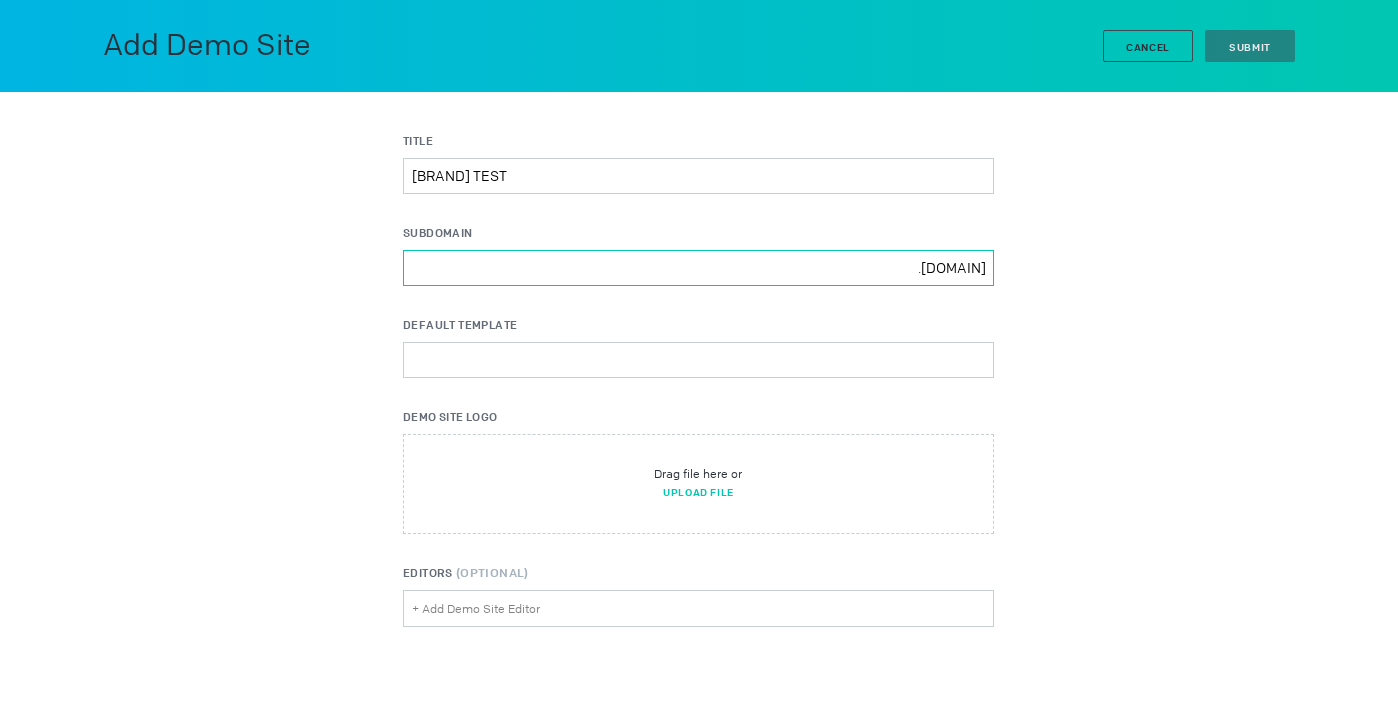 click on "Subdomain   .[DOMAIN]" at bounding box center [698, 268] 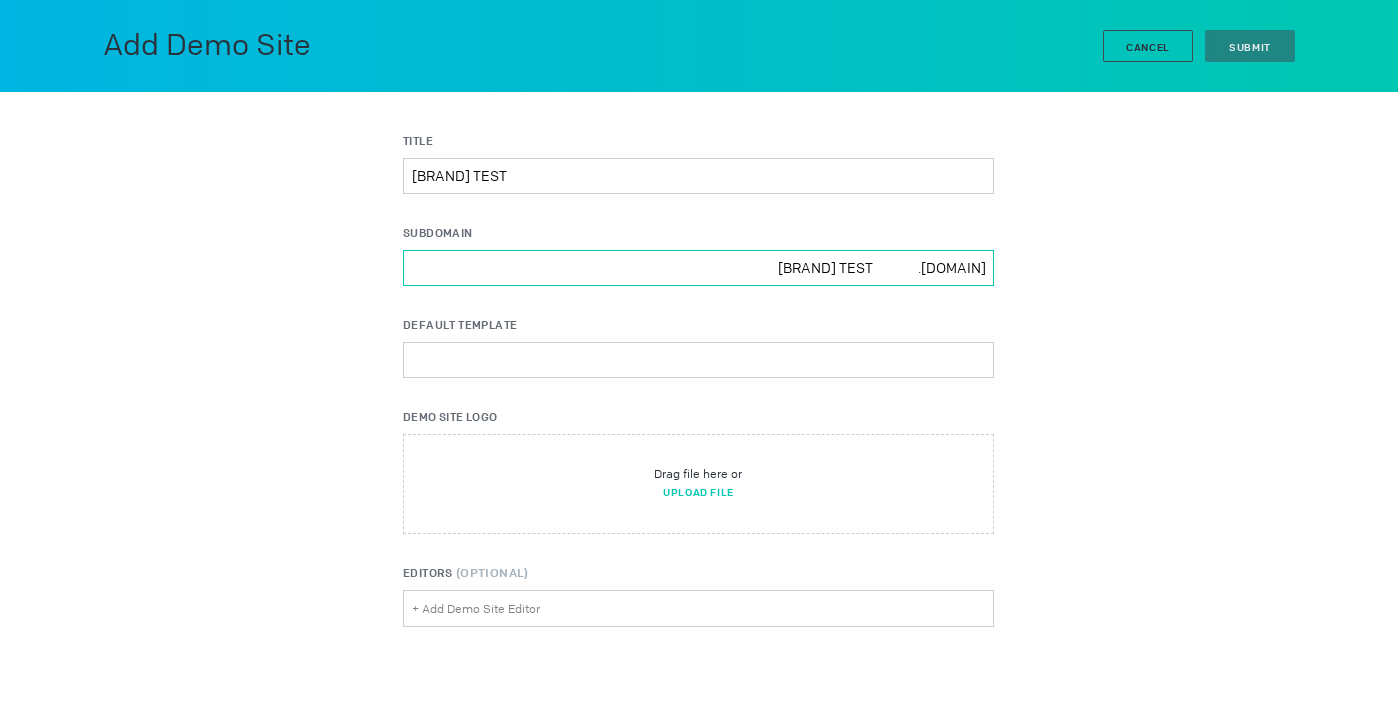 scroll, scrollTop: 28, scrollLeft: 0, axis: vertical 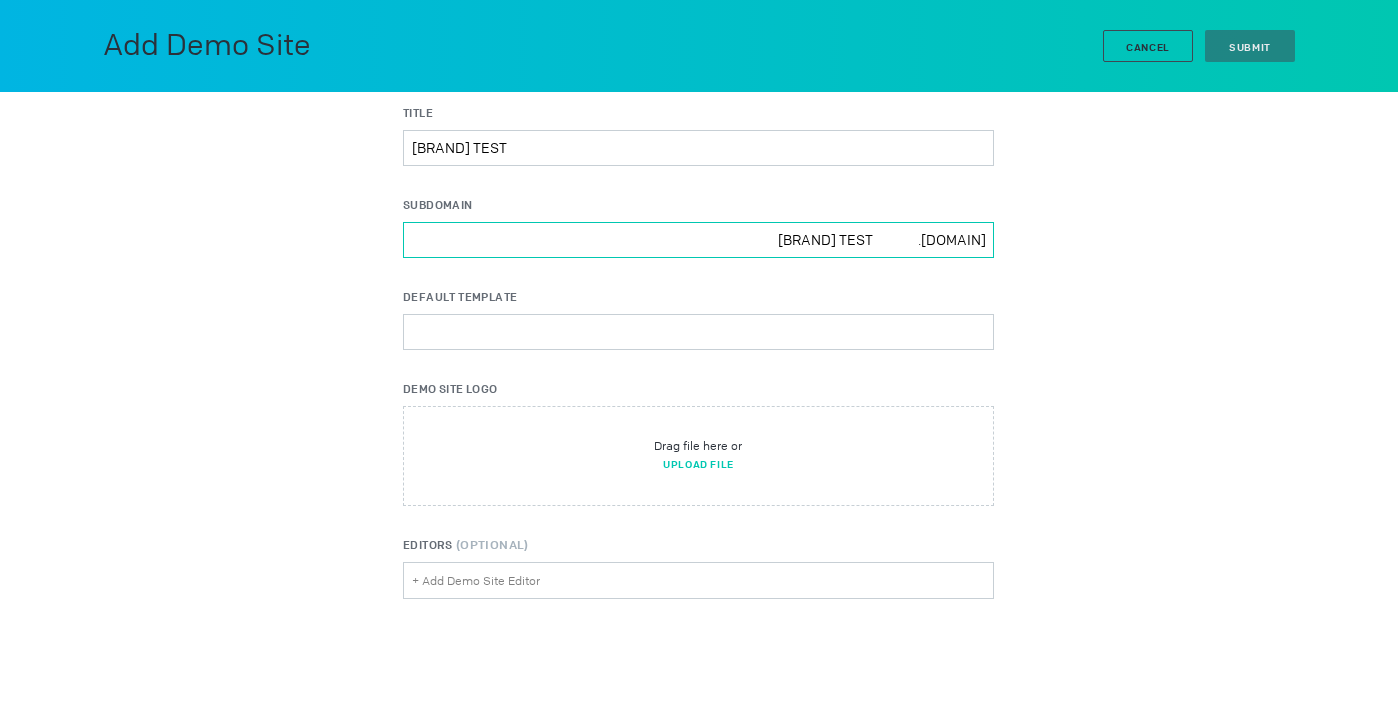drag, startPoint x: 844, startPoint y: 240, endPoint x: 769, endPoint y: 240, distance: 75 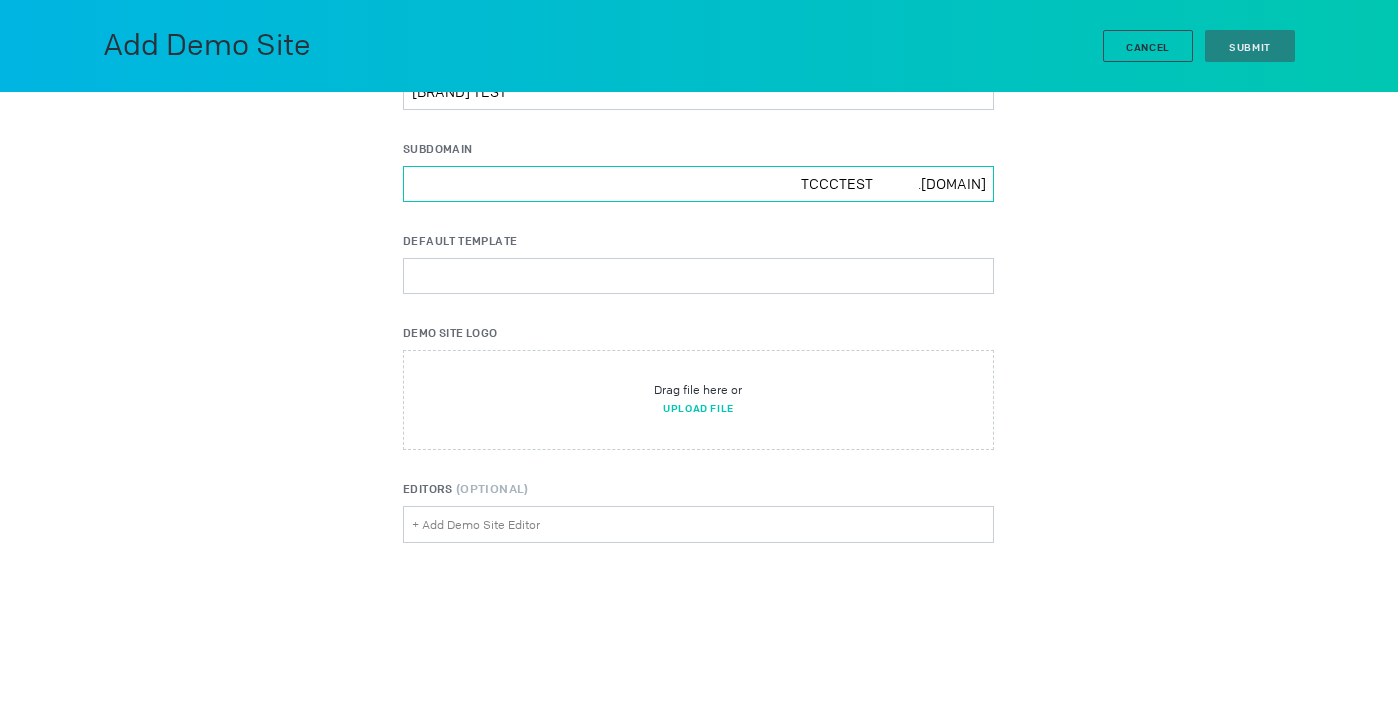 scroll, scrollTop: 86, scrollLeft: 0, axis: vertical 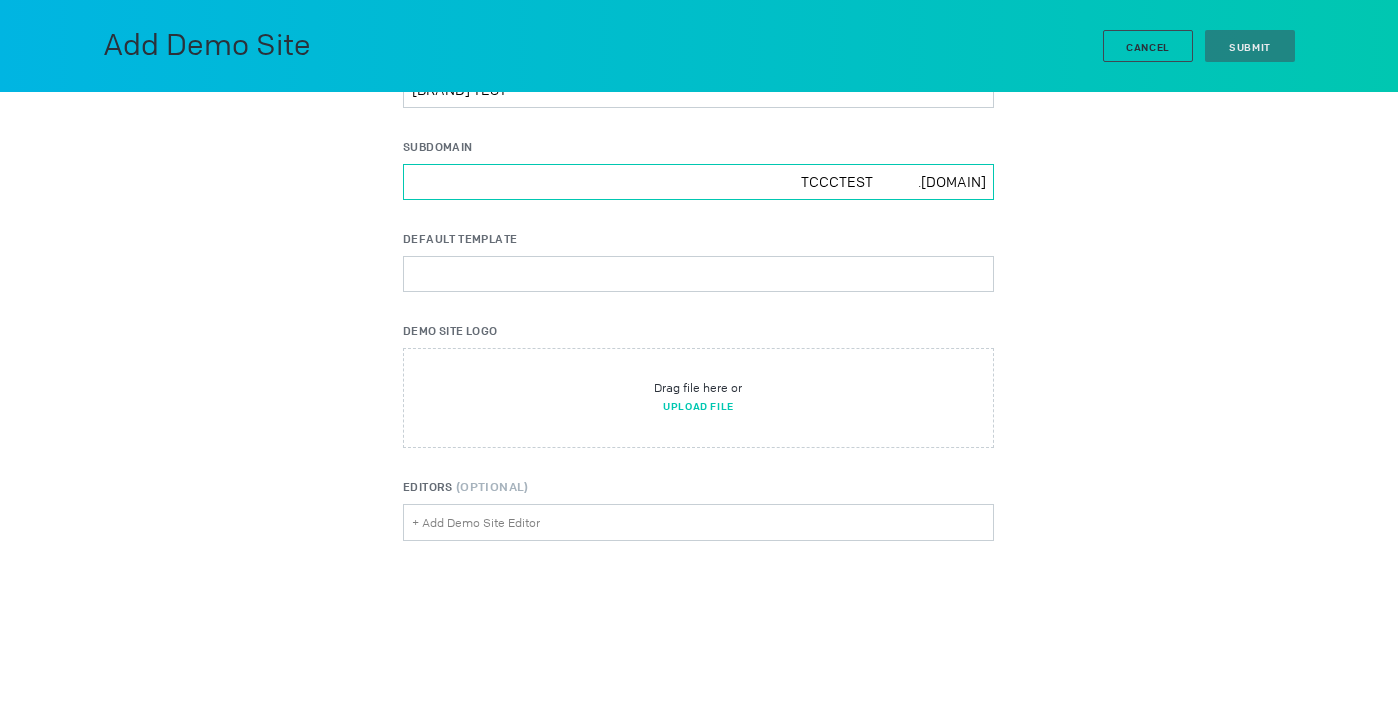 type on "TCCCTEST" 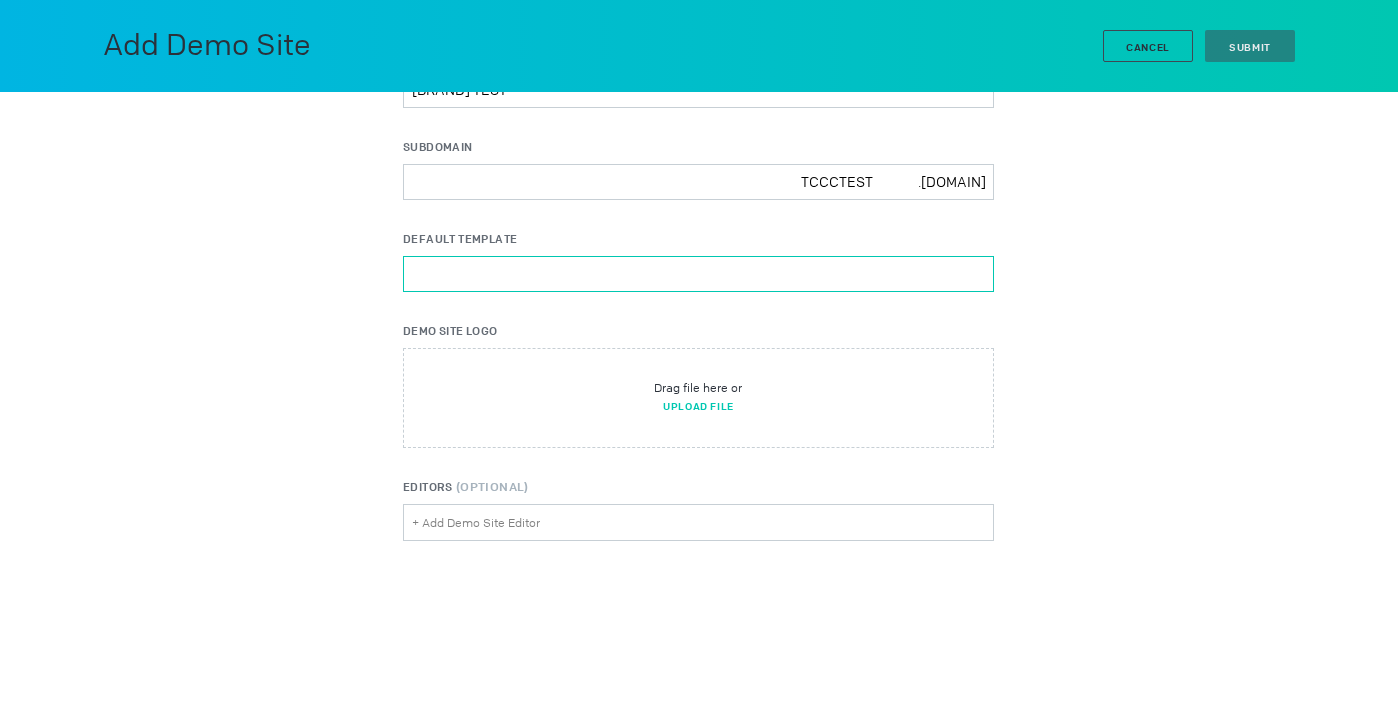 click on "Default Template Please select a valid item" at bounding box center [698, 274] 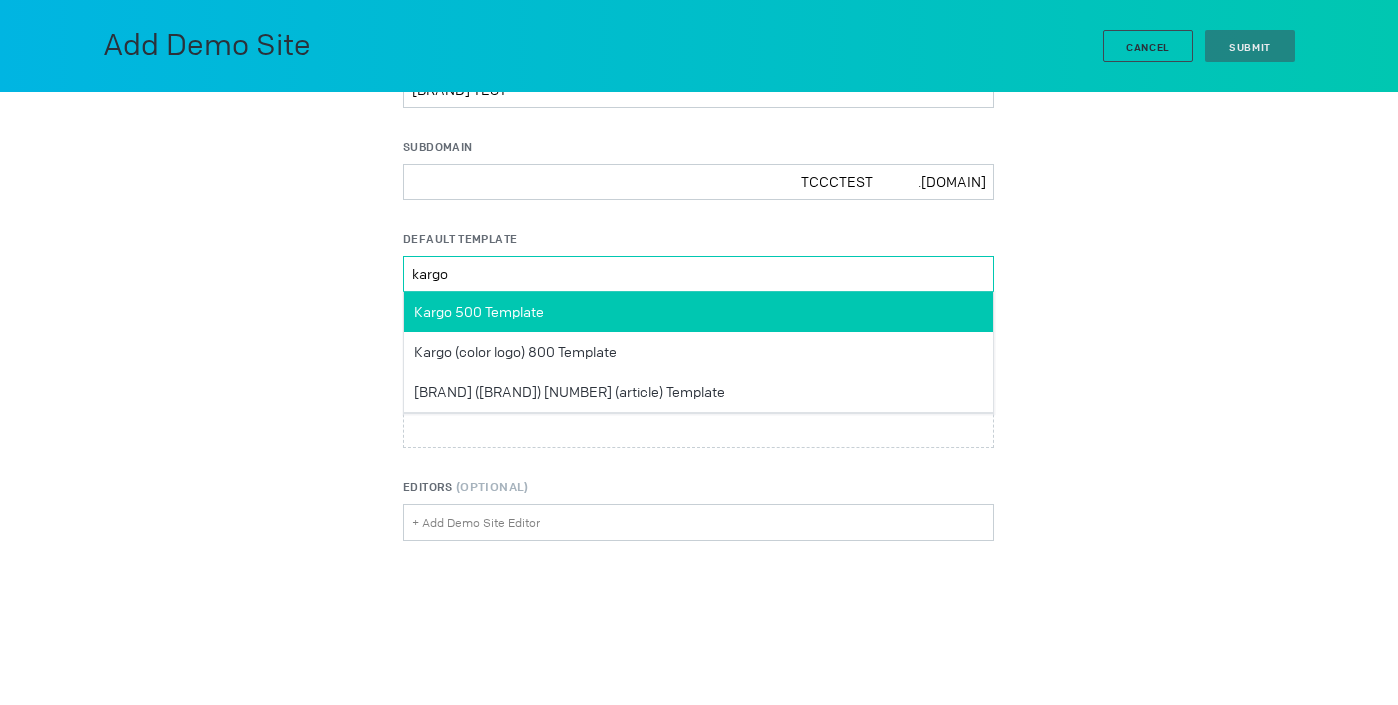 type on "kargo" 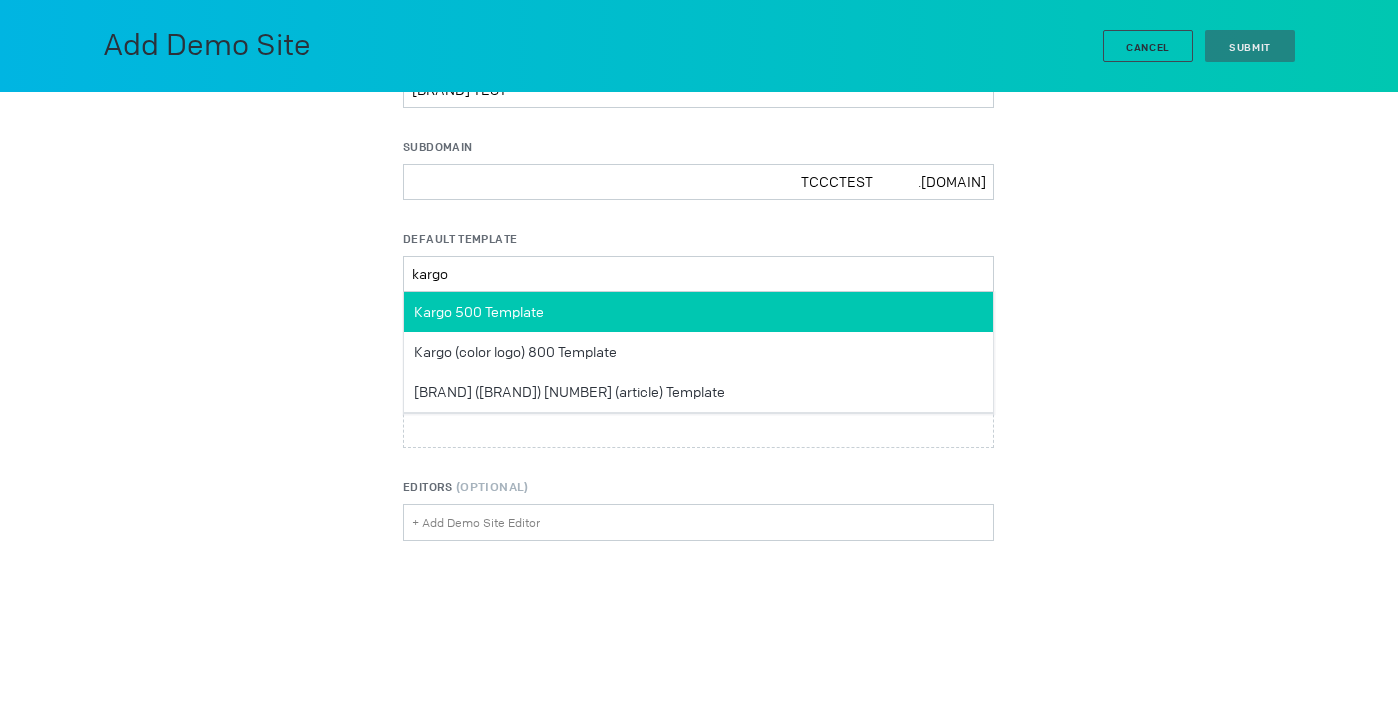 click on "Kargo 500 Template" at bounding box center (698, 312) 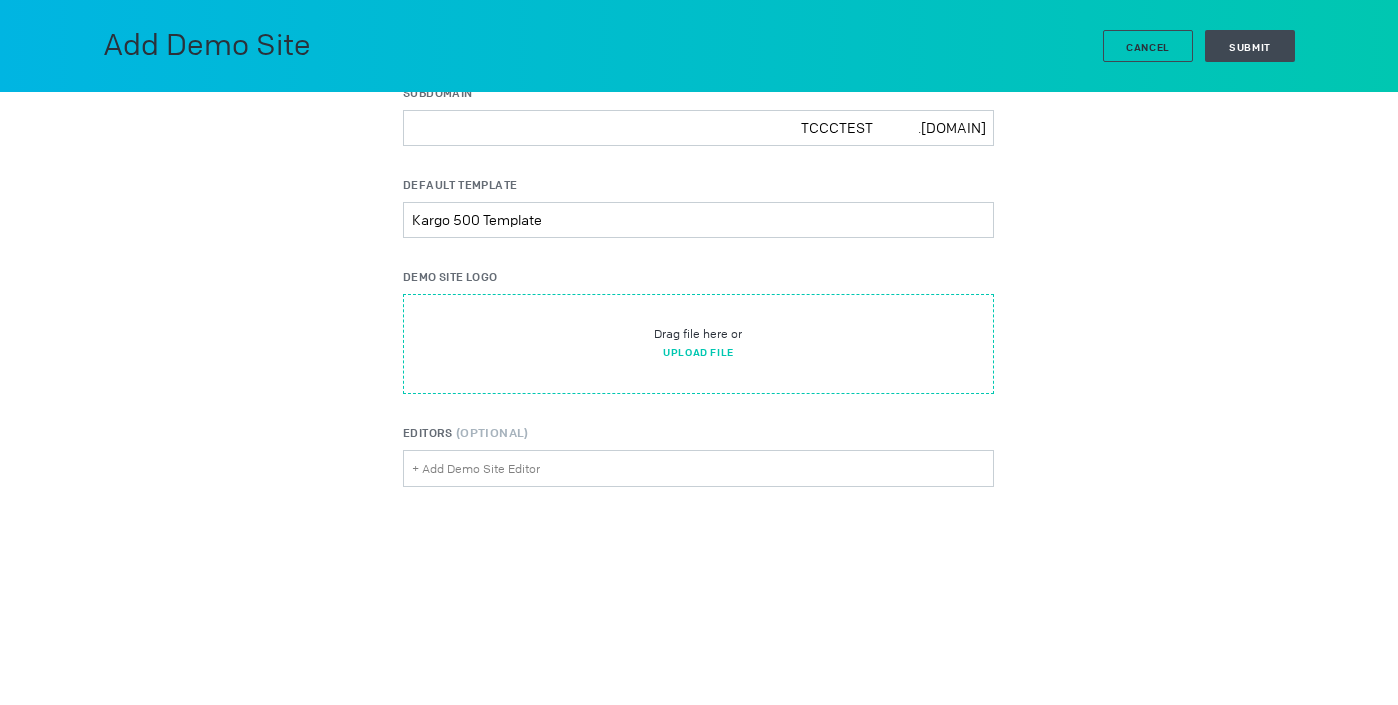 scroll, scrollTop: 162, scrollLeft: 0, axis: vertical 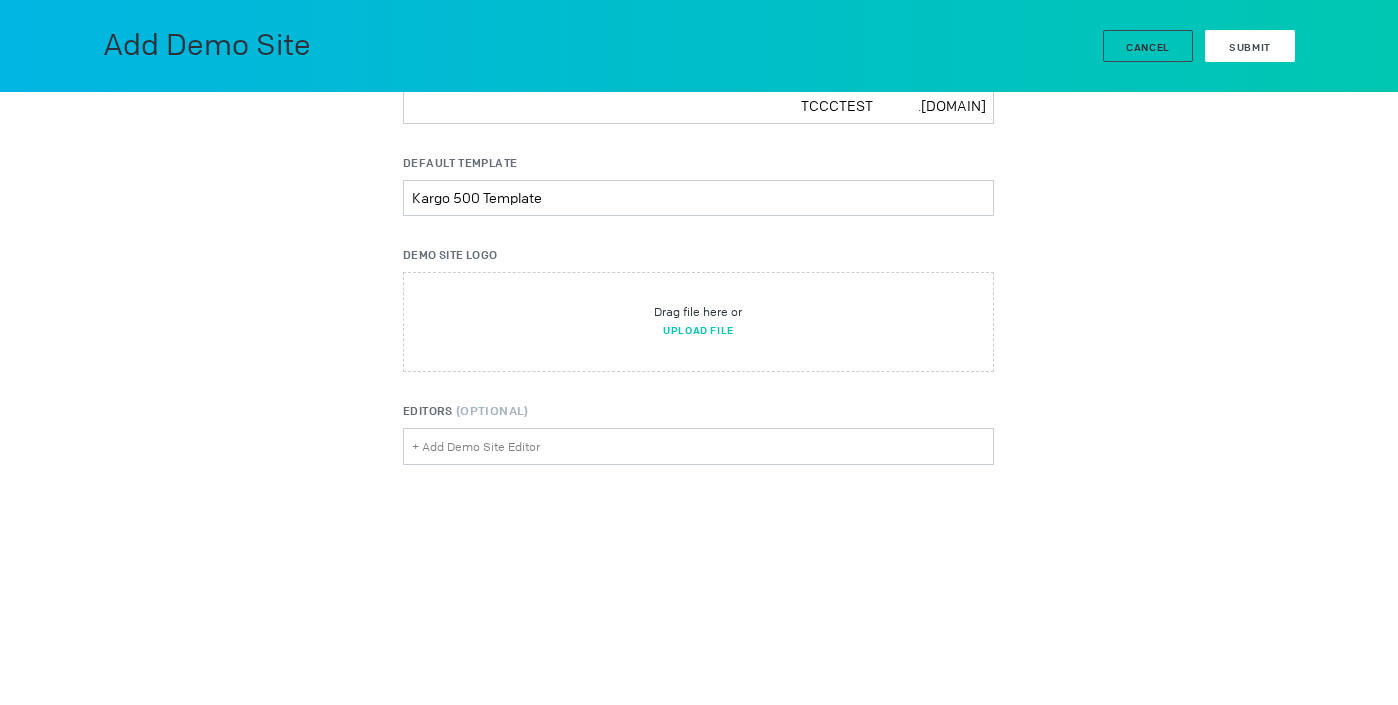 click on "Submit" at bounding box center [1250, 47] 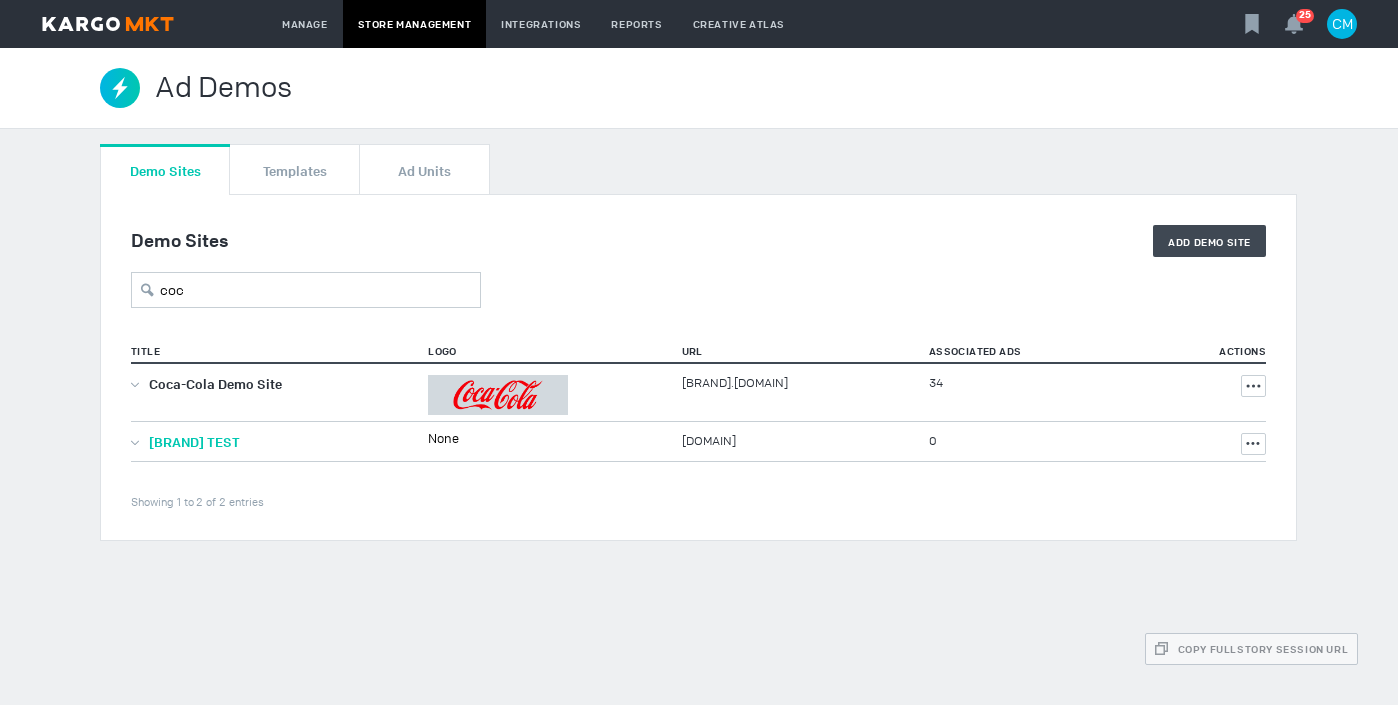 click on "[BRAND] TEST" at bounding box center (194, 442) 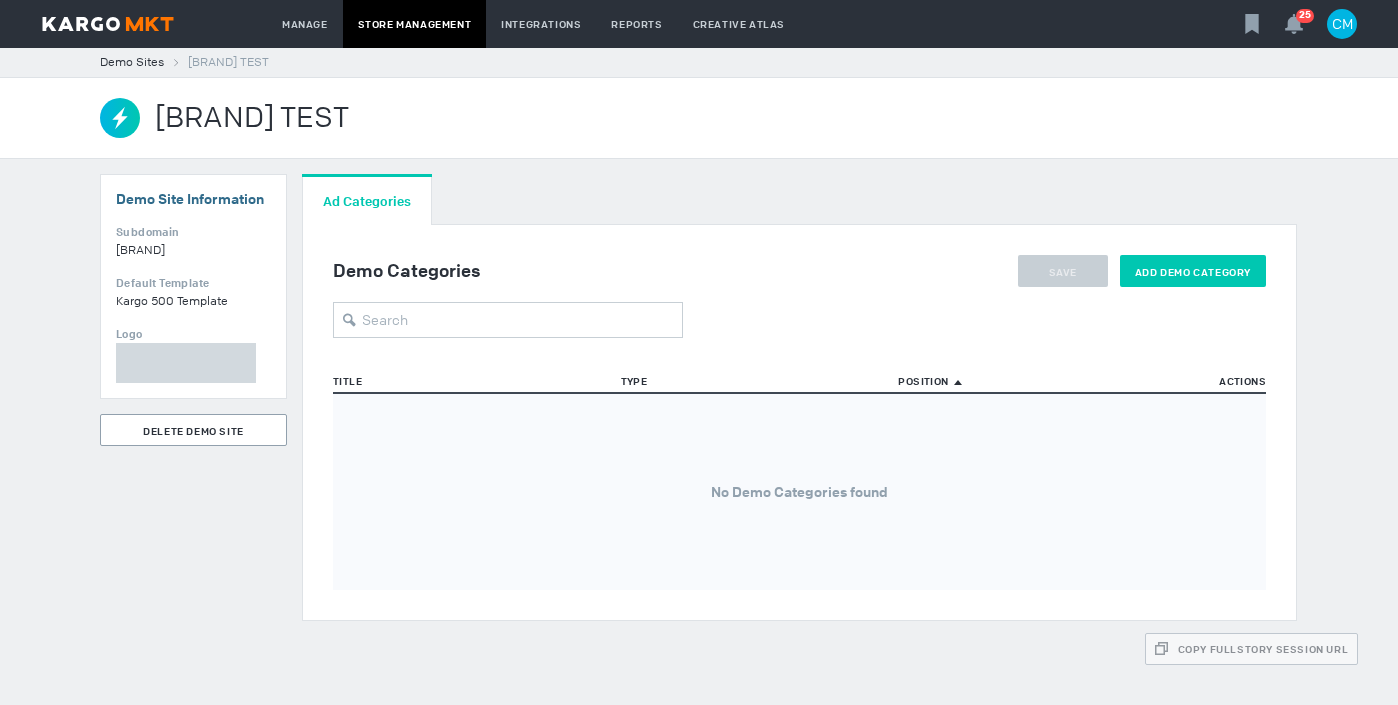 click on "Add Demo Category" at bounding box center (1063, 272) 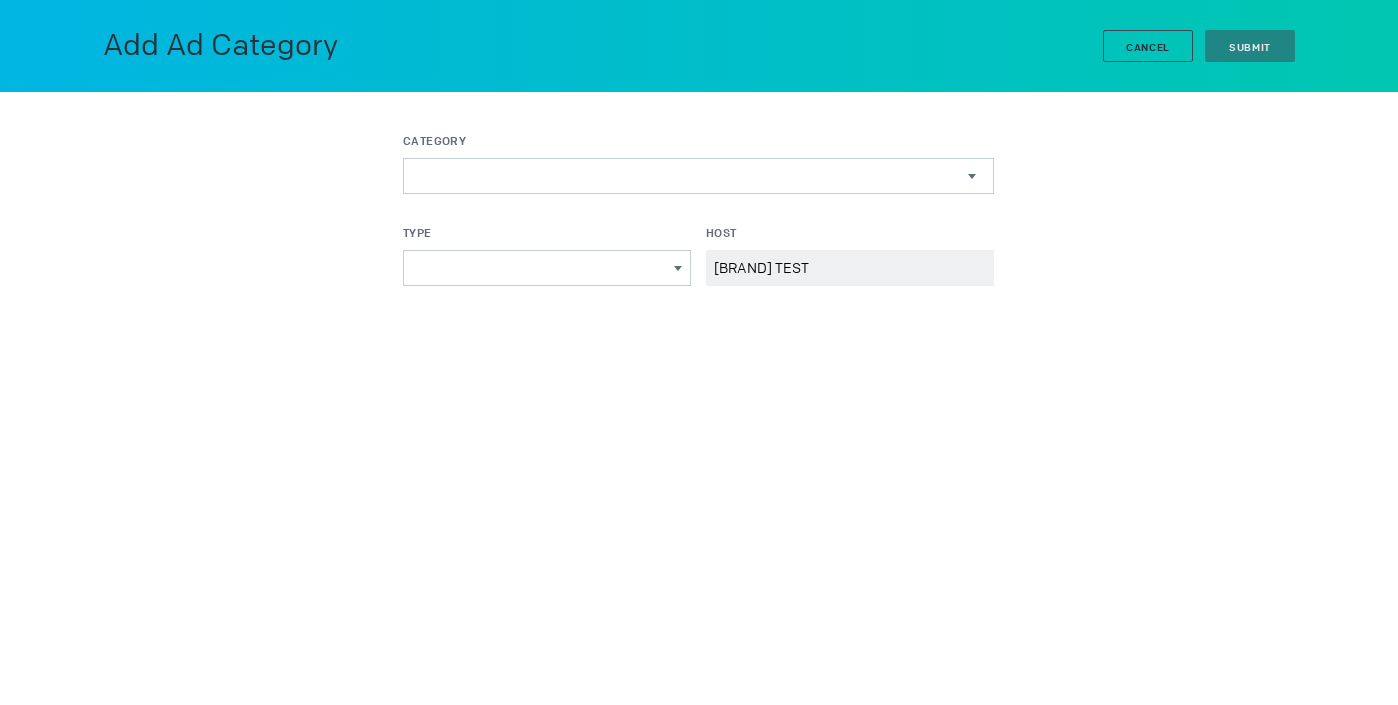 click on "Latest and Greatest Beyond the Banners Custom Rich Media Video Banners Gamification Custom Spotlight Inventory" at bounding box center [698, 176] 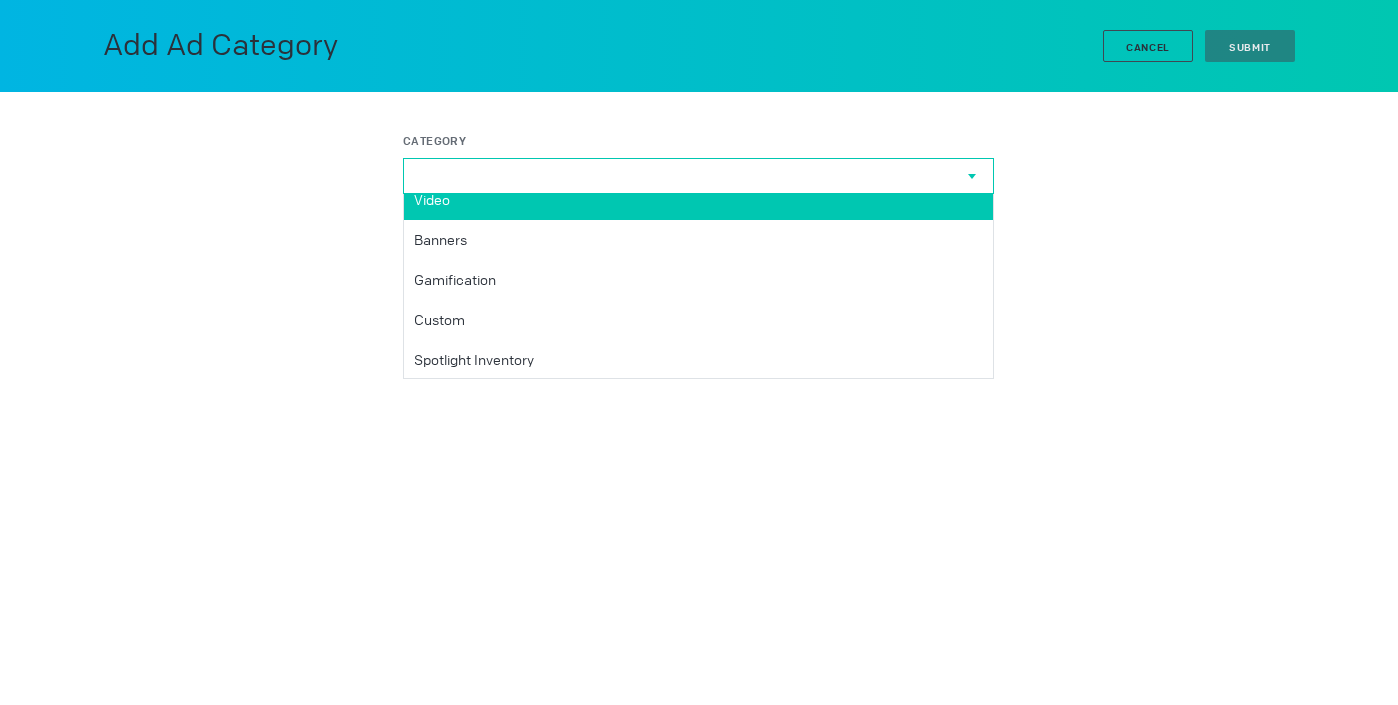 scroll, scrollTop: 136, scrollLeft: 0, axis: vertical 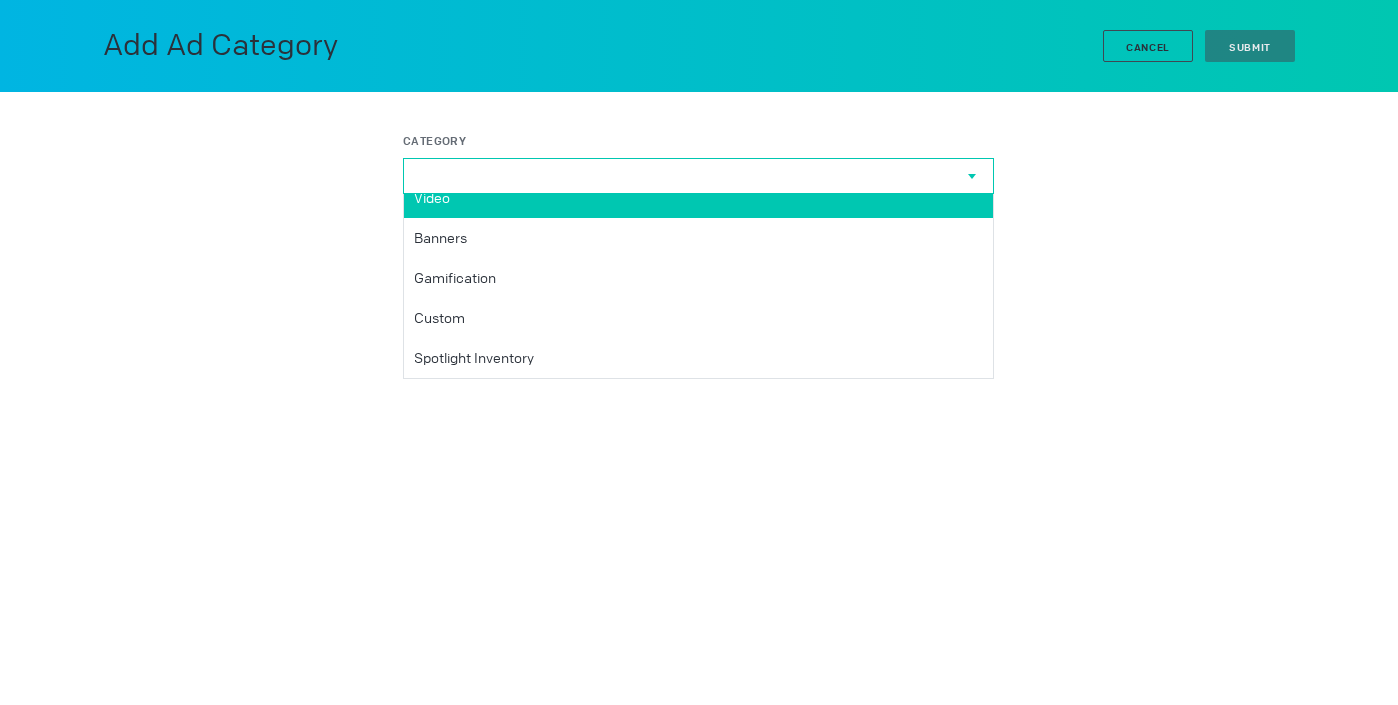 click on "Custom" at bounding box center [698, 318] 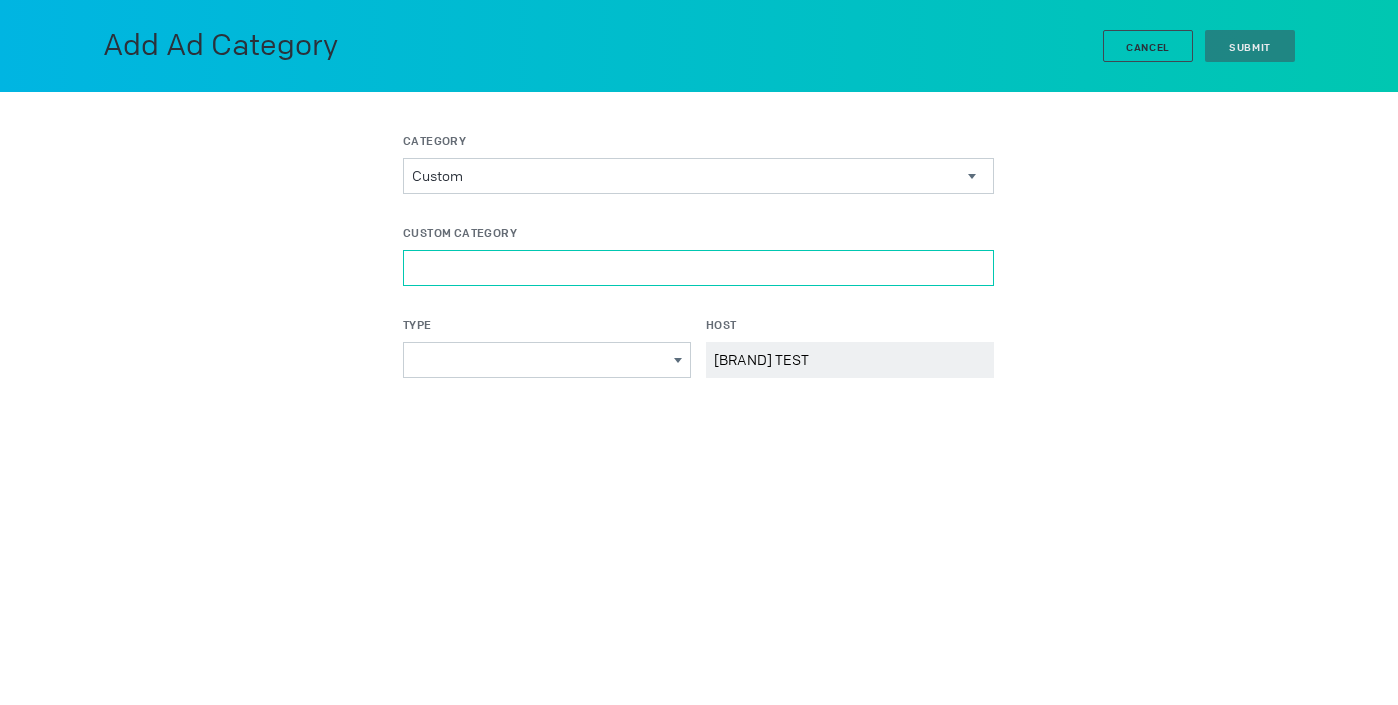 click on "Custom Category" at bounding box center [698, 268] 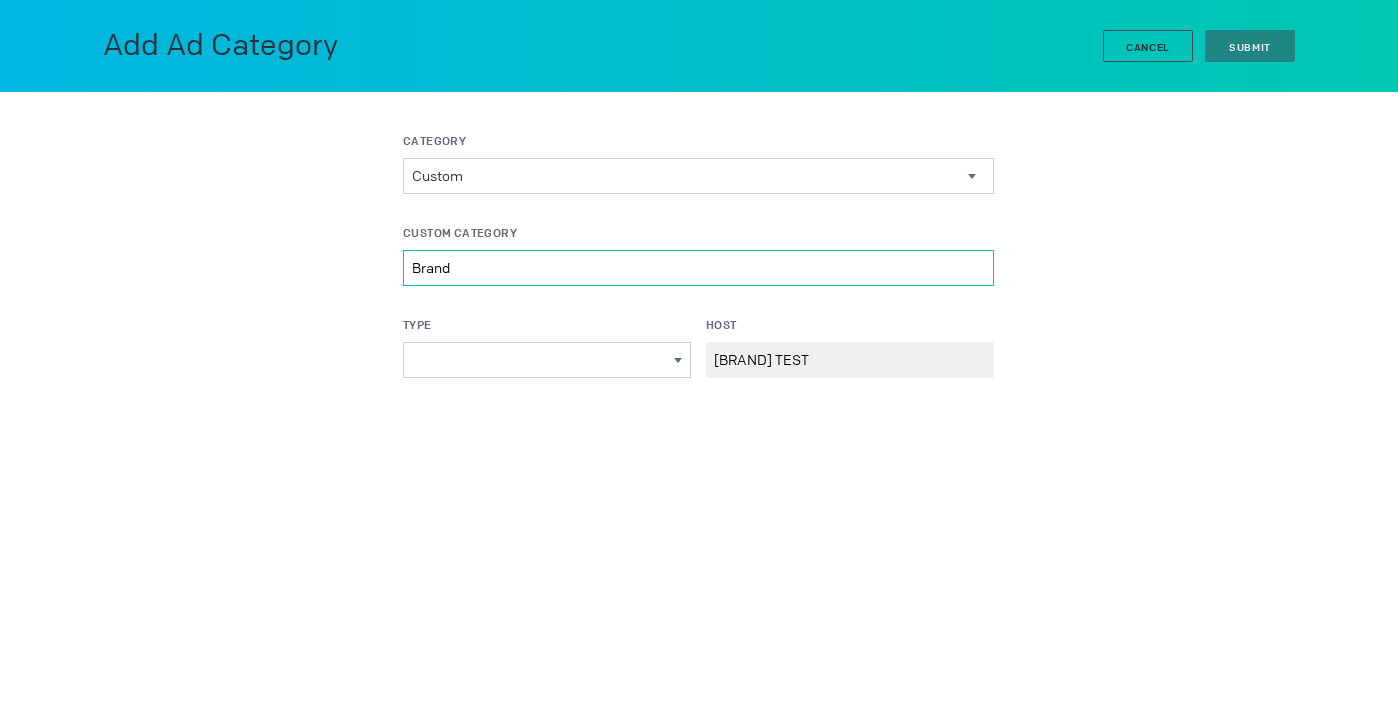 type on "Brand" 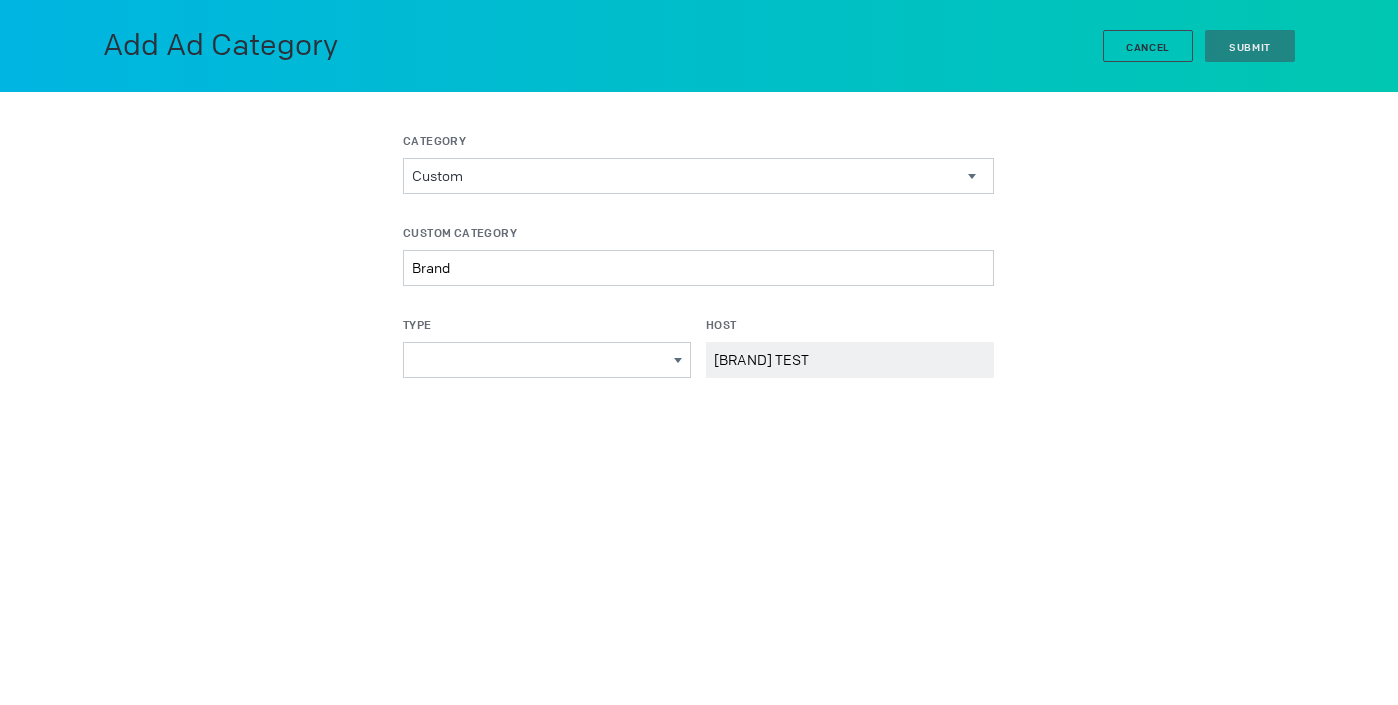 click on "Banner Branding & Product Info Direct Response Exclusive Gamification Interstitial Instant Native Location Based Rich Media Site Skin Social Video Entertainment Auto CPG Retail Telecom QSR" at bounding box center [547, 360] 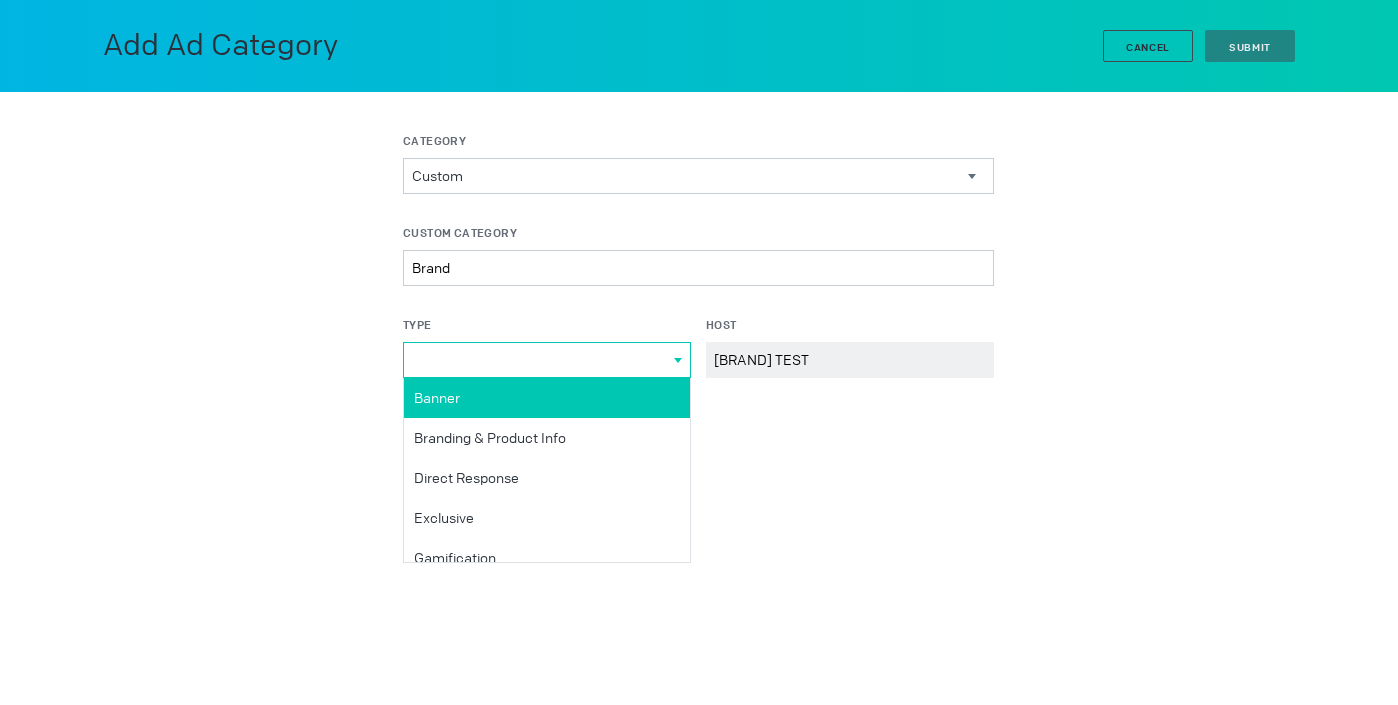 click on "Banner" at bounding box center [0, 0] 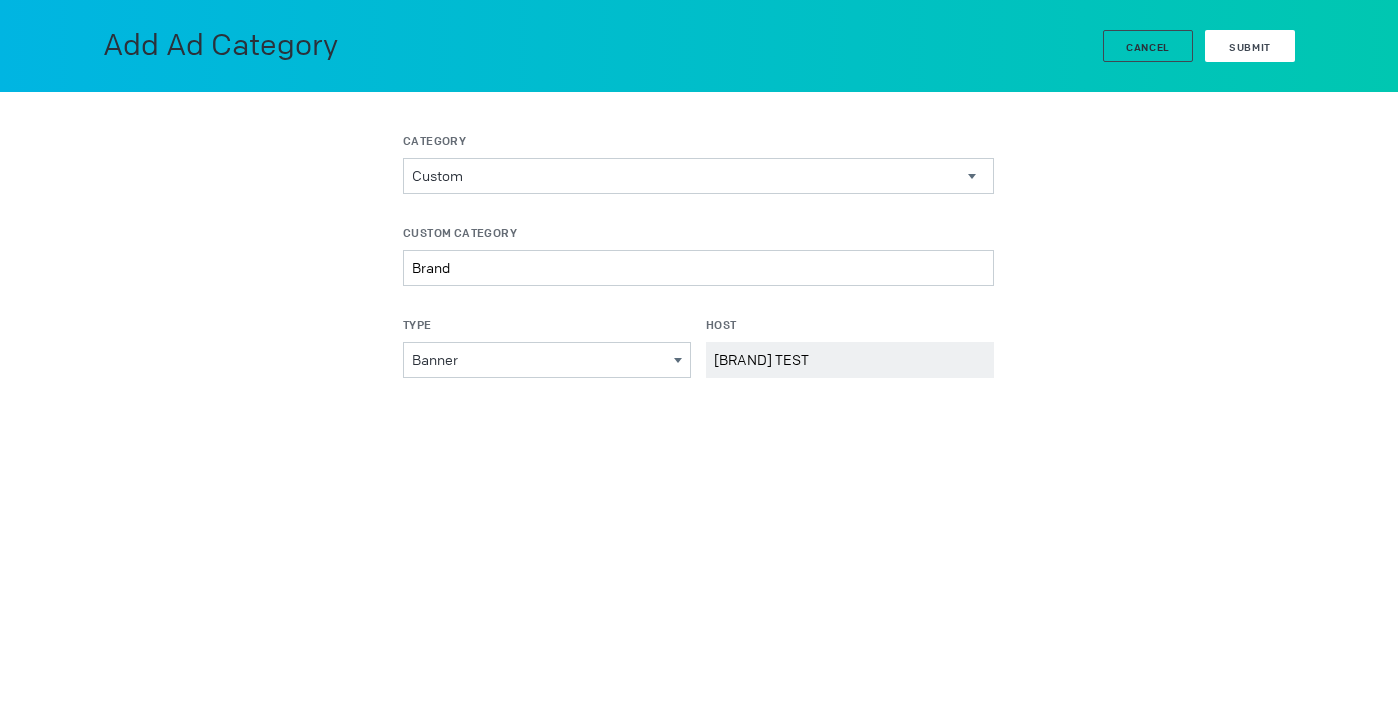 click on "Submit" at bounding box center (1250, 47) 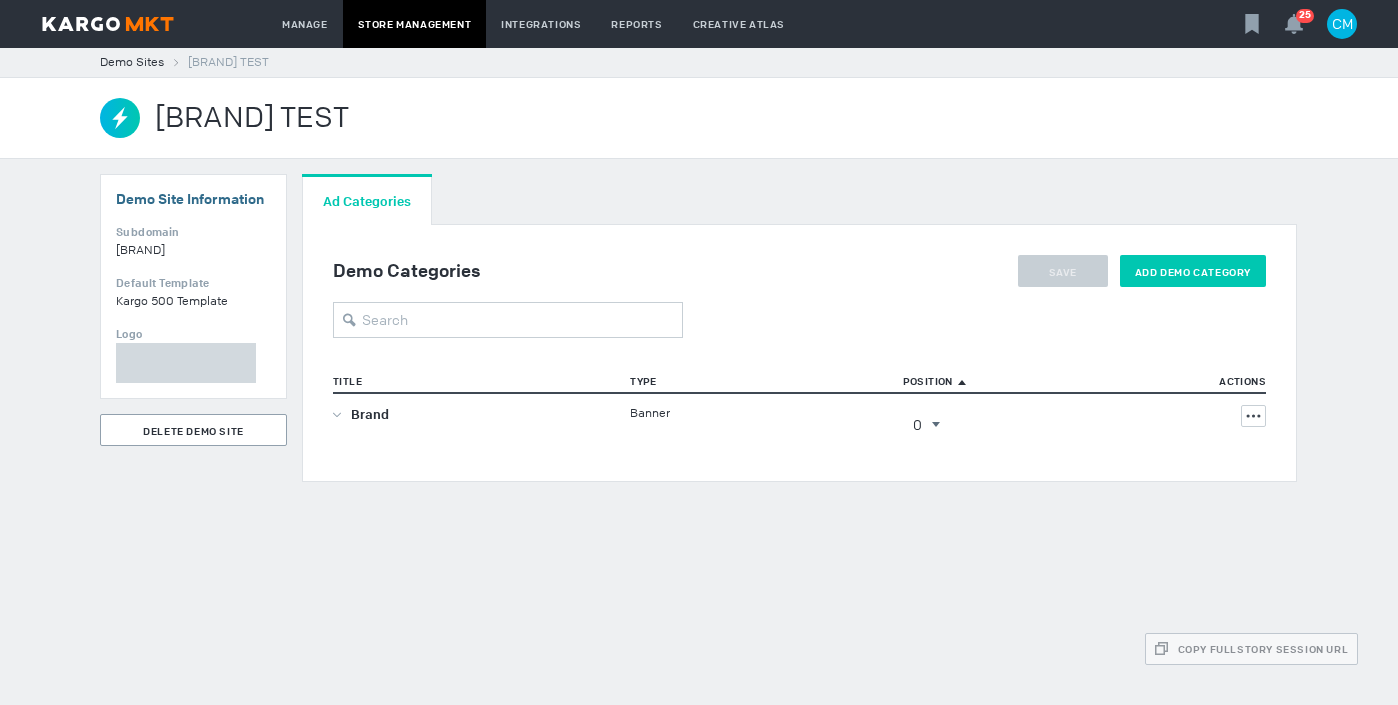 click on "Add Demo Category" at bounding box center (1063, 272) 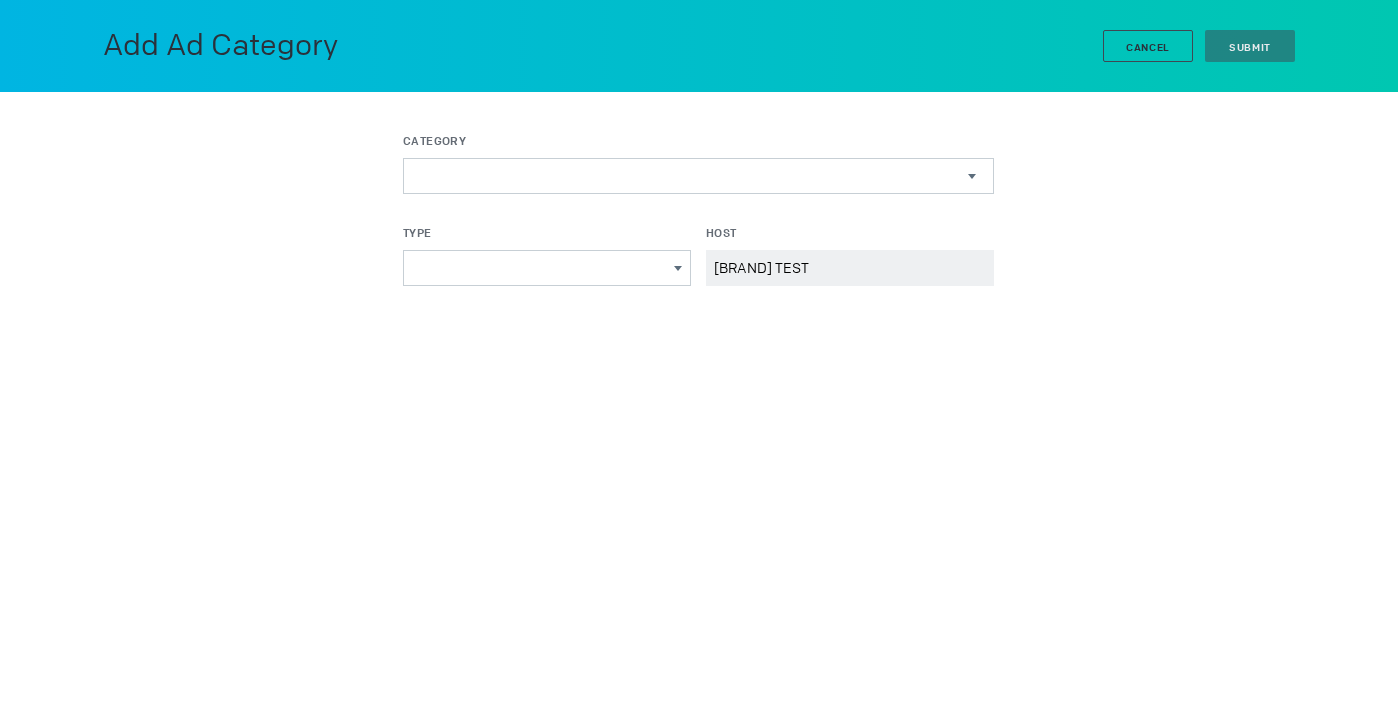 click on "Latest and Greatest Beyond the Banners Custom Rich Media Video Banners Gamification Custom Spotlight Inventory" at bounding box center [698, 176] 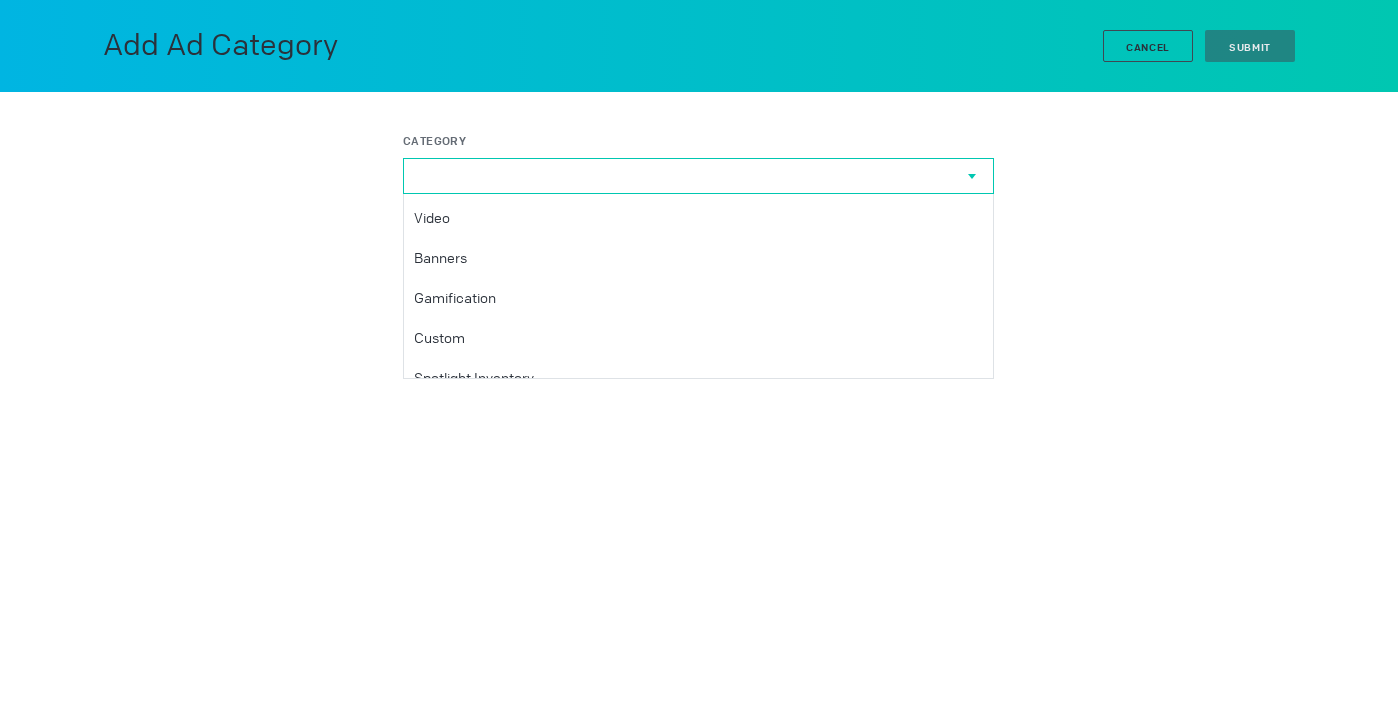 scroll, scrollTop: 136, scrollLeft: 0, axis: vertical 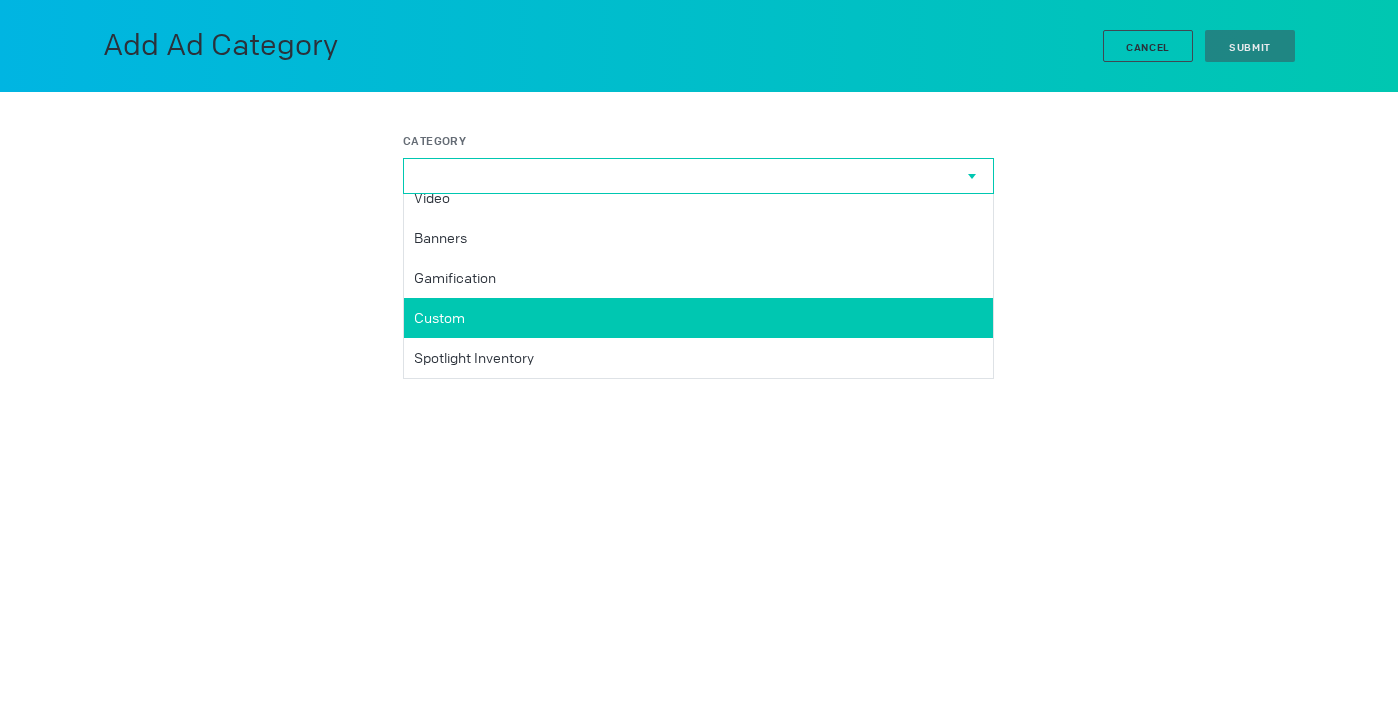 click on "Custom" at bounding box center [695, 78] 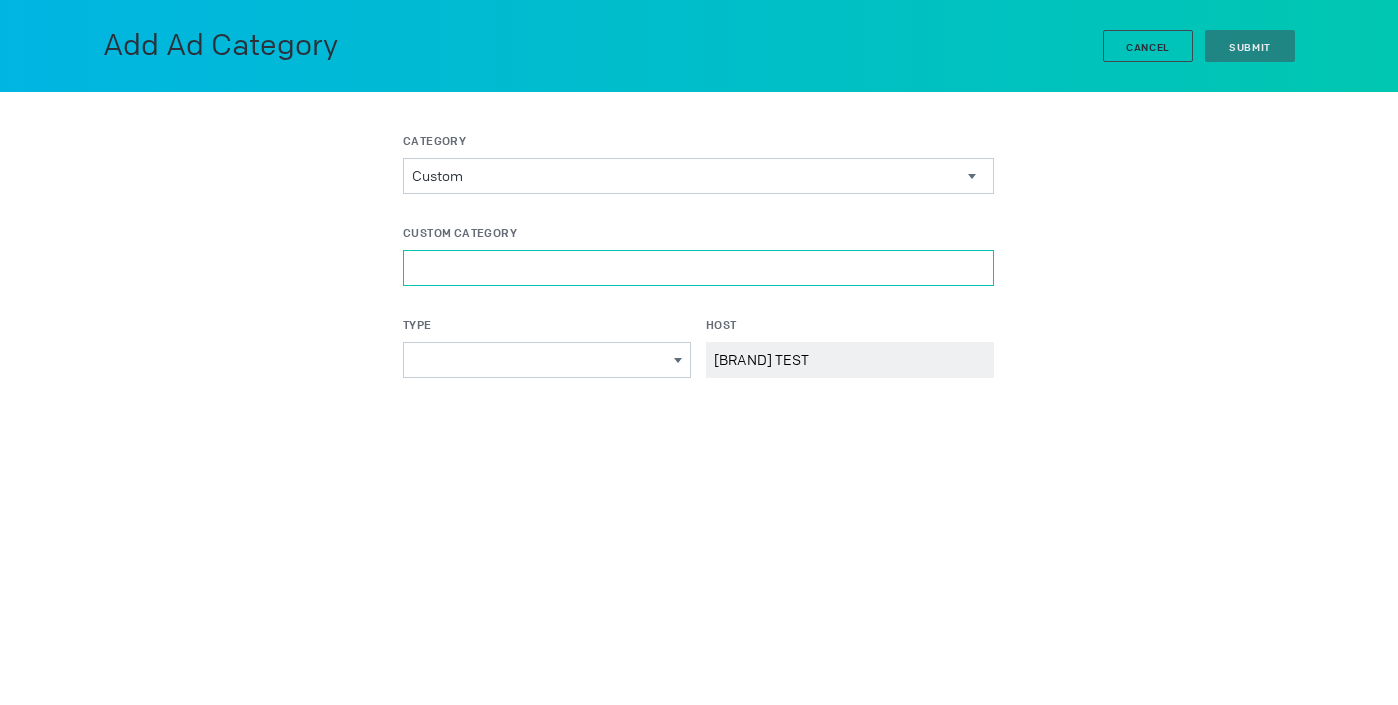 click on "Custom Category" at bounding box center [698, 268] 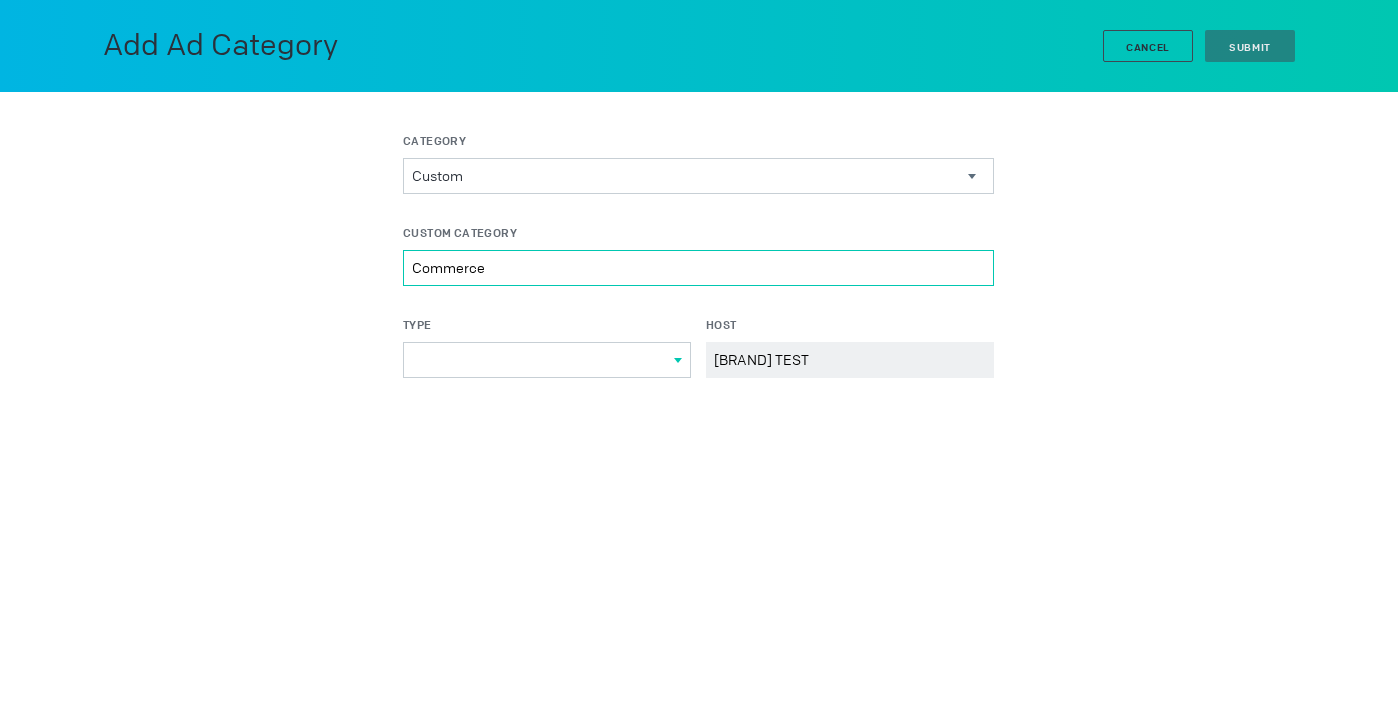type on "Commerce" 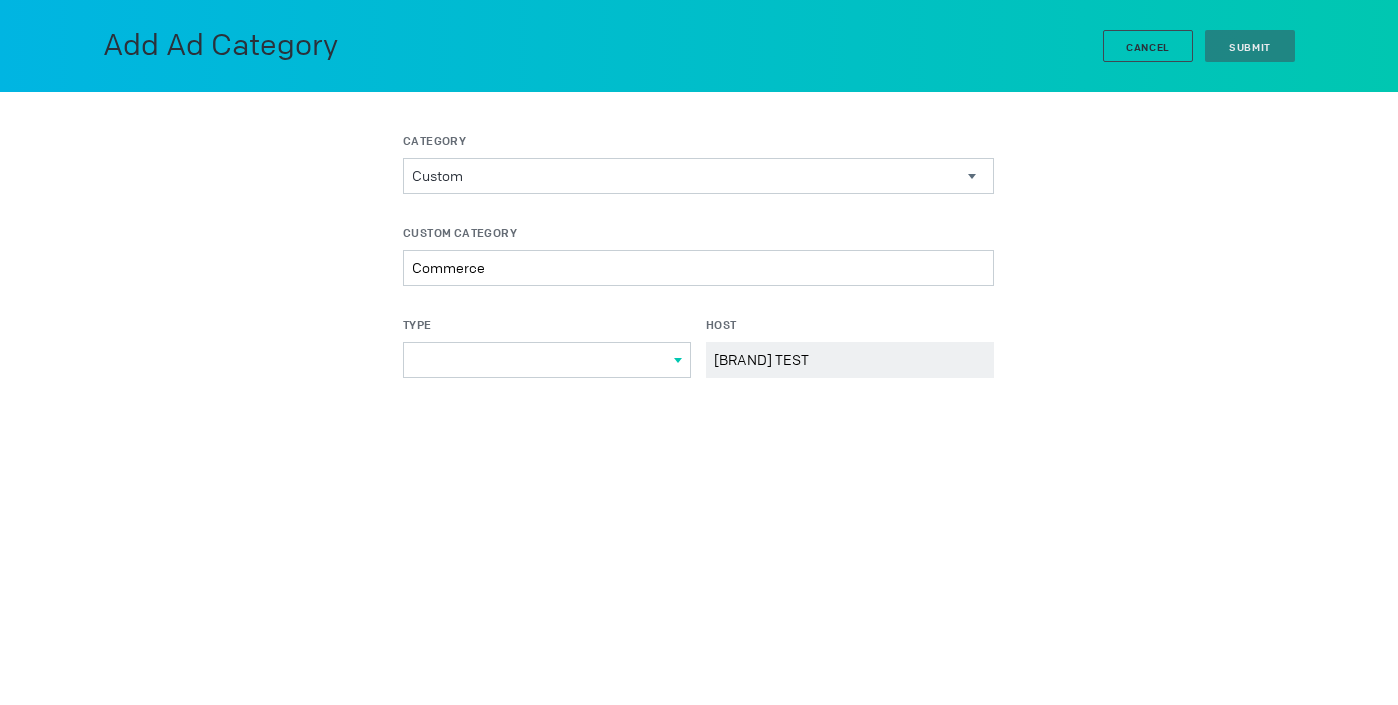 click at bounding box center [547, 360] 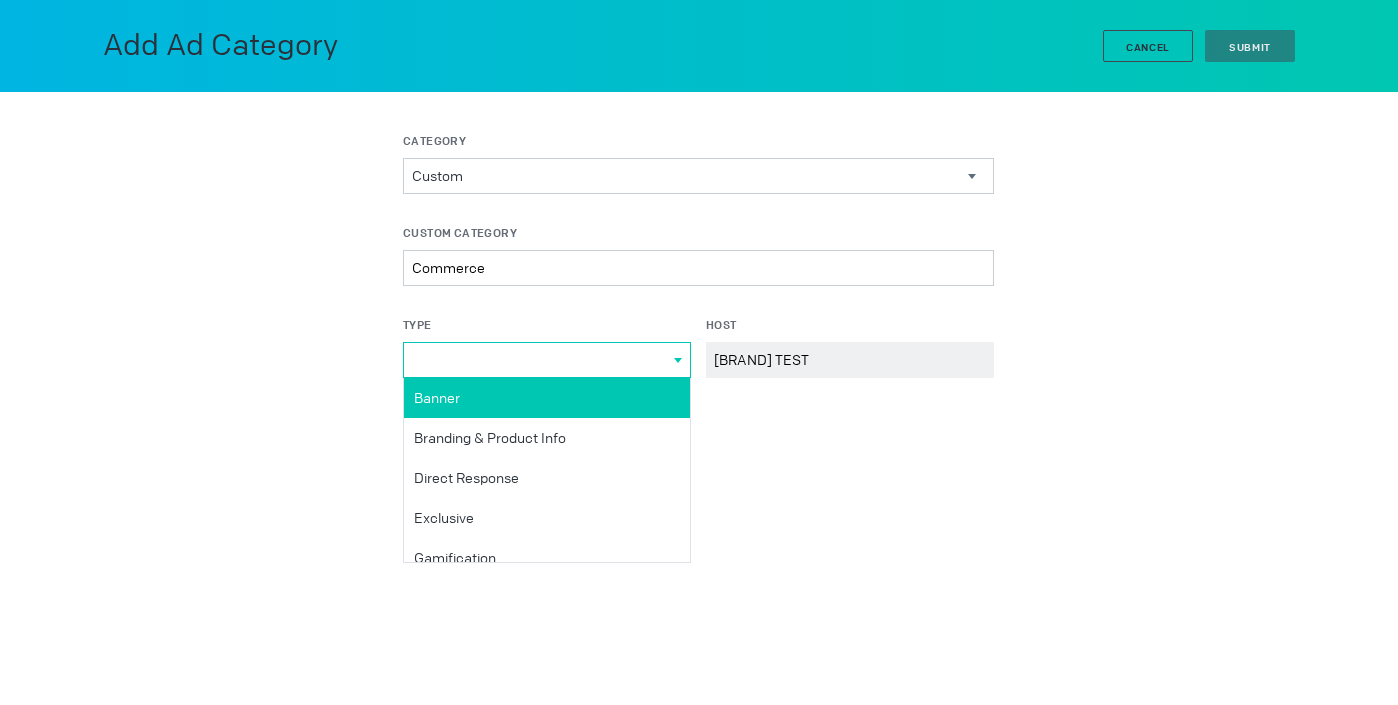 click on "Banner" at bounding box center [0, 0] 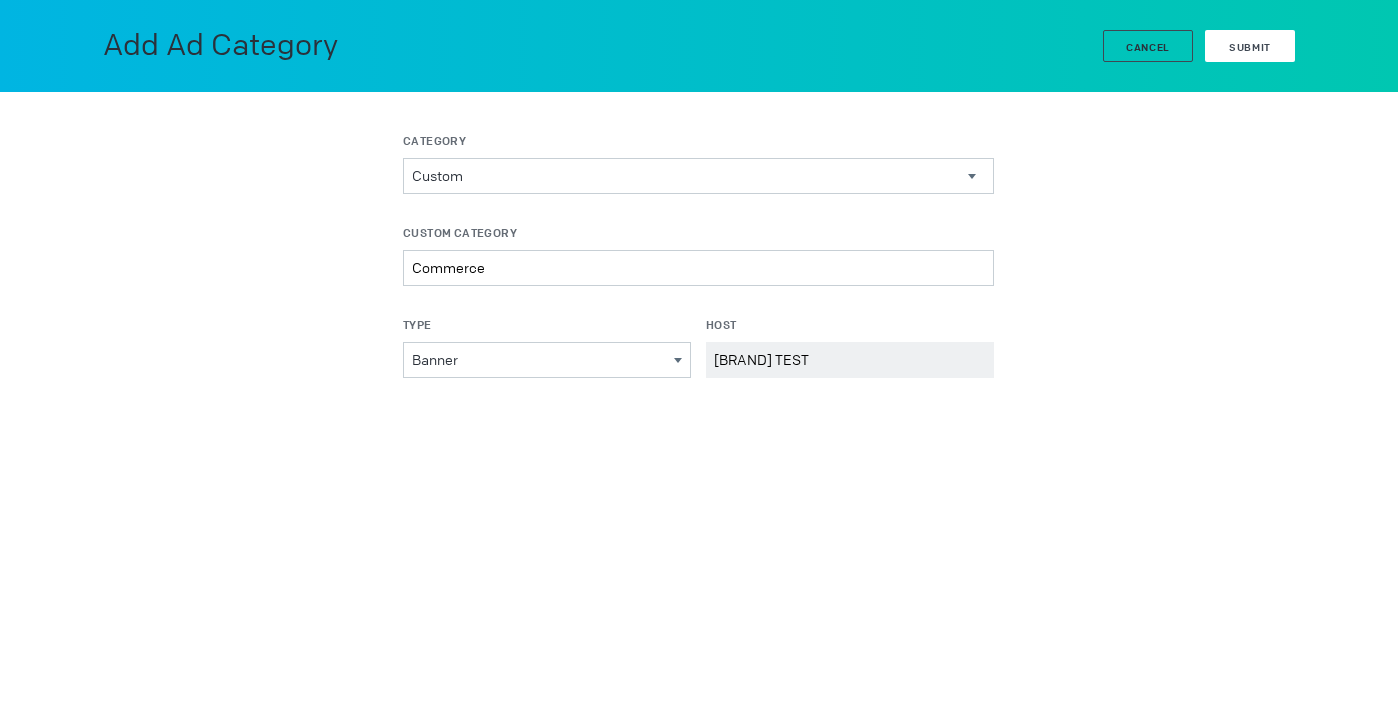 click on "Submit" at bounding box center (1250, 46) 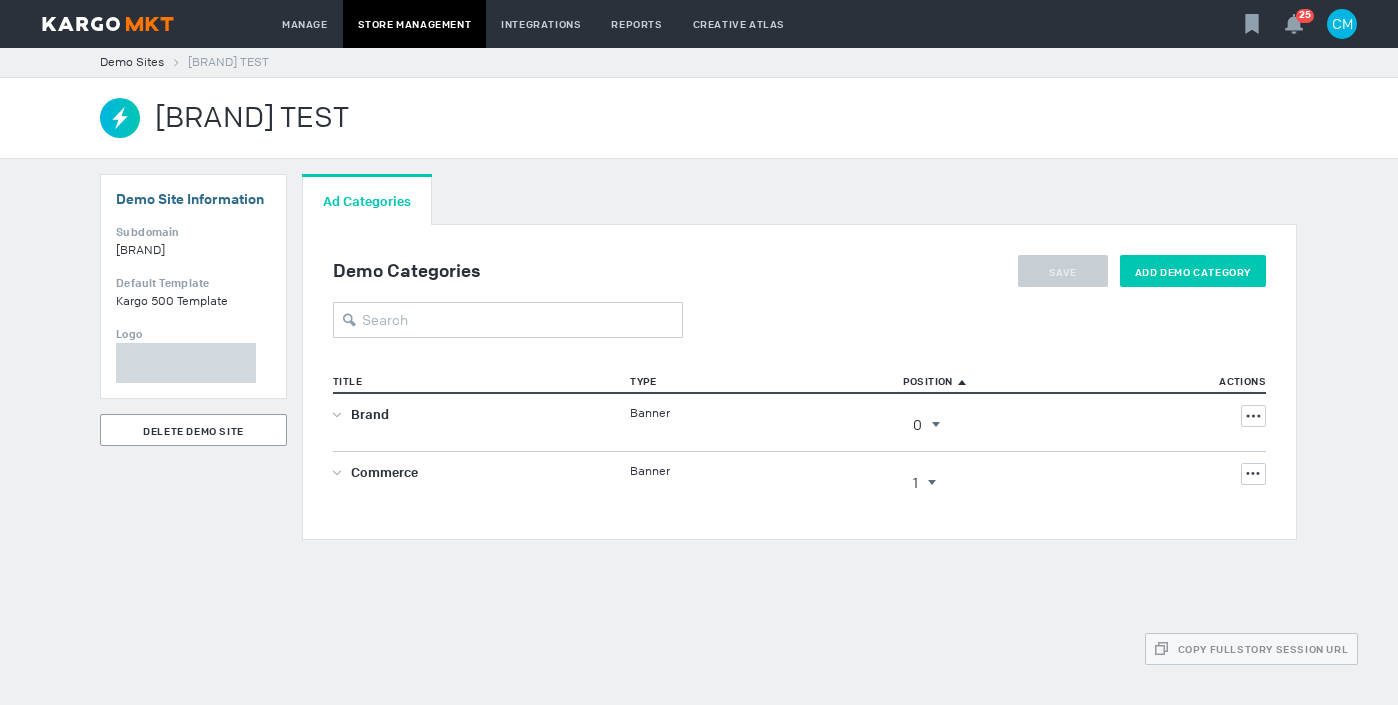 click on "Add Demo Category" at bounding box center (1063, 272) 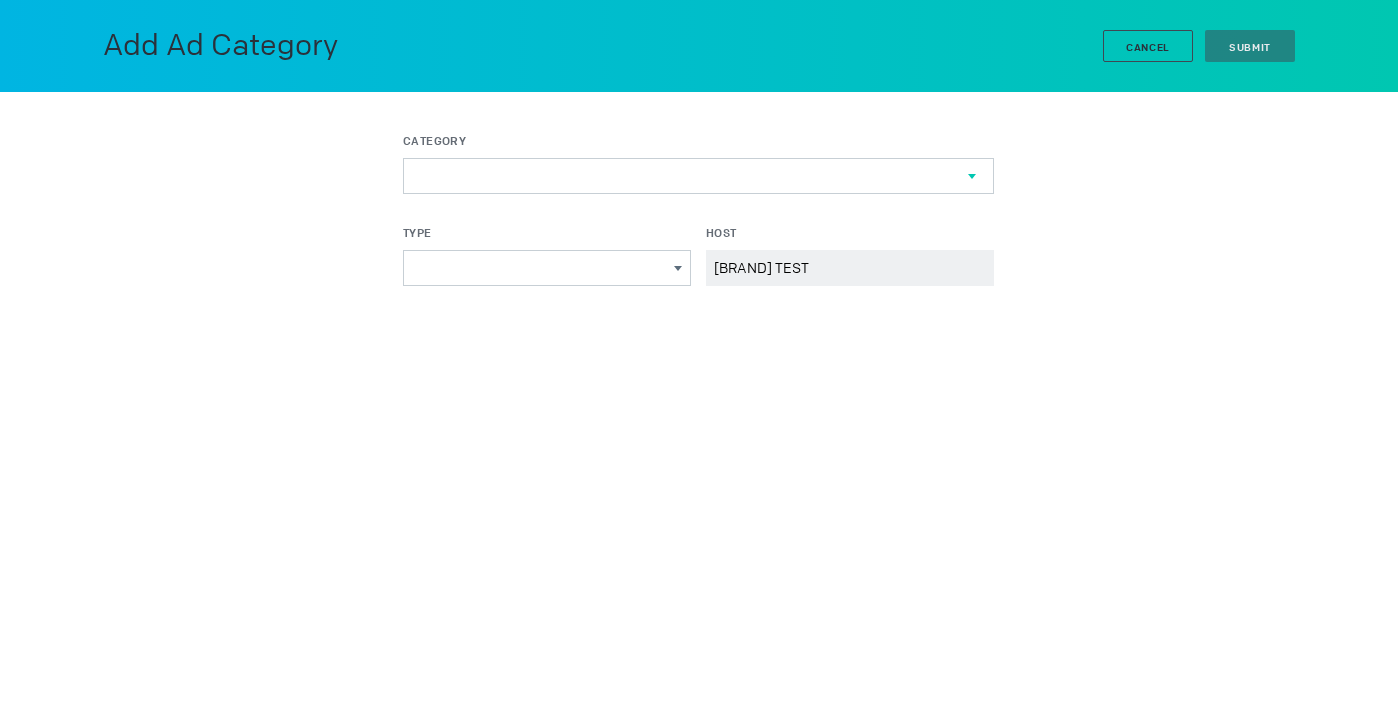 click at bounding box center (698, 176) 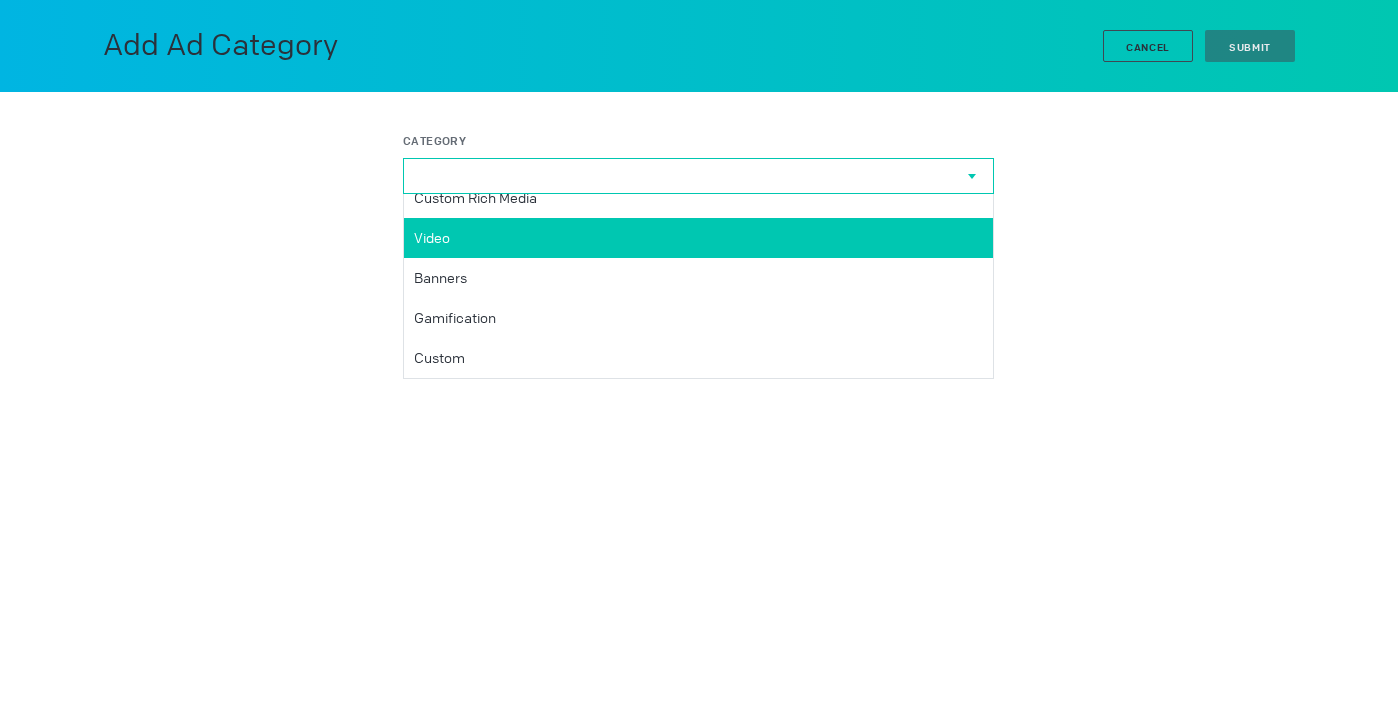 scroll, scrollTop: 136, scrollLeft: 0, axis: vertical 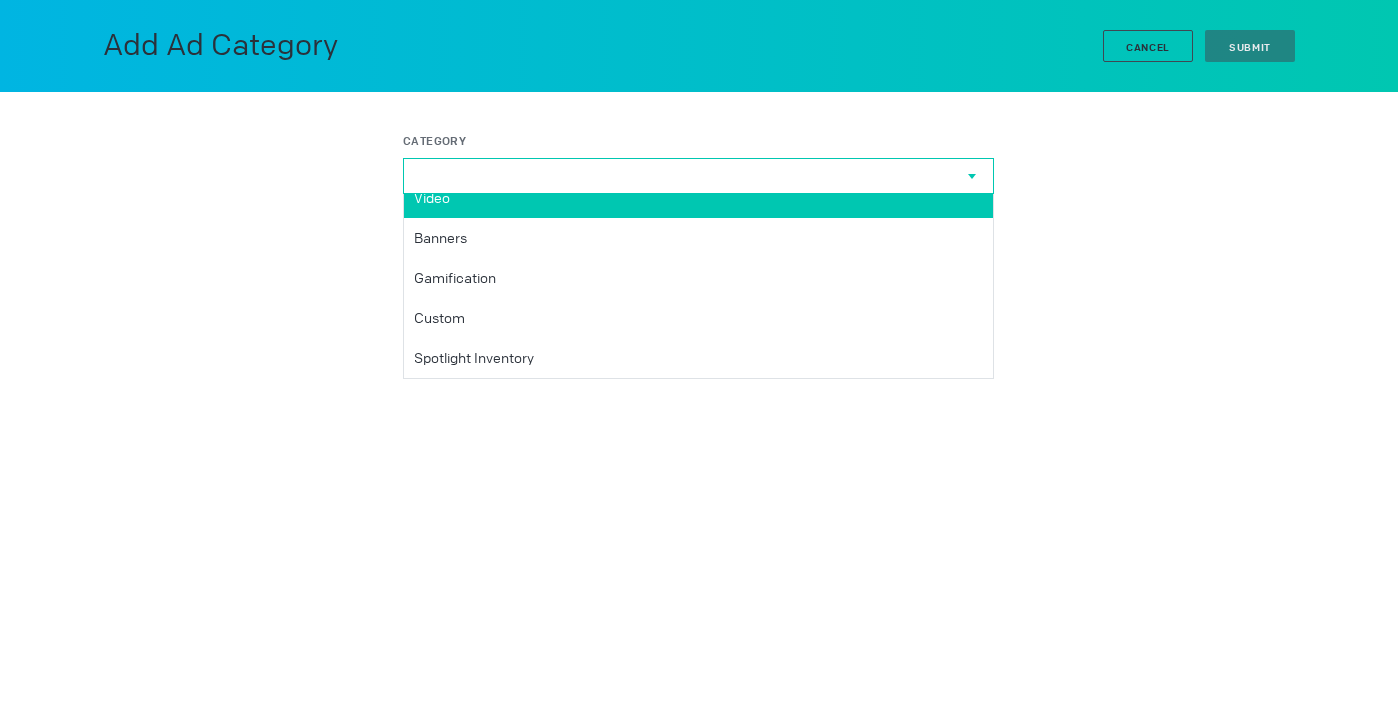 click on "Custom" at bounding box center (695, 78) 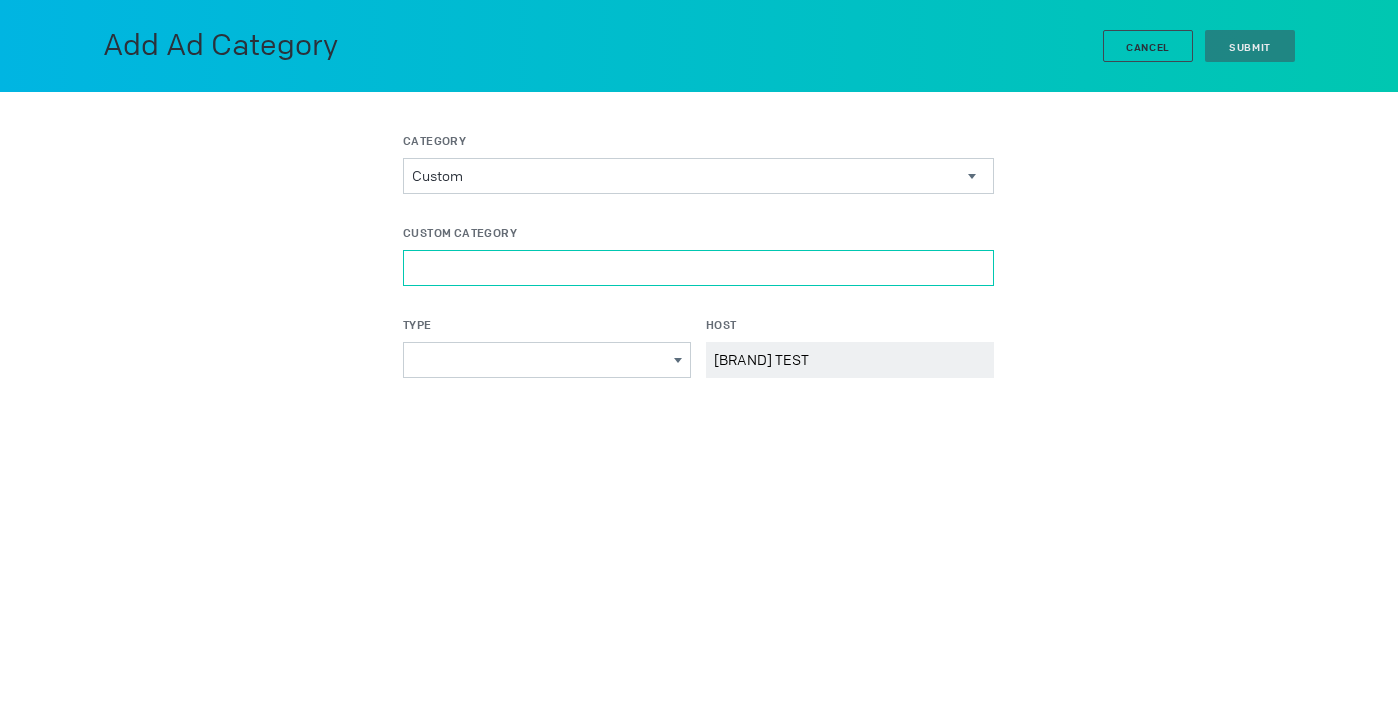 click on "Custom Category" at bounding box center [698, 268] 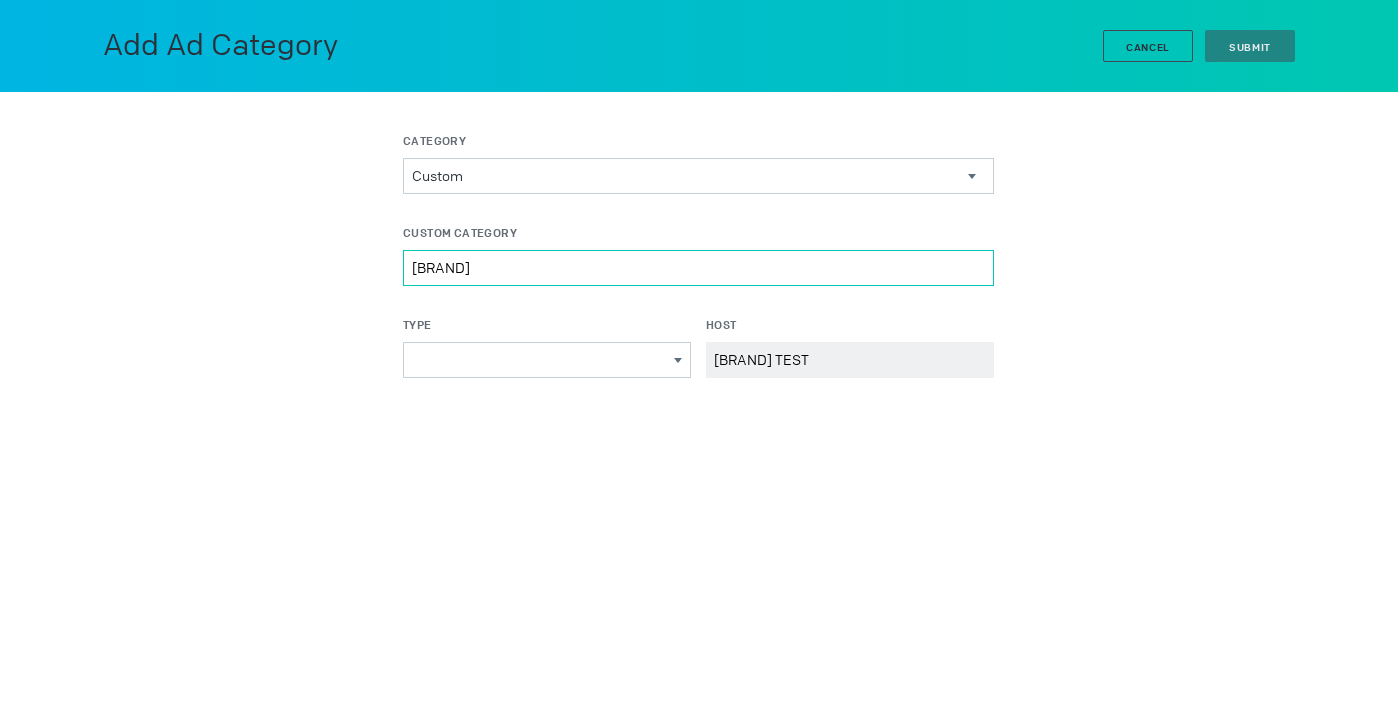type on "[BRAND]" 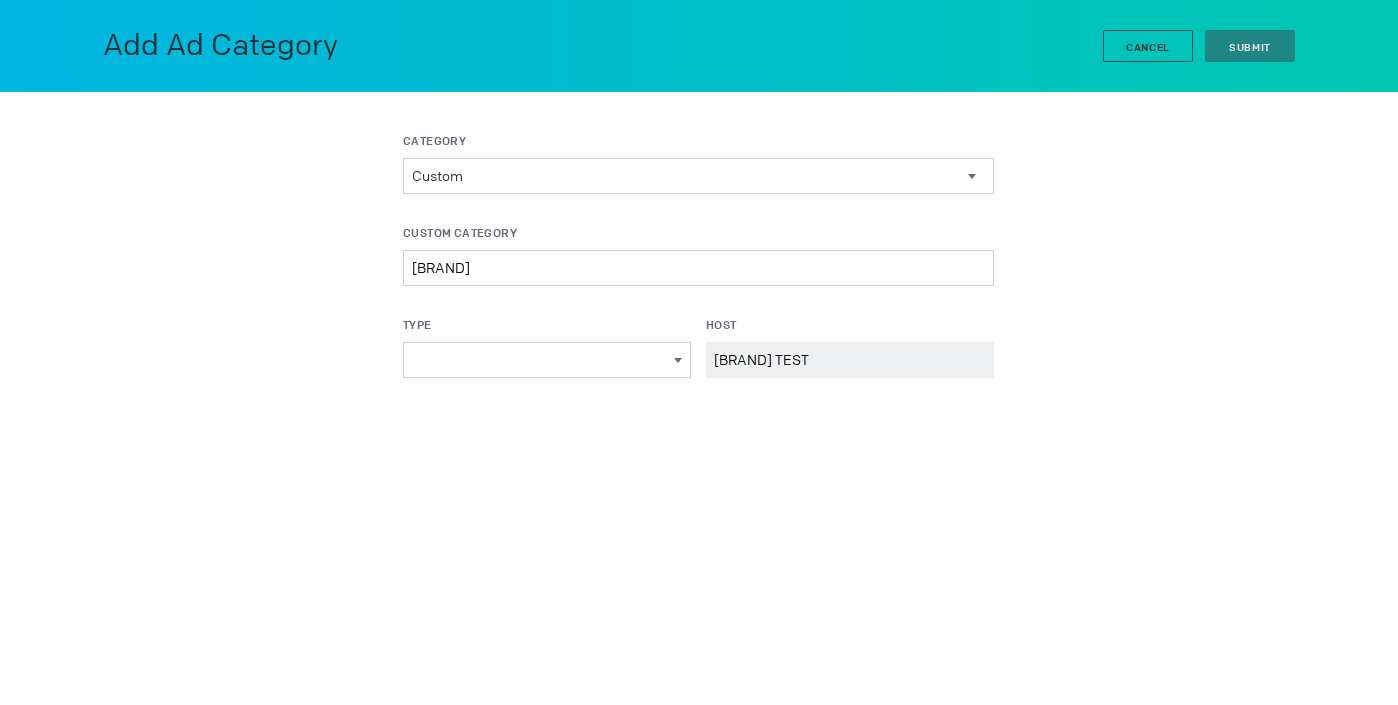 click on "Banner Branding & Product Info Direct Response Exclusive Gamification Interstitial Instant Native Location Based Rich Media Site Skin Social Video Entertainment Auto CPG Retail Telecom QSR" at bounding box center (547, 360) 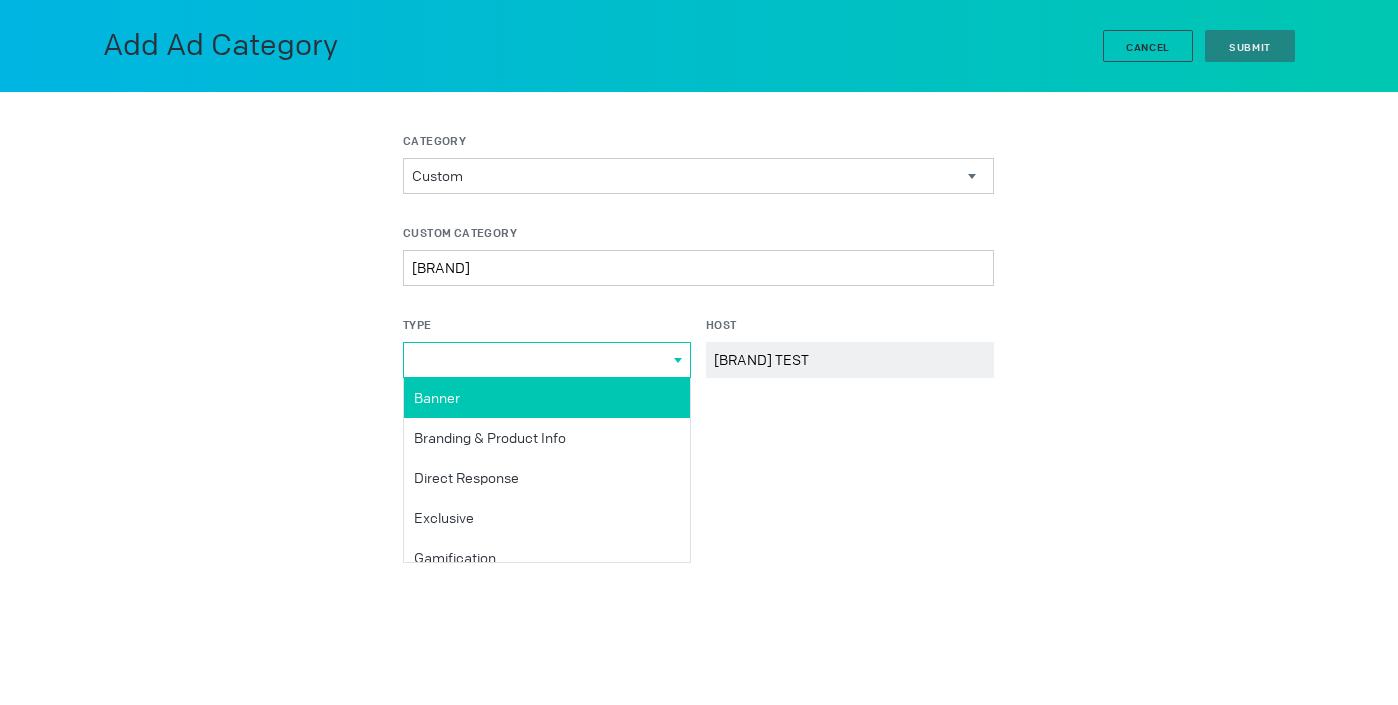 click on "Banner" at bounding box center (0, 0) 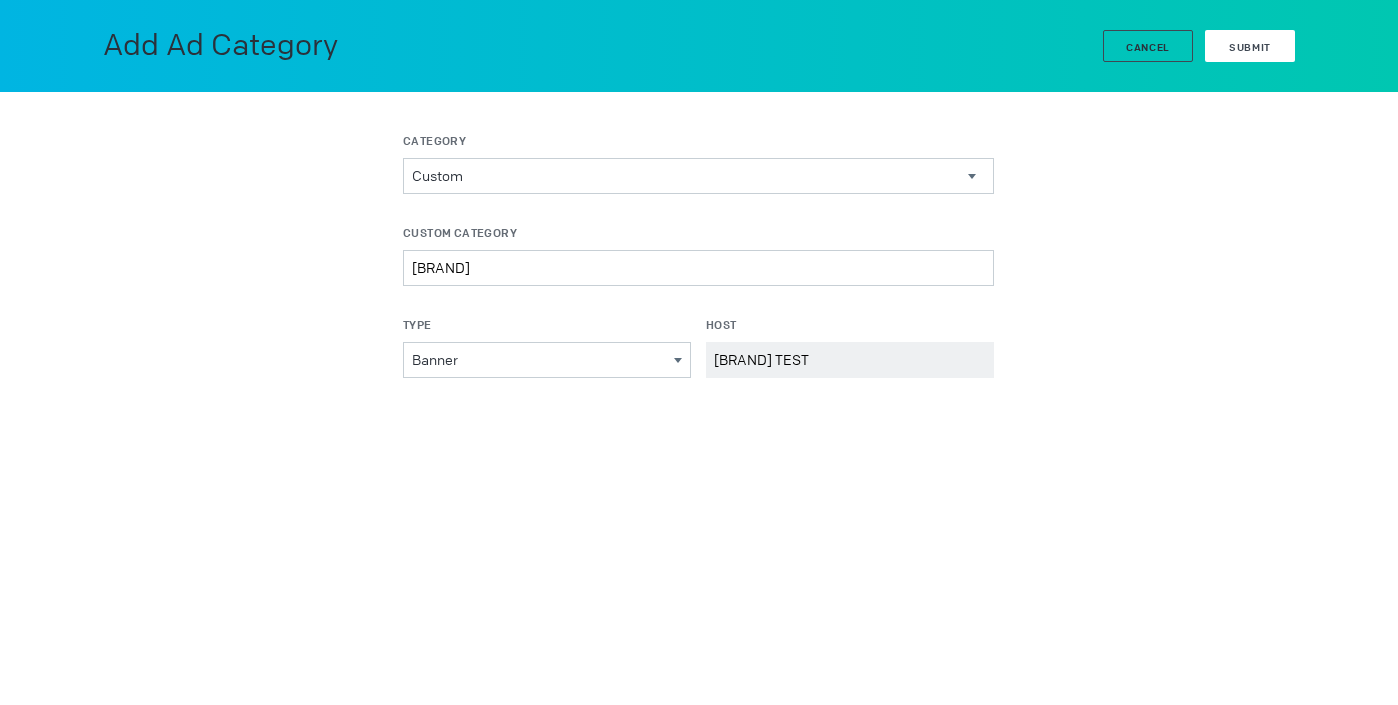 click on "Submit" at bounding box center [1250, 46] 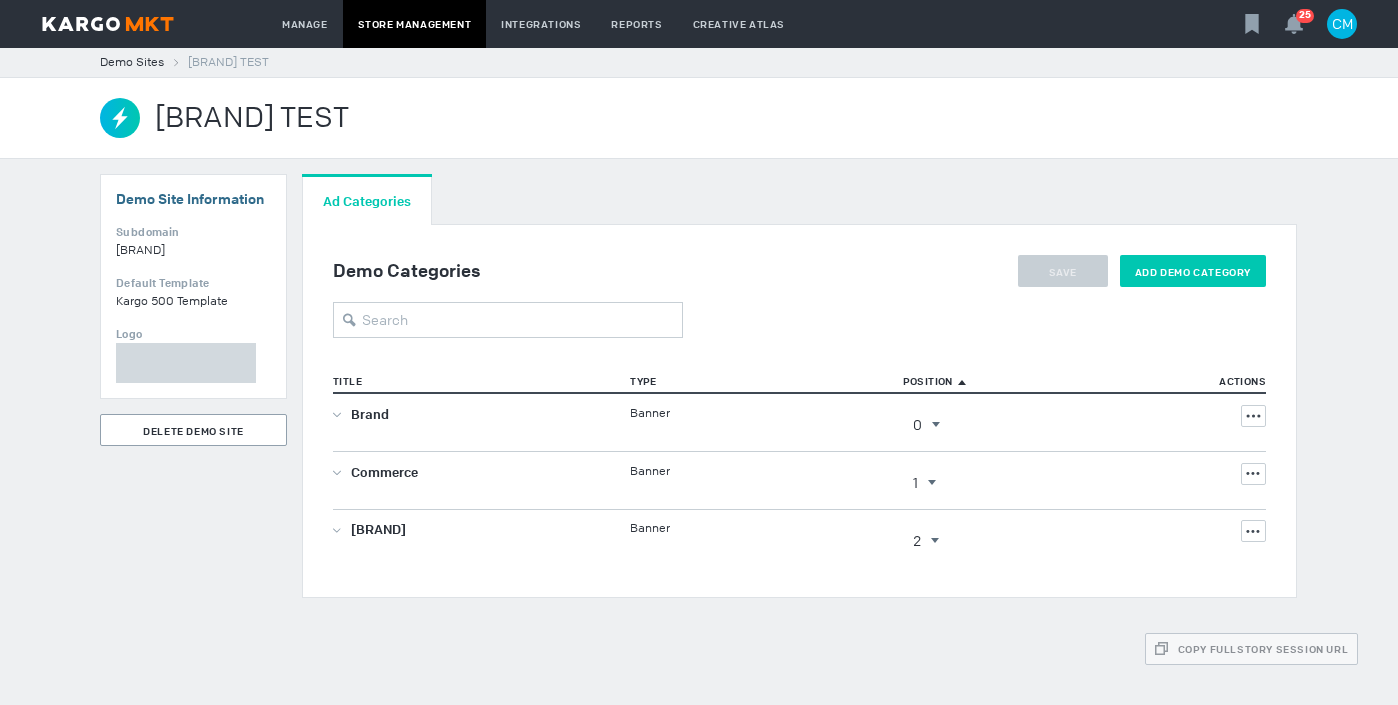 click on "Add Demo Category" at bounding box center [1193, 271] 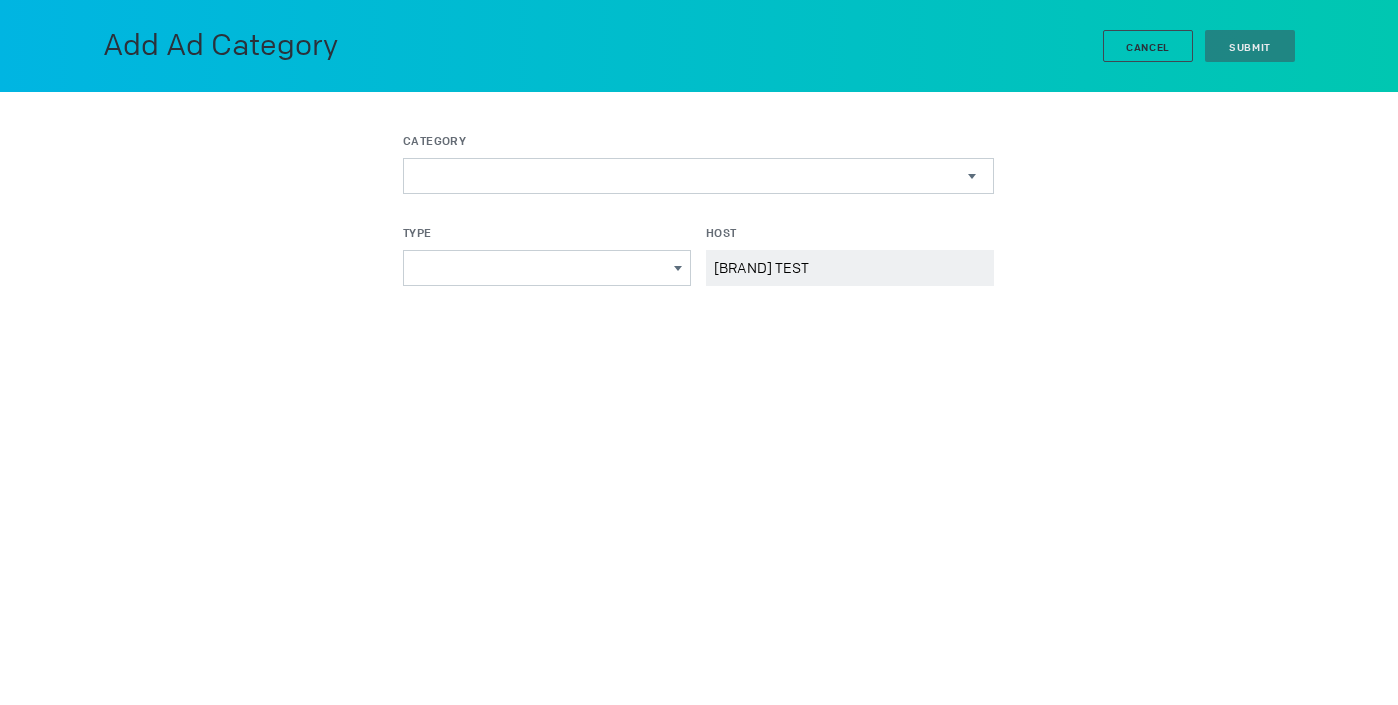 click on "Latest and Greatest Beyond the Banners Custom Rich Media Video Banners Gamification Custom Spotlight Inventory" at bounding box center (698, 176) 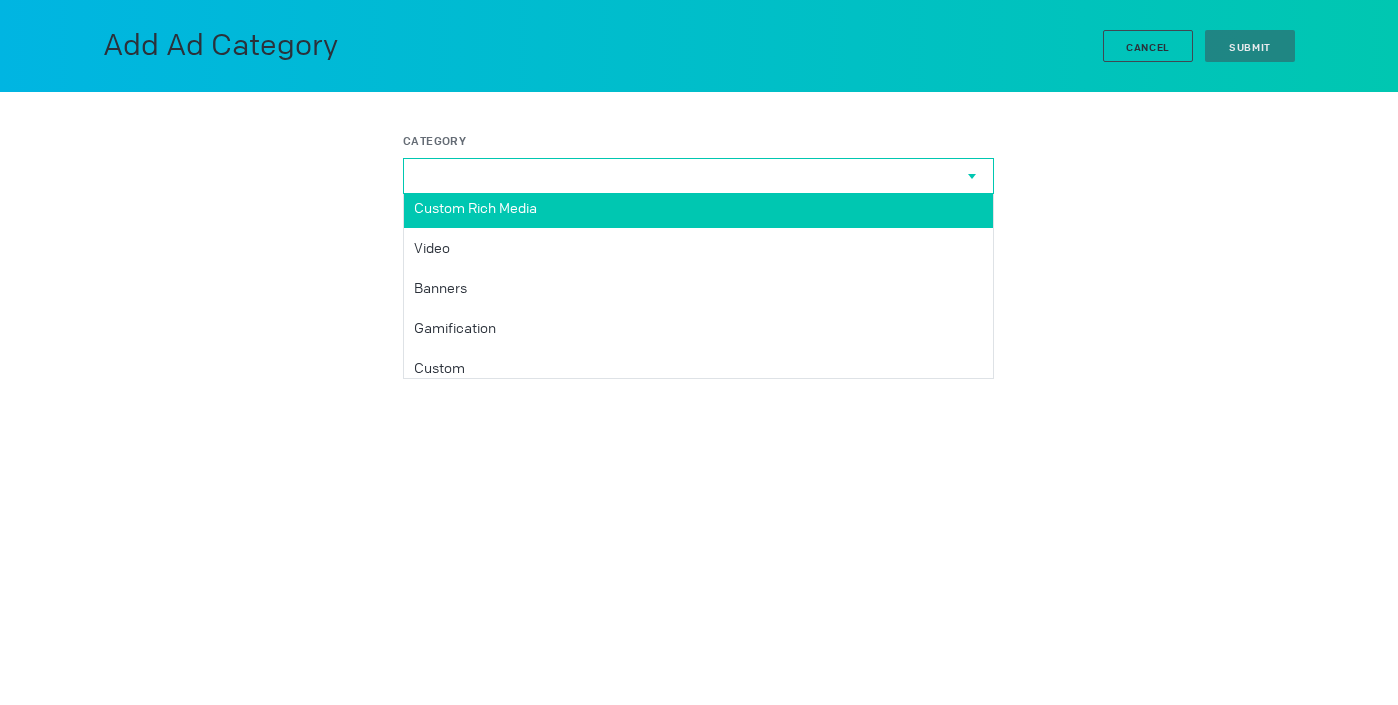 scroll, scrollTop: 95, scrollLeft: 0, axis: vertical 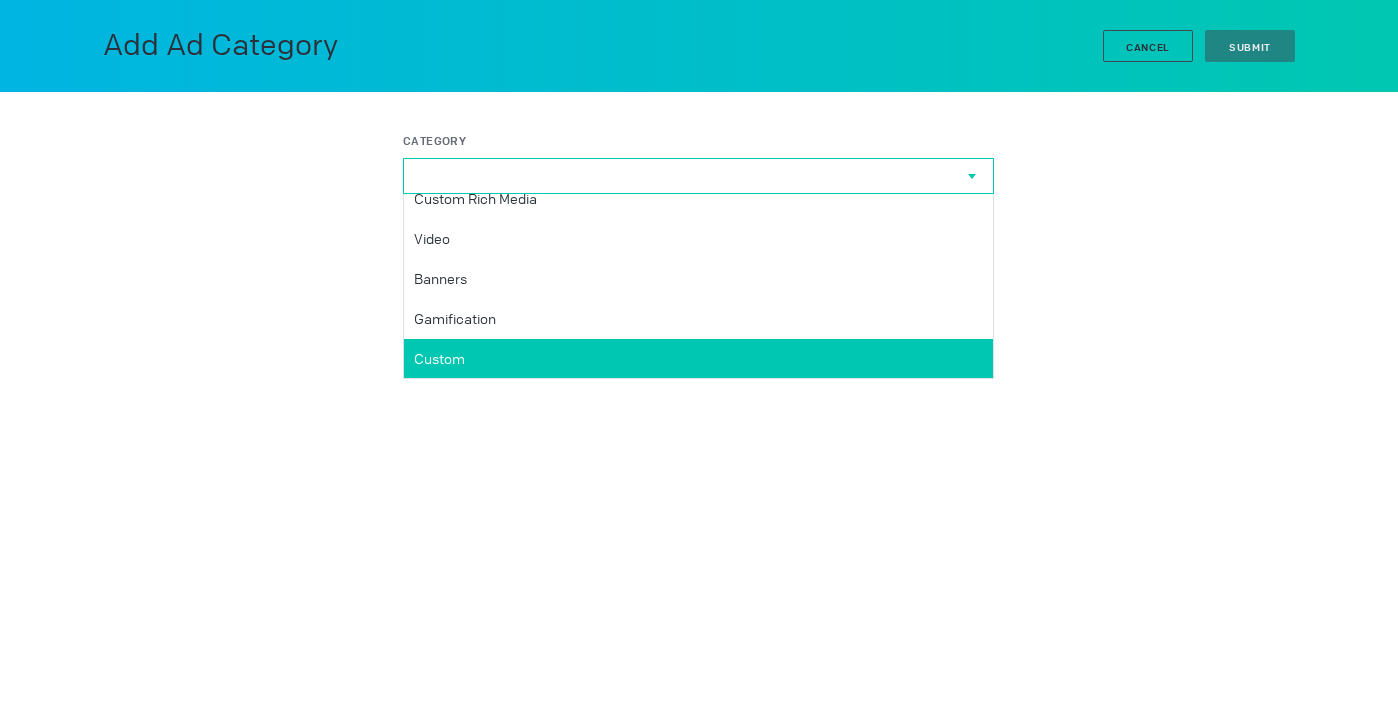 click on "Custom" at bounding box center (698, 359) 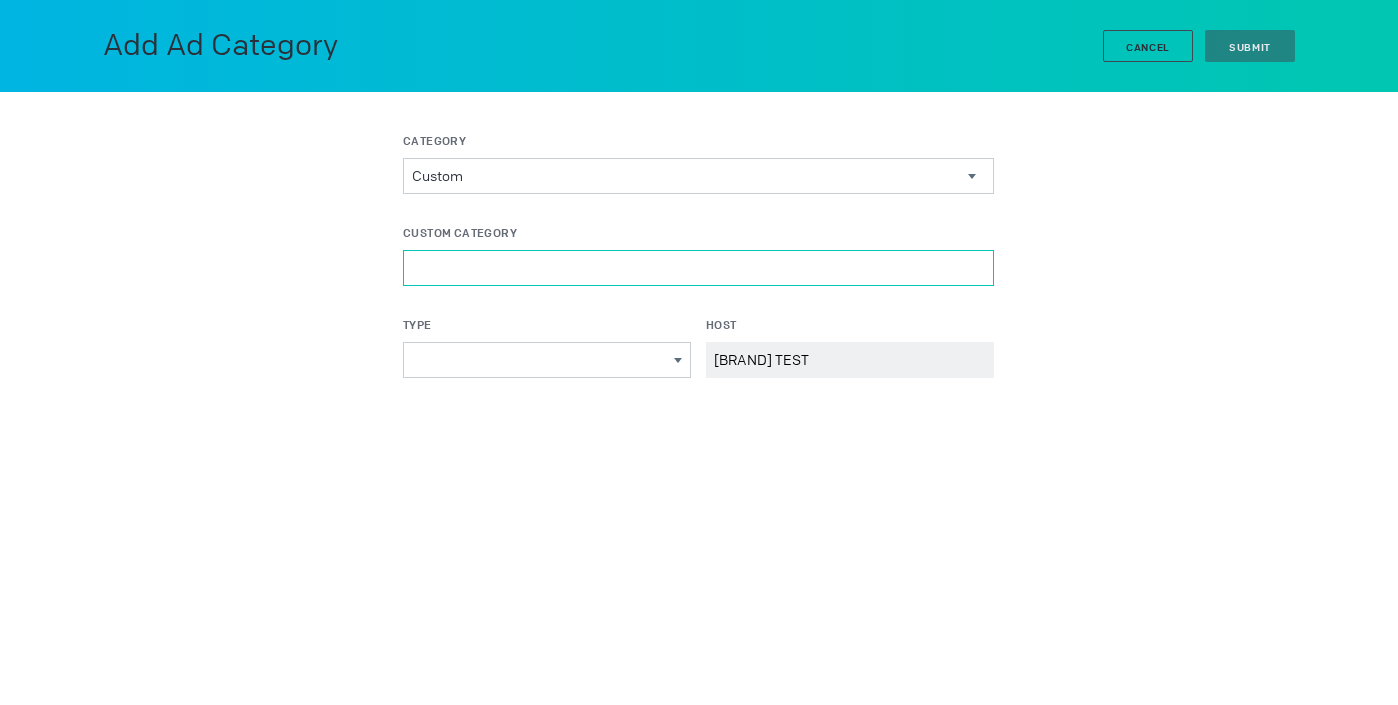 click on "Custom Category" at bounding box center [698, 268] 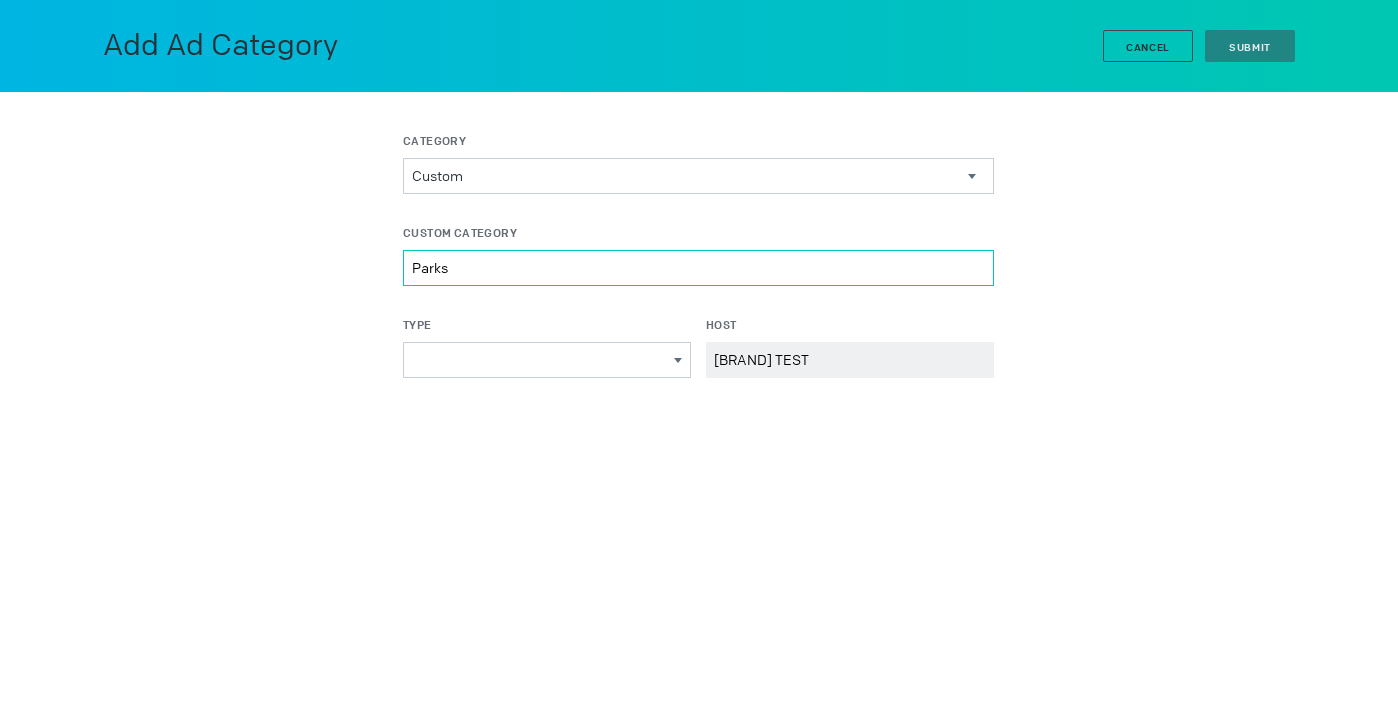 type on "Parks" 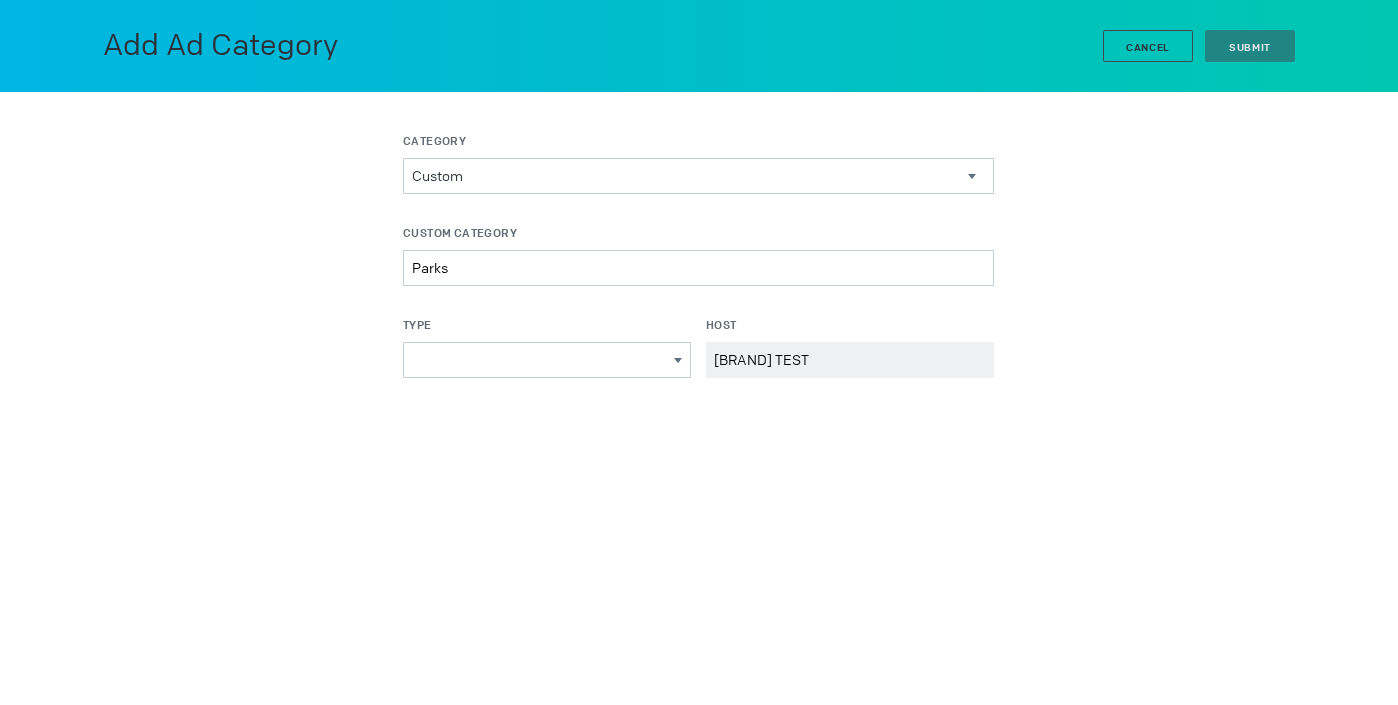 click on "Banner Branding & Product Info Direct Response Exclusive Gamification Interstitial Instant Native Location Based Rich Media Site Skin Social Video Entertainment Auto CPG Retail Telecom QSR" at bounding box center [547, 360] 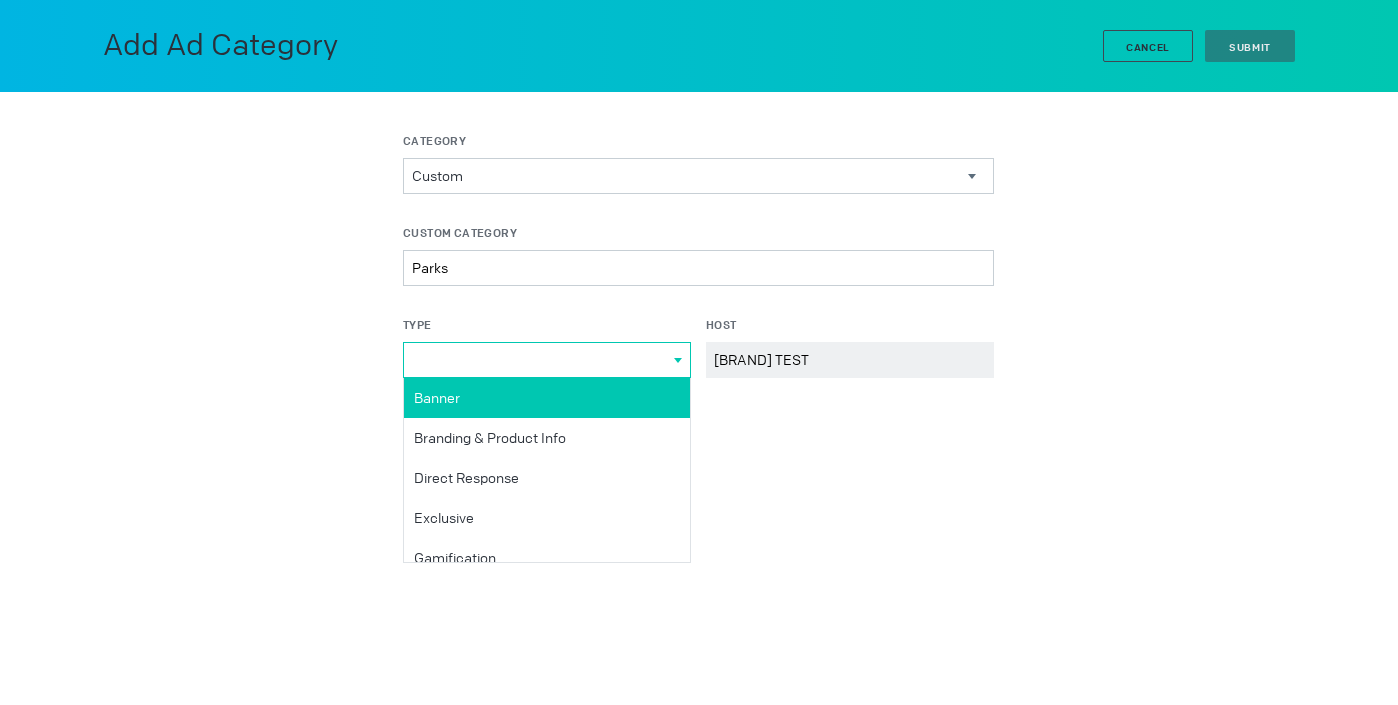 click on "Banner" at bounding box center [0, 0] 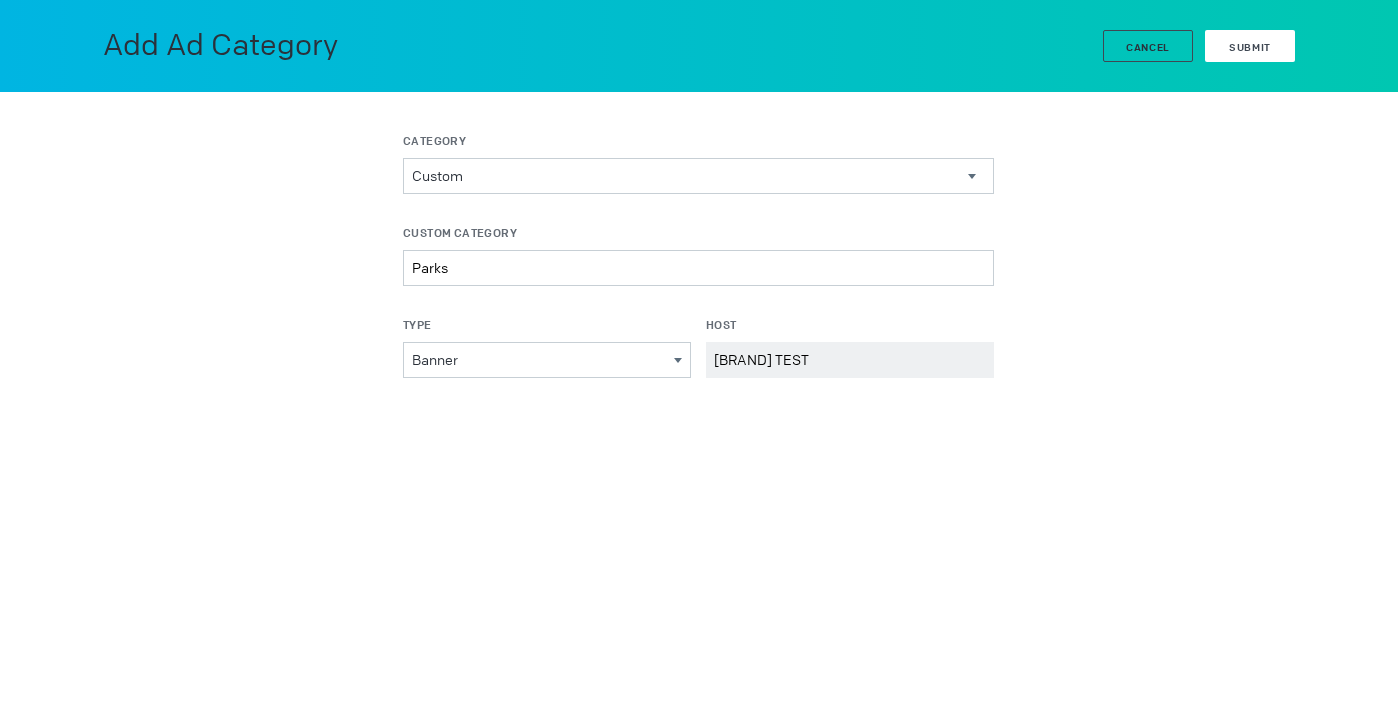 click on "Submit" at bounding box center [1250, 46] 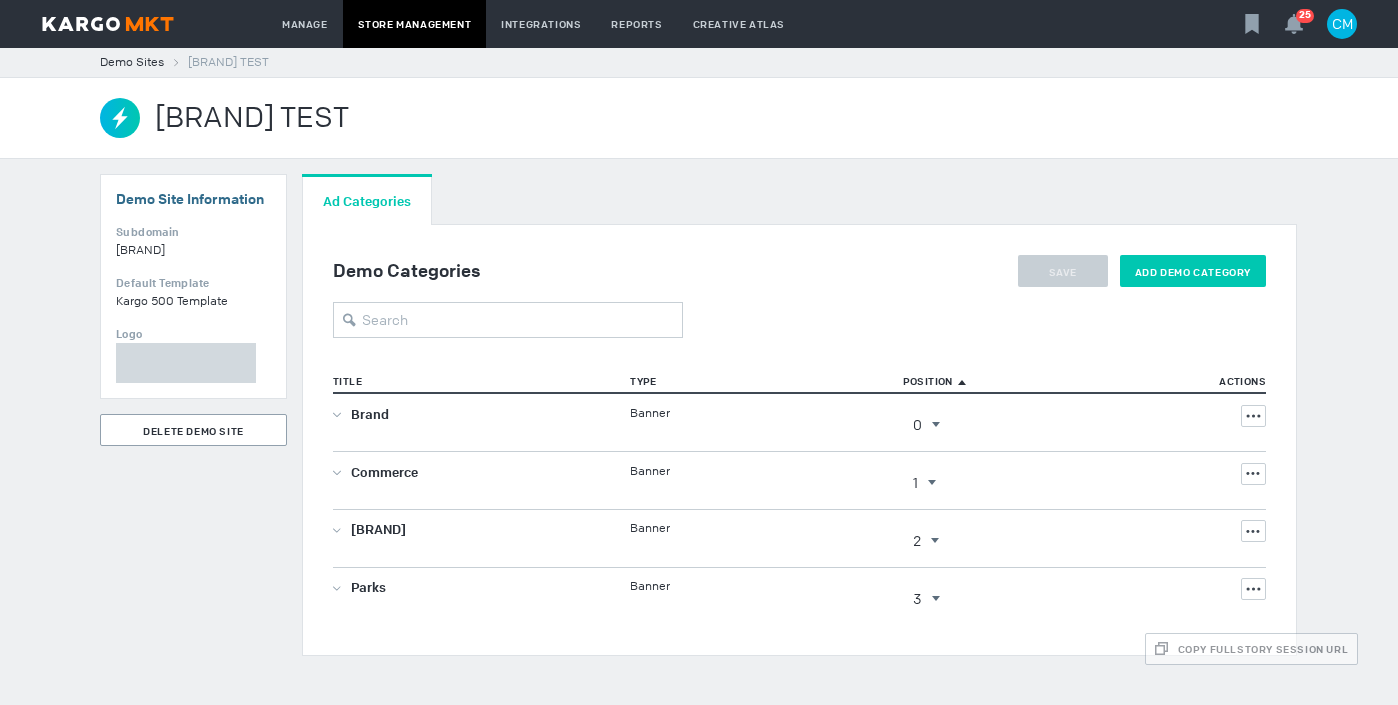 click on "Add Demo Category" at bounding box center [1193, 271] 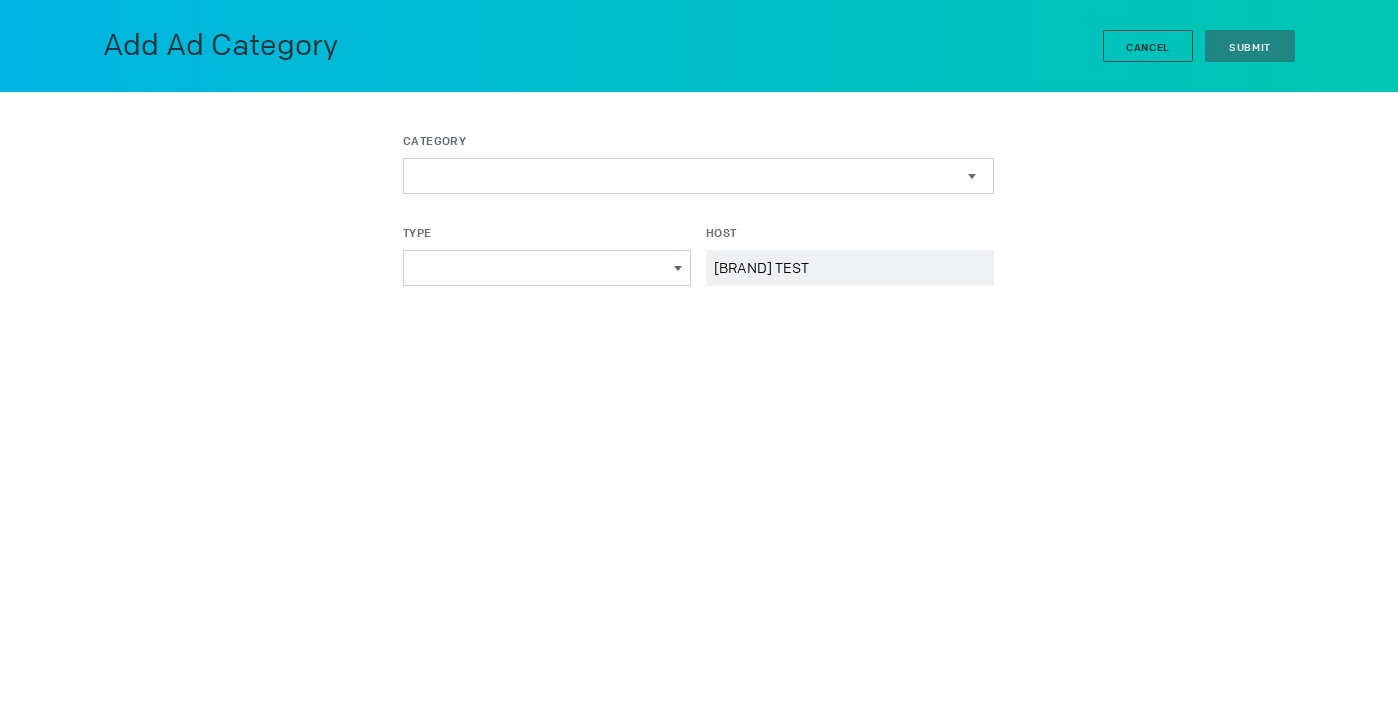 click on "Latest and Greatest Beyond the Banners Custom Rich Media Video Banners Gamification Custom Spotlight Inventory" at bounding box center (698, 176) 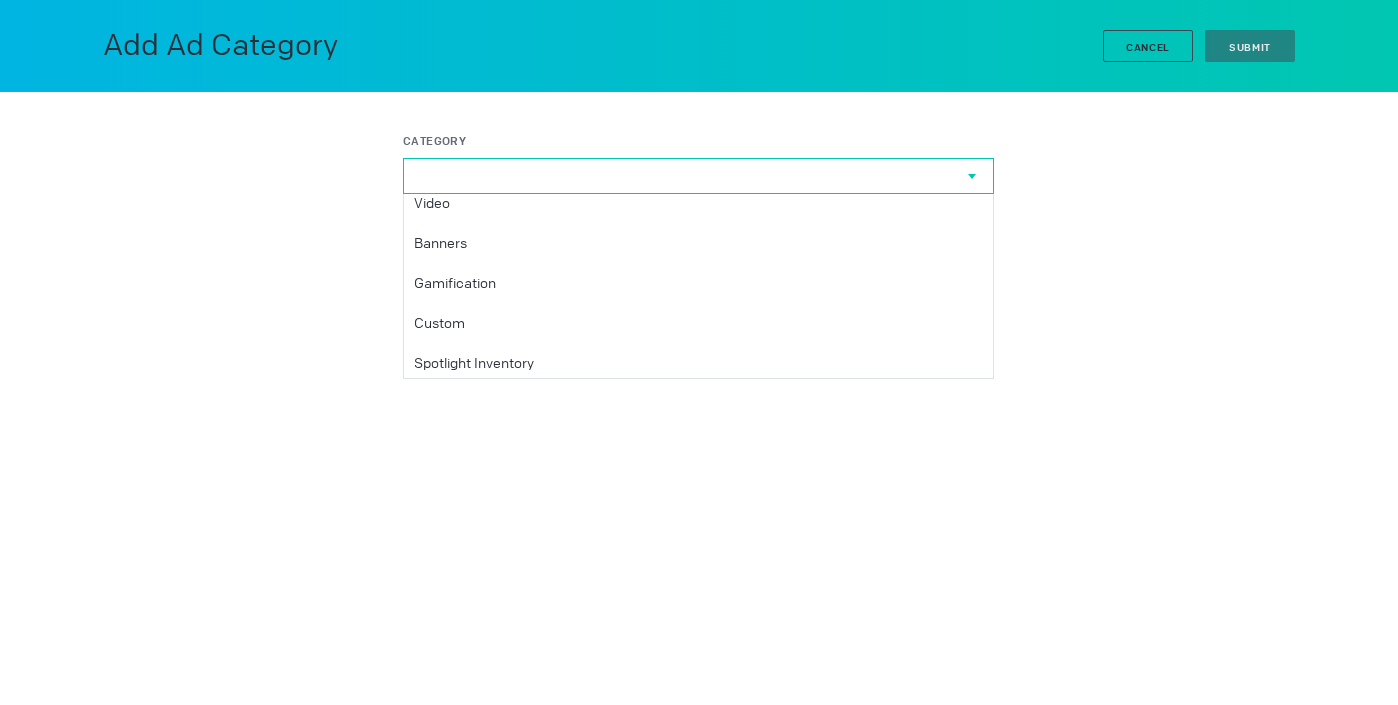 scroll, scrollTop: 136, scrollLeft: 0, axis: vertical 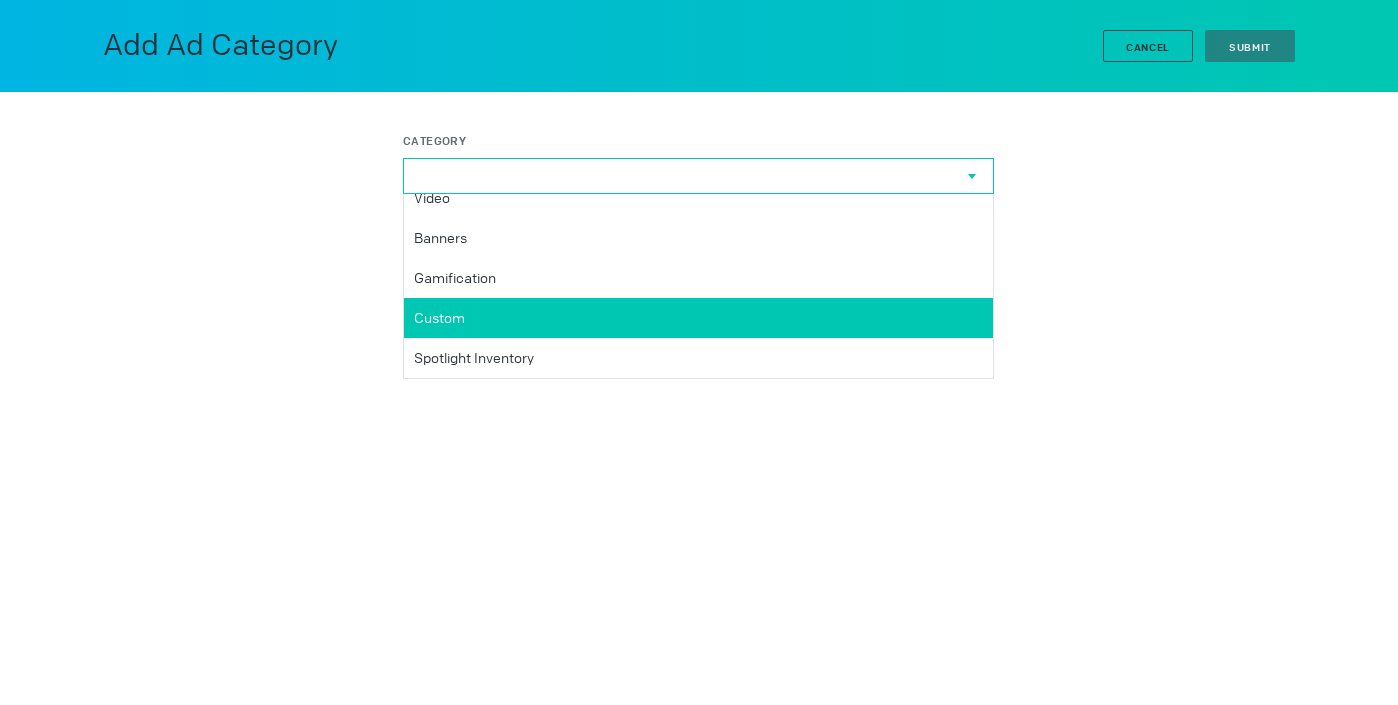 click on "Custom" at bounding box center [698, 318] 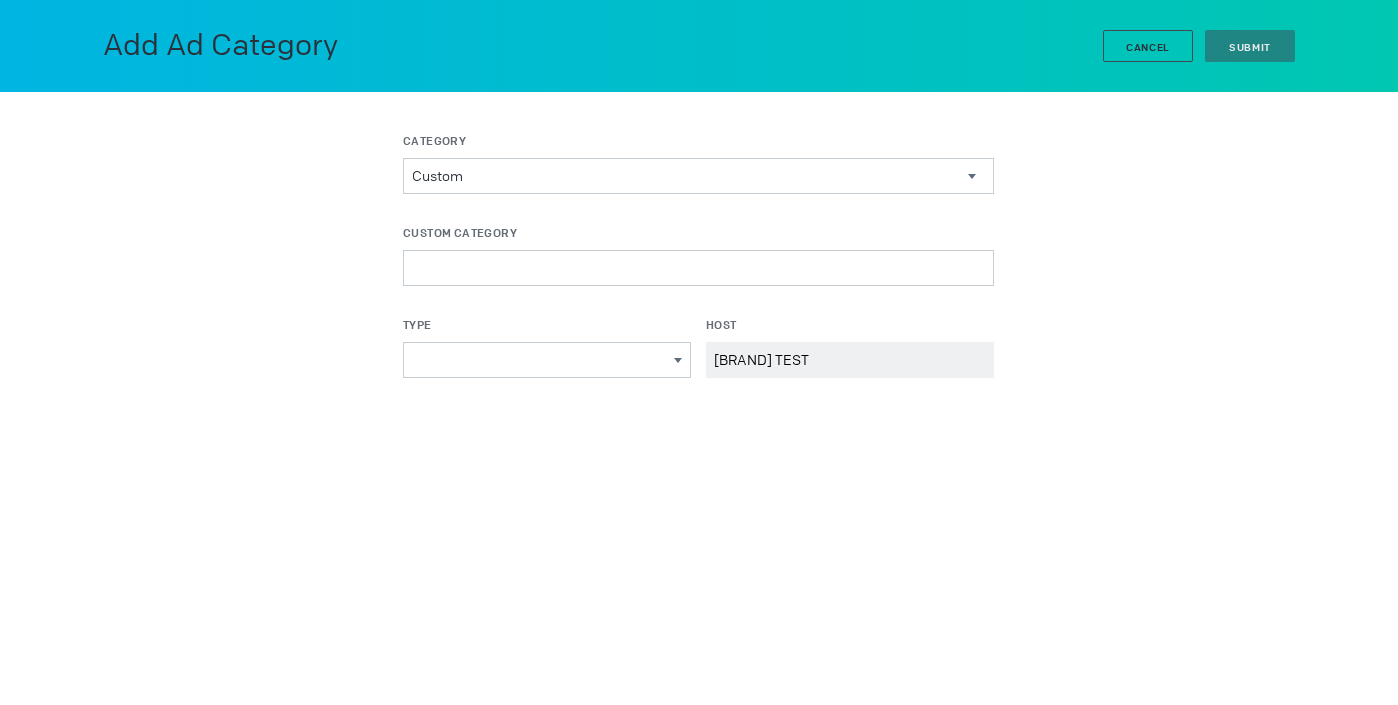 click on "Category Custom Latest and Greatest Beyond the Banners Custom Rich Media Video Banners Gamification Custom Spotlight Inventory Custom Category Type Banner Branding & Product Info Direct Response Exclusive Gamification Interstitial Instant Native Location Based Rich Media Site Skin Social Video Entertainment Auto CPG Retail Telecom QSR Host [BRAND] TEST" at bounding box center (698, 270) 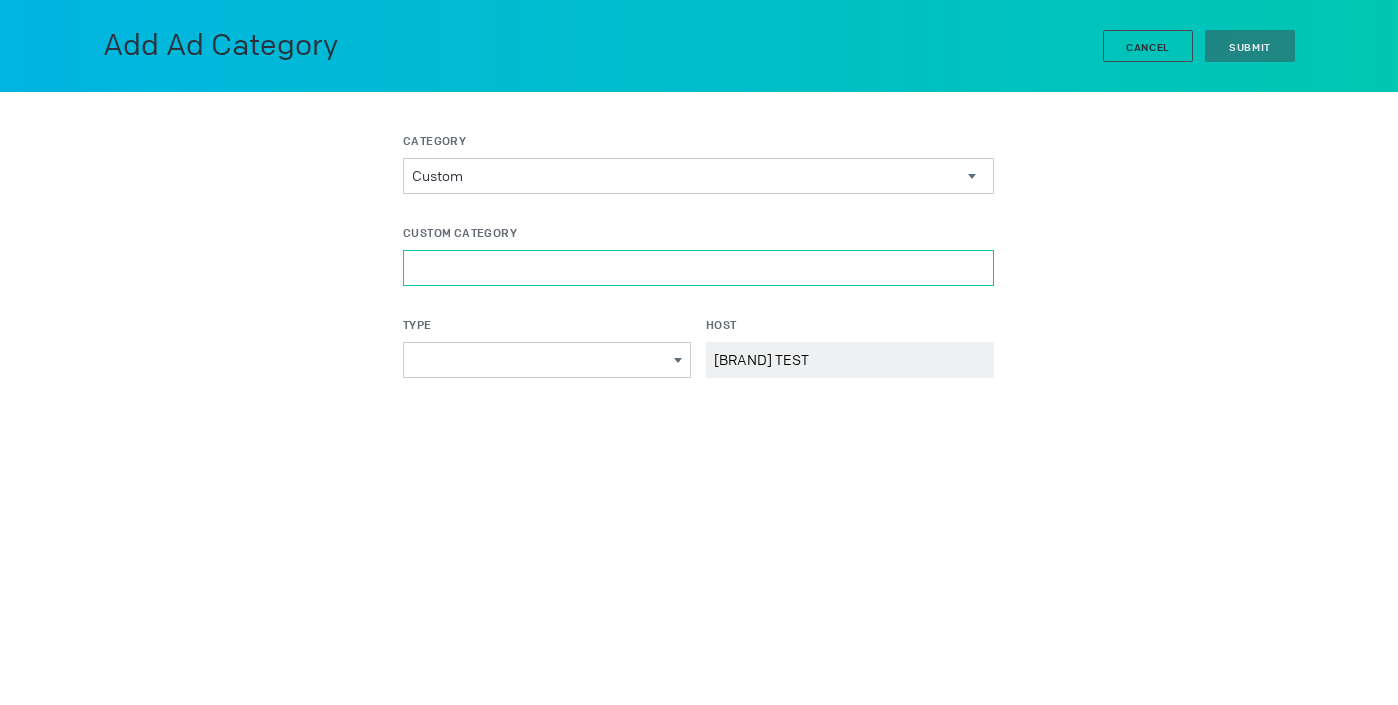 click on "Custom Category" at bounding box center [698, 268] 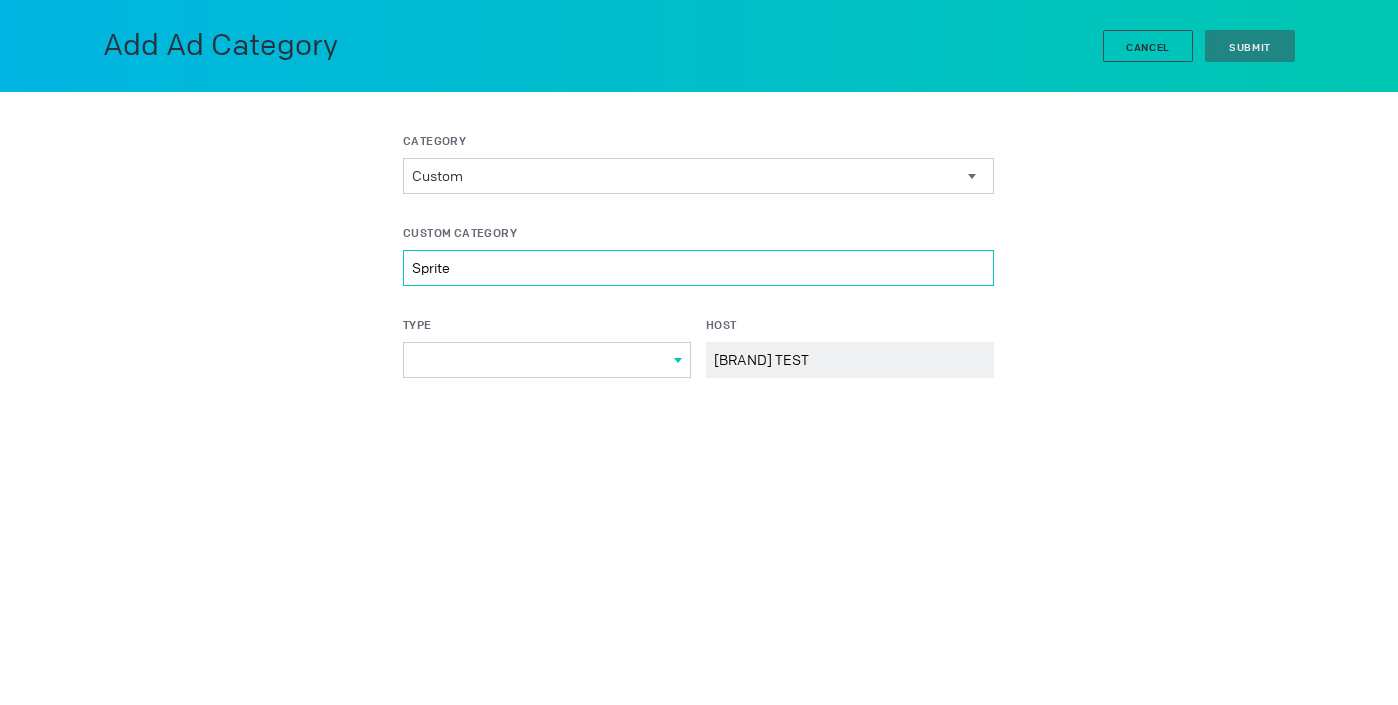 type on "Sprite" 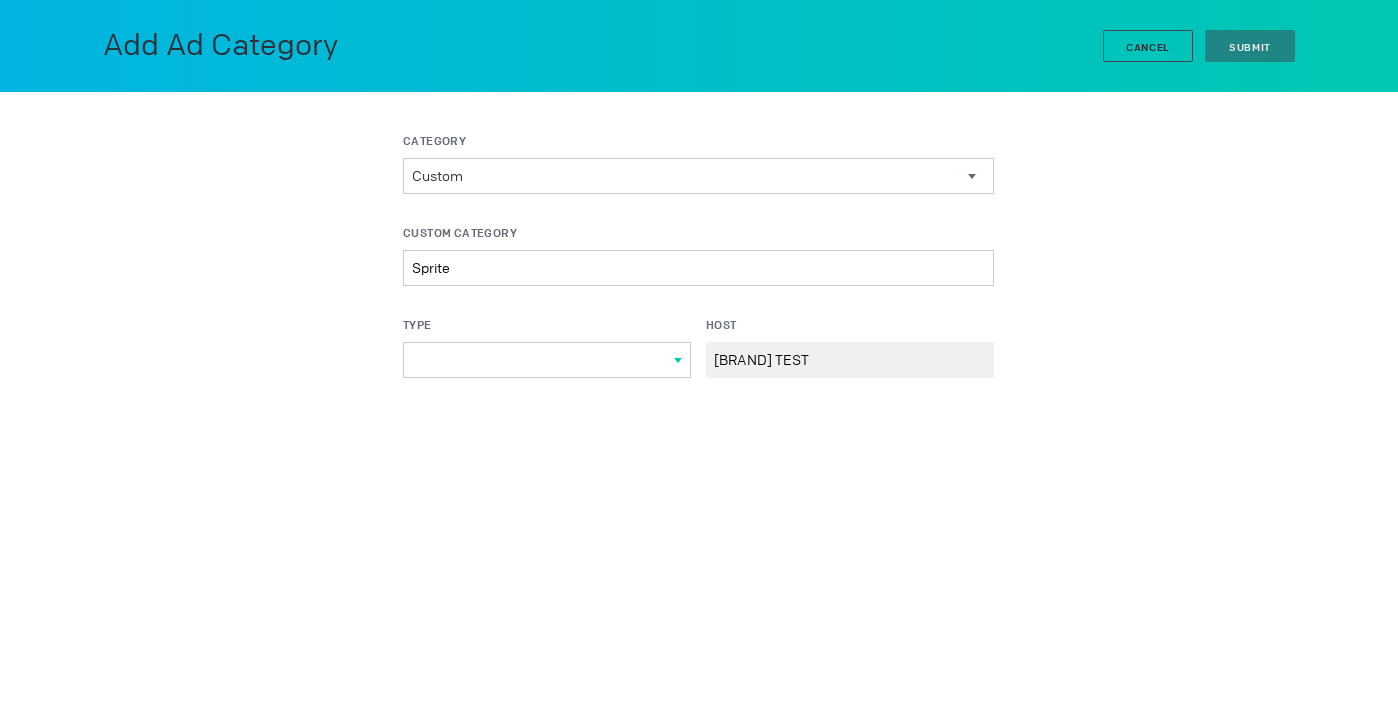 click at bounding box center (547, 360) 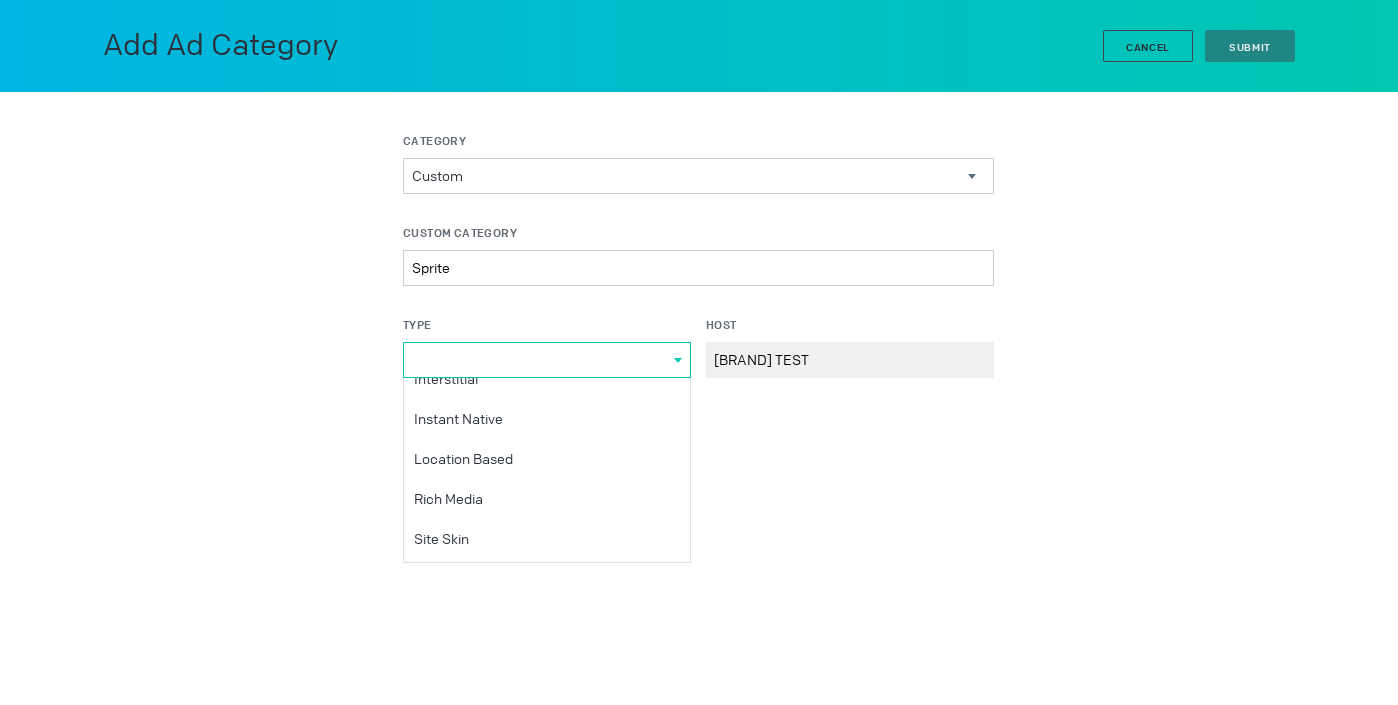 scroll, scrollTop: 0, scrollLeft: 0, axis: both 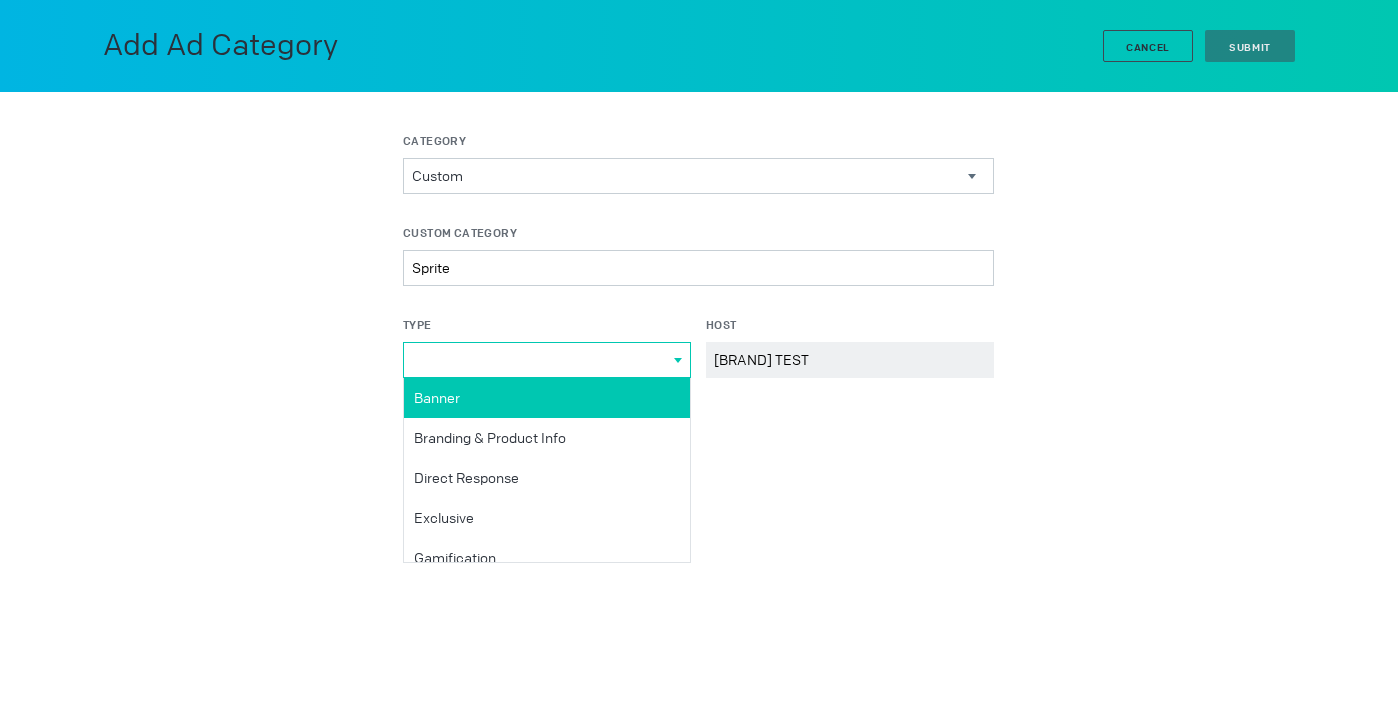 click on "Banner" at bounding box center (0, 0) 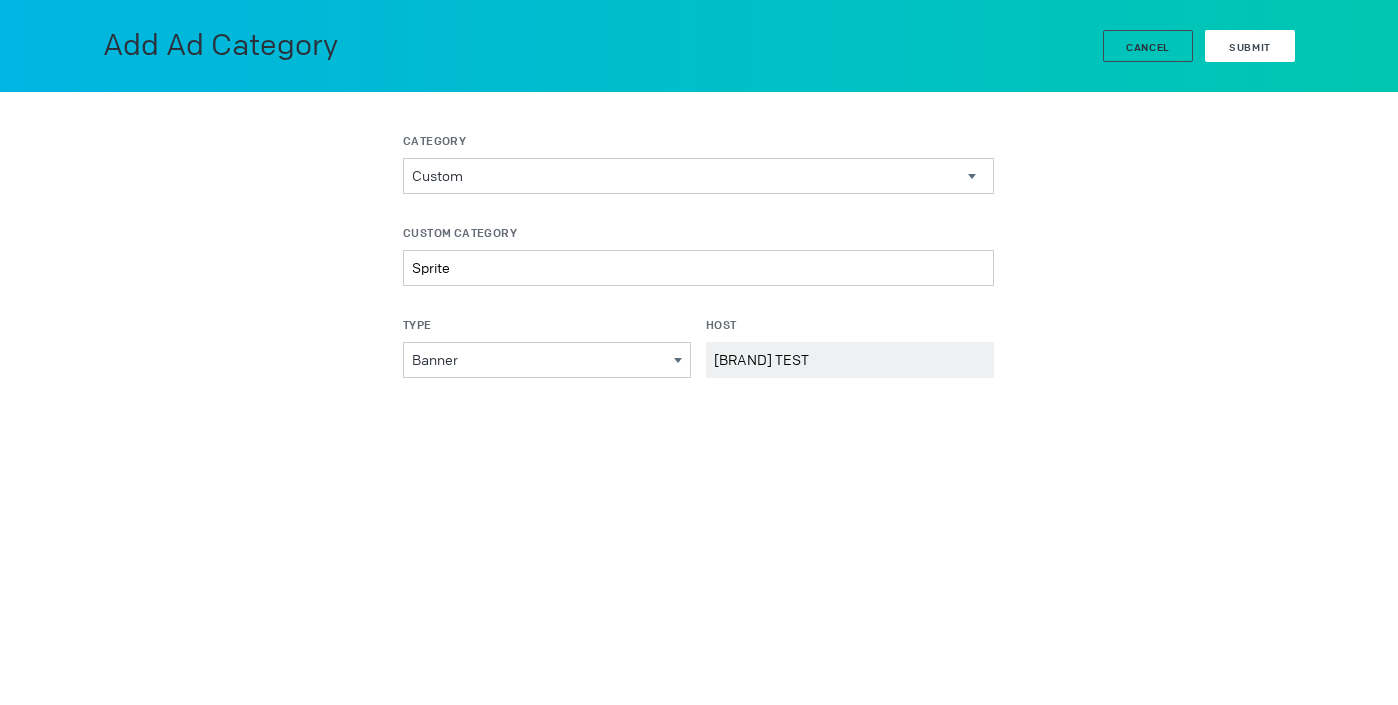 click on "Submit" at bounding box center (1250, 47) 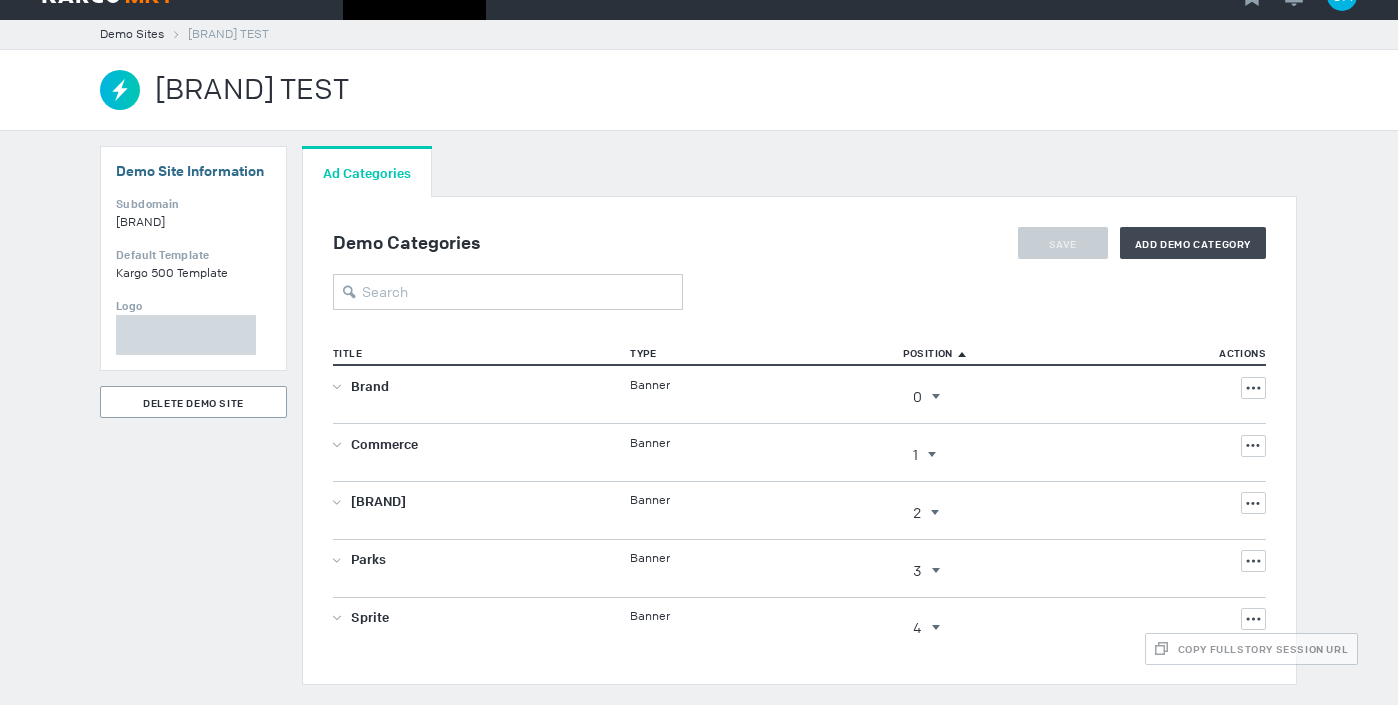 scroll, scrollTop: 27, scrollLeft: 0, axis: vertical 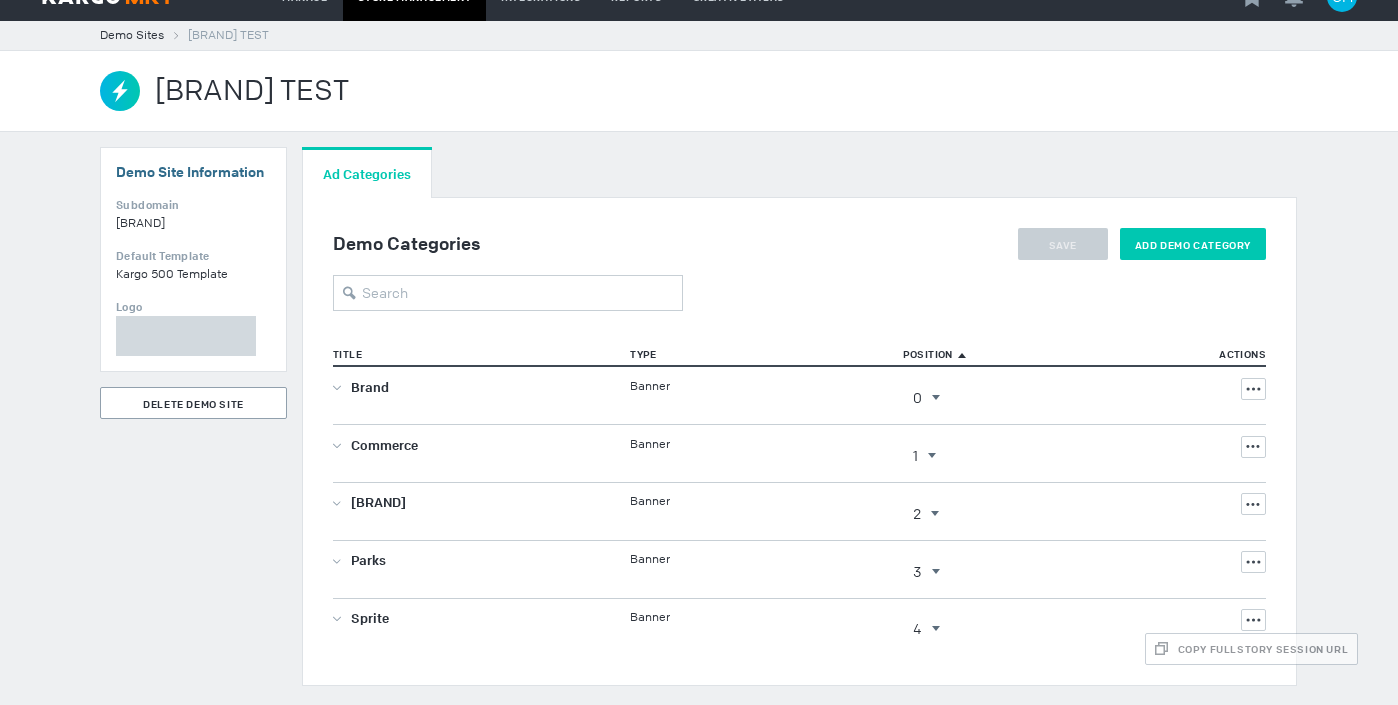 click on "Add Demo Category" at bounding box center (1063, 245) 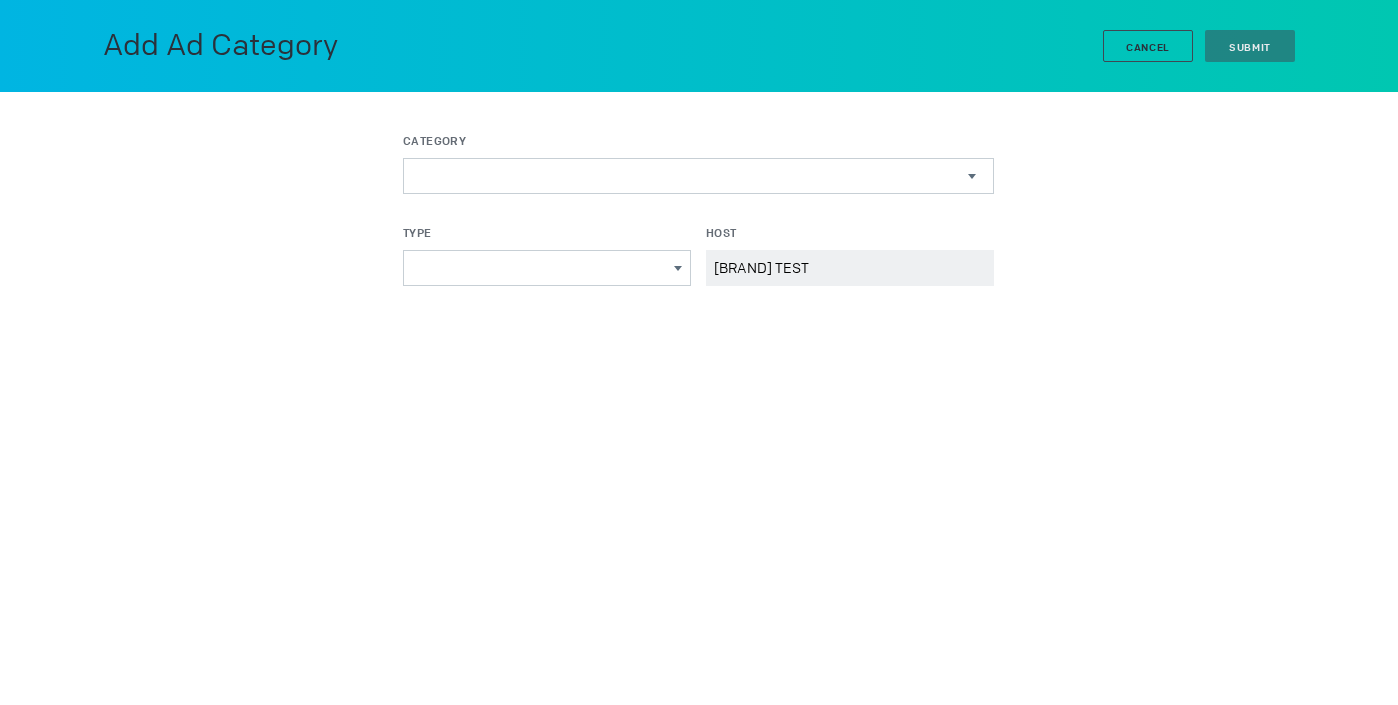 click on "Latest and Greatest Beyond the Banners Custom Rich Media Video Banners Gamification Custom Spotlight Inventory" at bounding box center [698, 176] 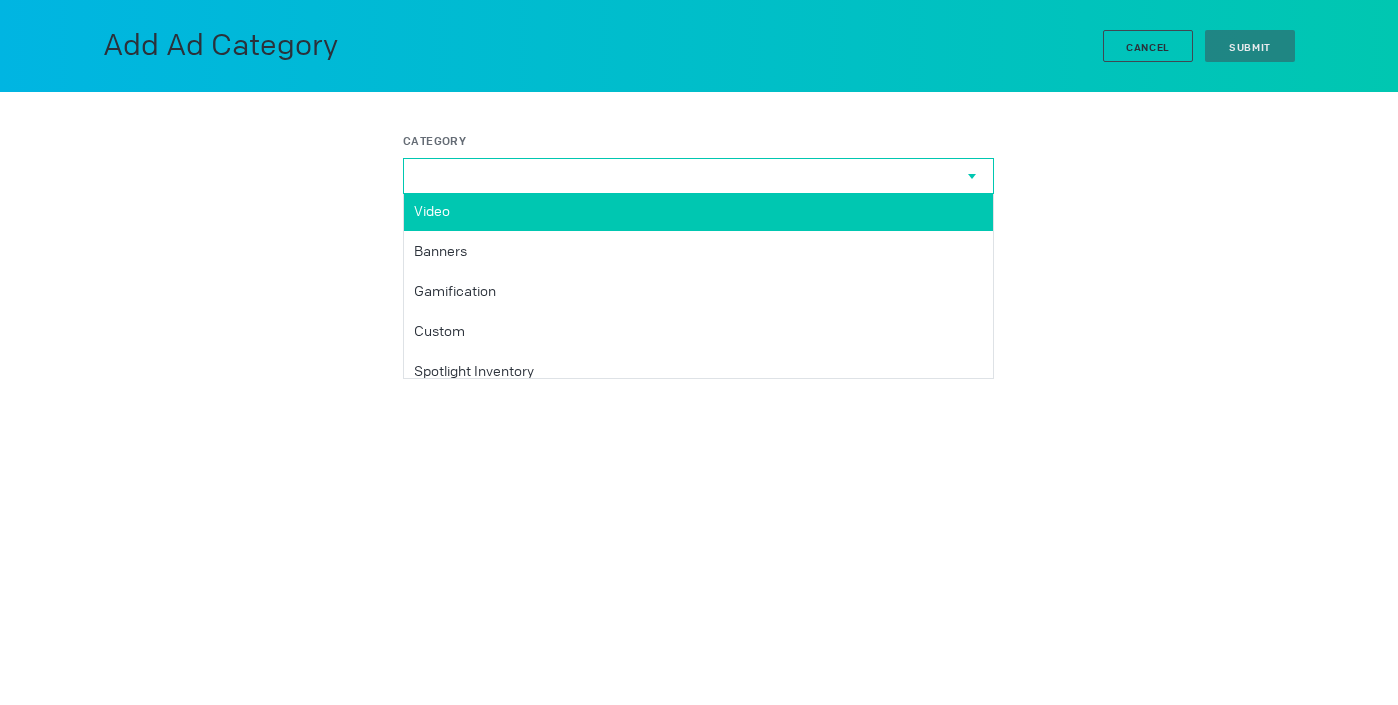 scroll, scrollTop: 131, scrollLeft: 0, axis: vertical 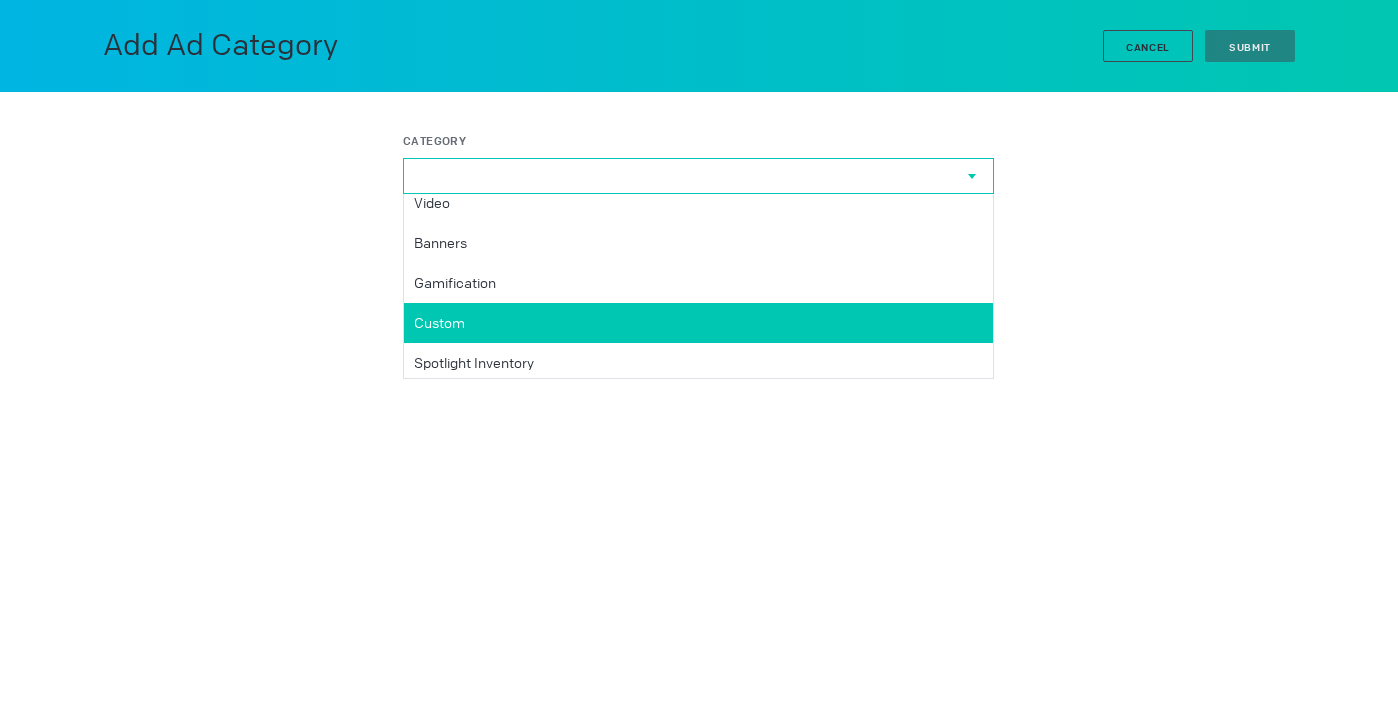click on "Custom" at bounding box center [695, 83] 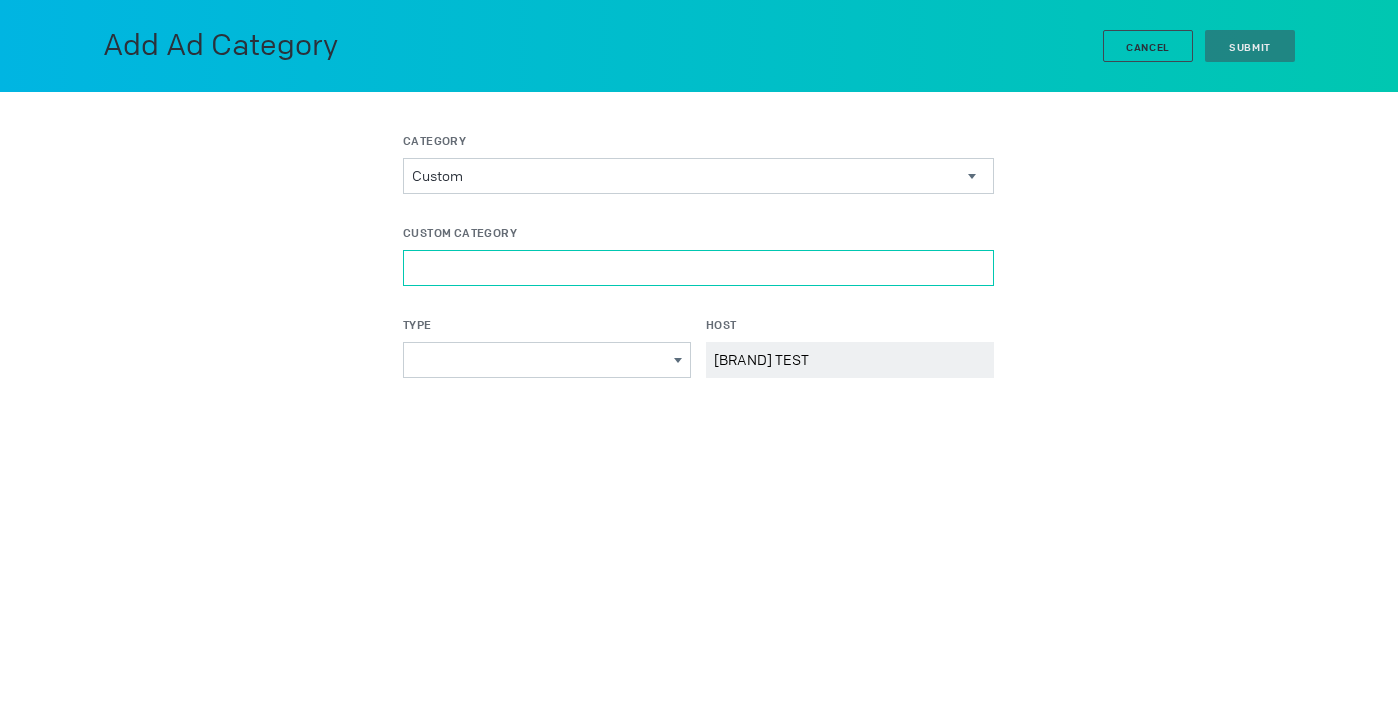 click on "Custom Category" at bounding box center [698, 268] 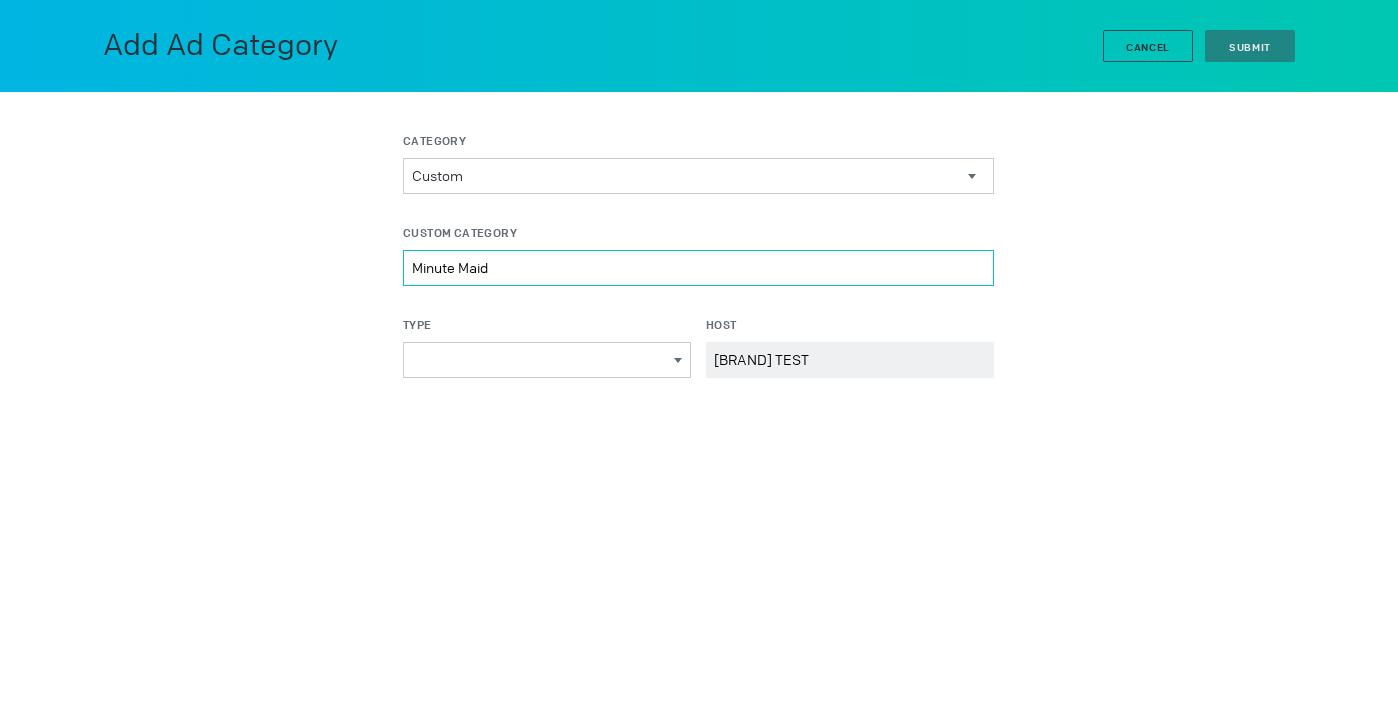 type on "Minute Maid" 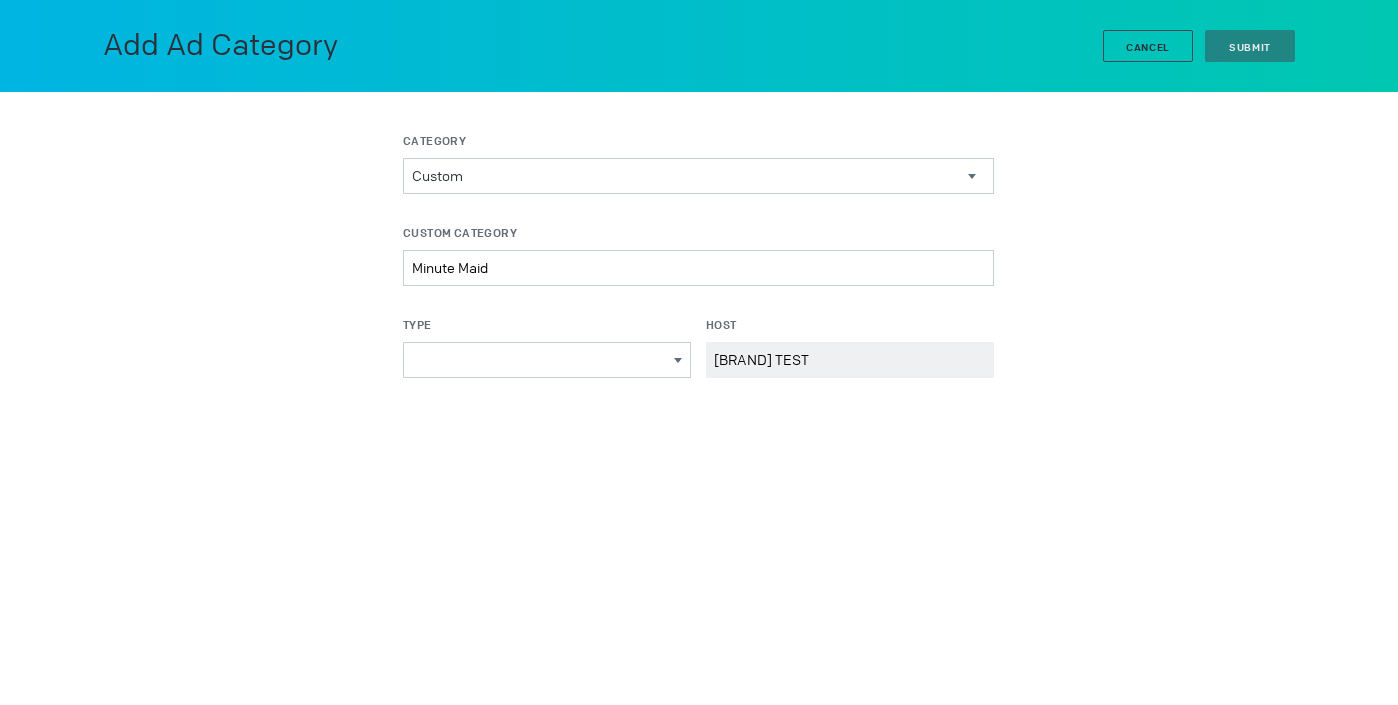 click on "Banner Branding & Product Info Direct Response Exclusive Gamification Interstitial Instant Native Location Based Rich Media Site Skin Social Video Entertainment Auto CPG Retail Telecom QSR" at bounding box center [547, 360] 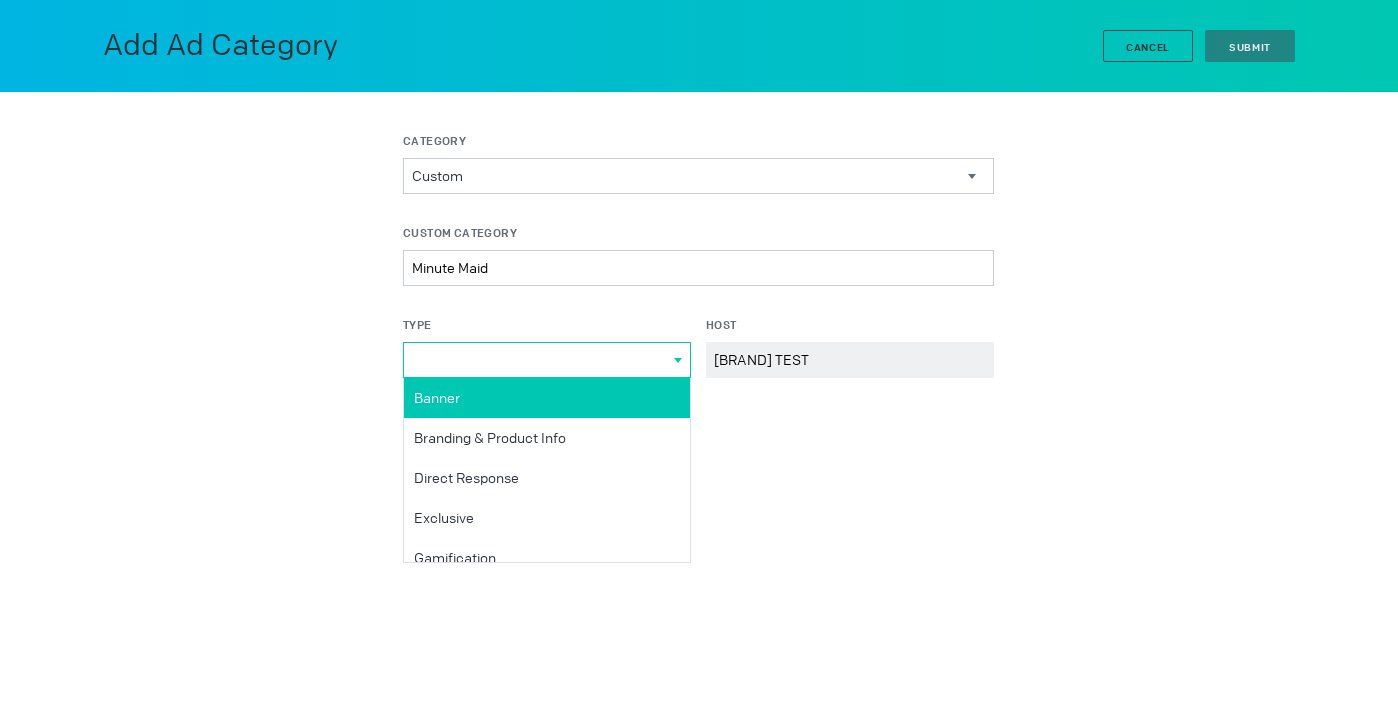 click on "Banner" at bounding box center (0, 0) 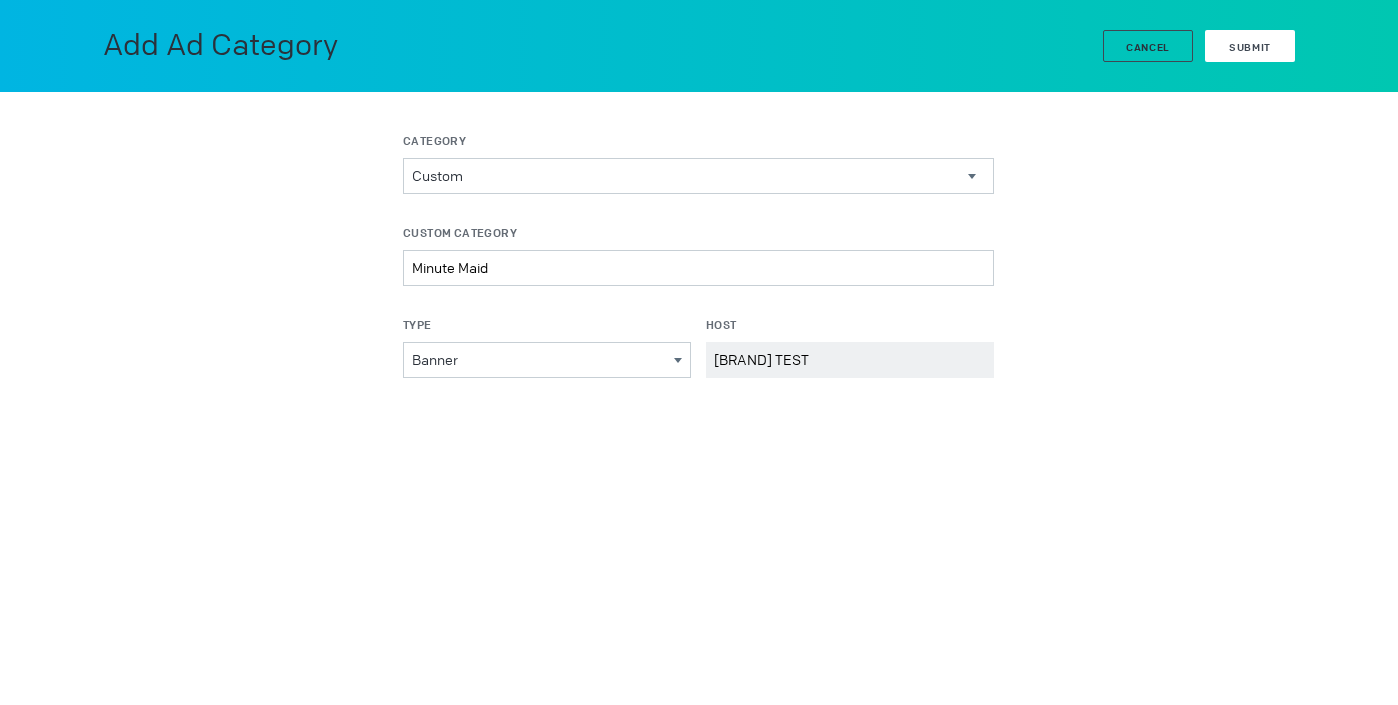 click on "Submit" at bounding box center (1250, 46) 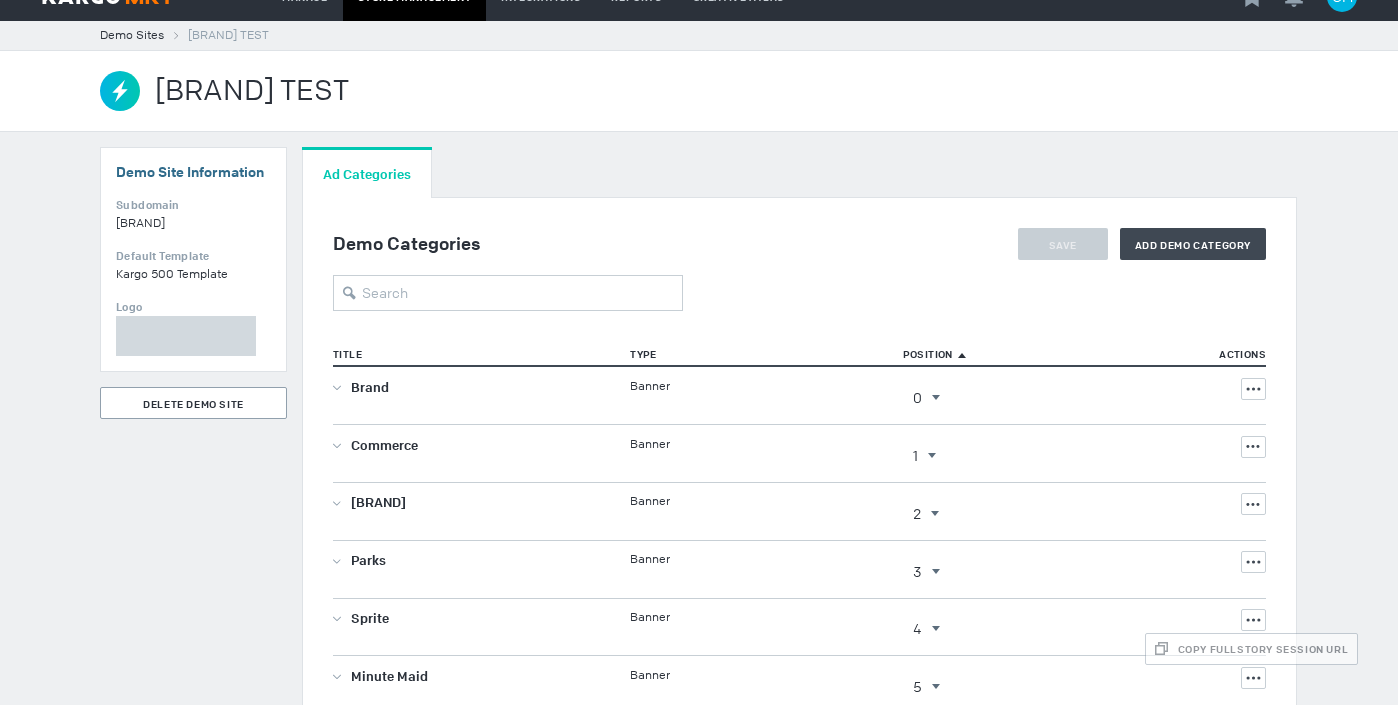click on "Demo Category Custom Latest and Greatest Beyond the Banners Custom Rich Media Video Banners Gamification Custom Spotlight Inventory Custom Category Type Banner Branding & Product Info Direct Response Exclusive Gamification Interstitial Instant Native Location Based Rich Media Site Skin Social Video Entertainment Auto CPG Retail Telecom QSR Host [BRAND] TEST" at bounding box center [799, 470] 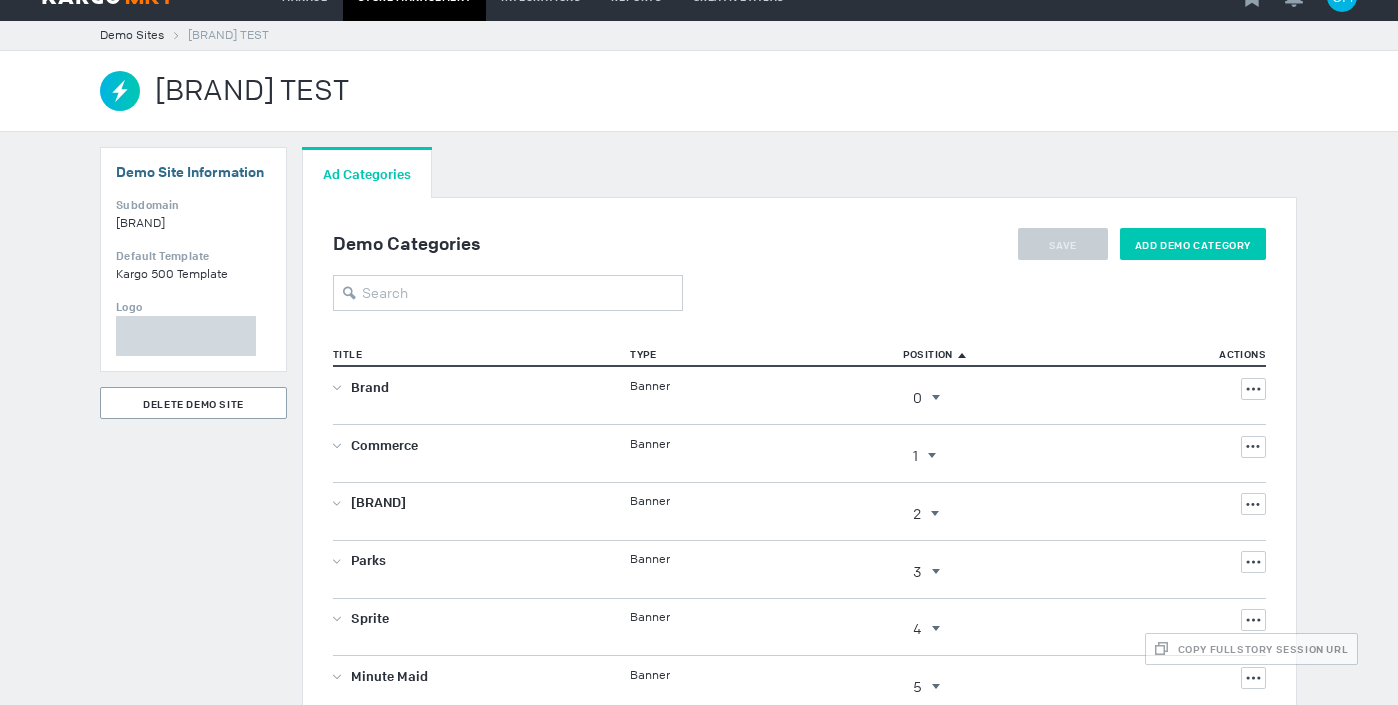 click on "Add Demo Category" at bounding box center [1193, 244] 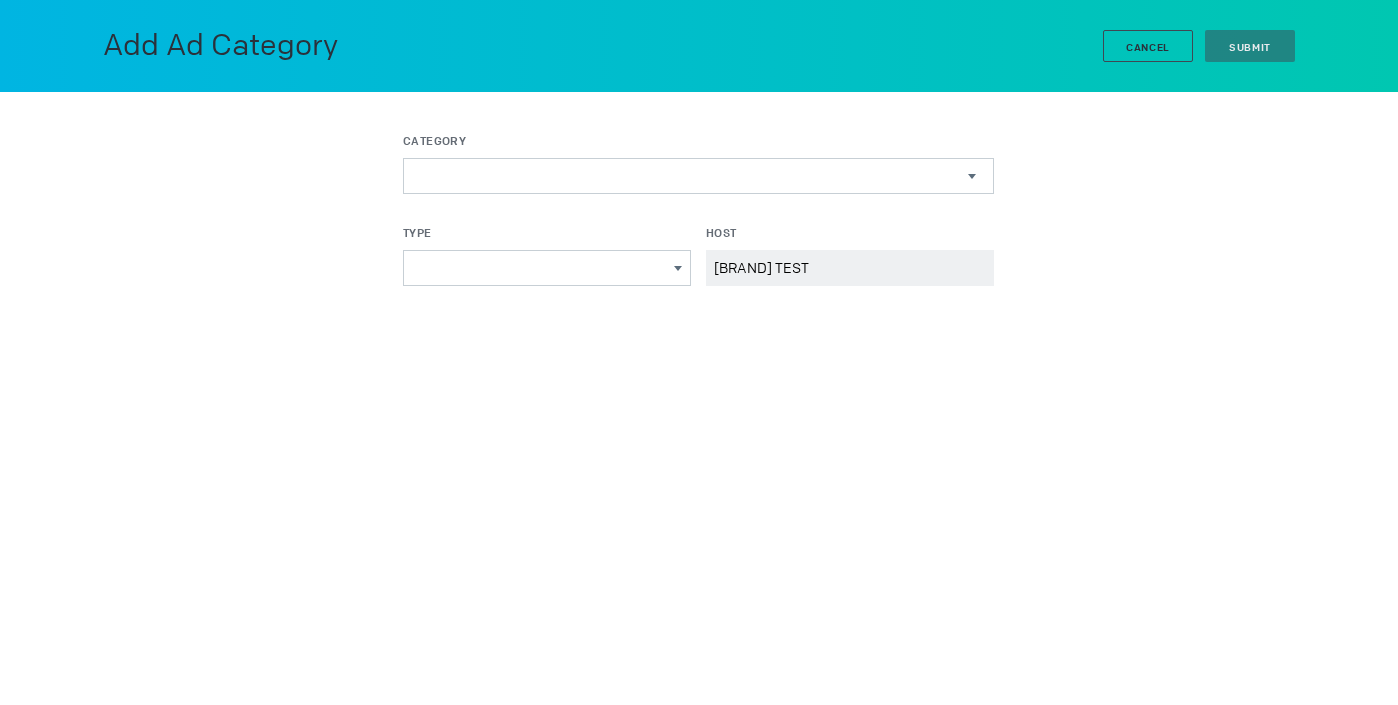 click on "Latest and Greatest Beyond the Banners Custom Rich Media Video Banners Gamification Custom Spotlight Inventory" at bounding box center (698, 176) 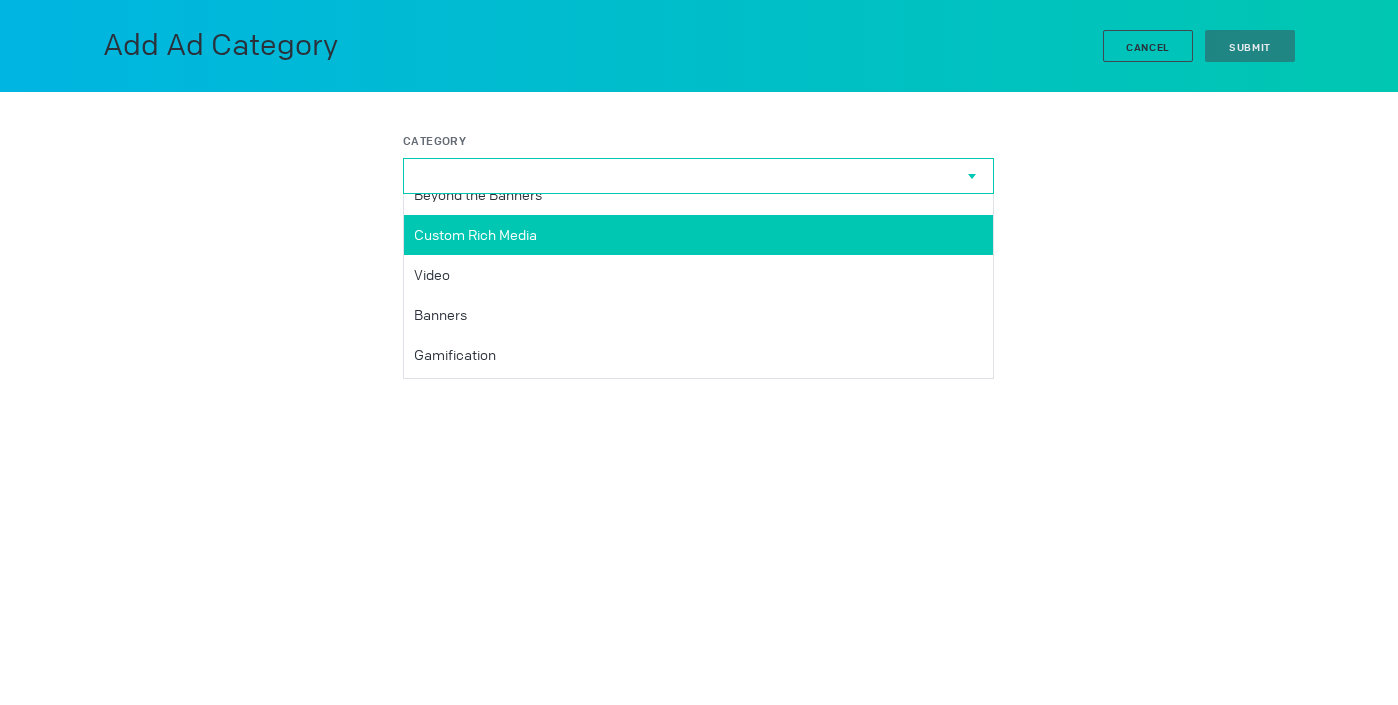 scroll, scrollTop: 136, scrollLeft: 0, axis: vertical 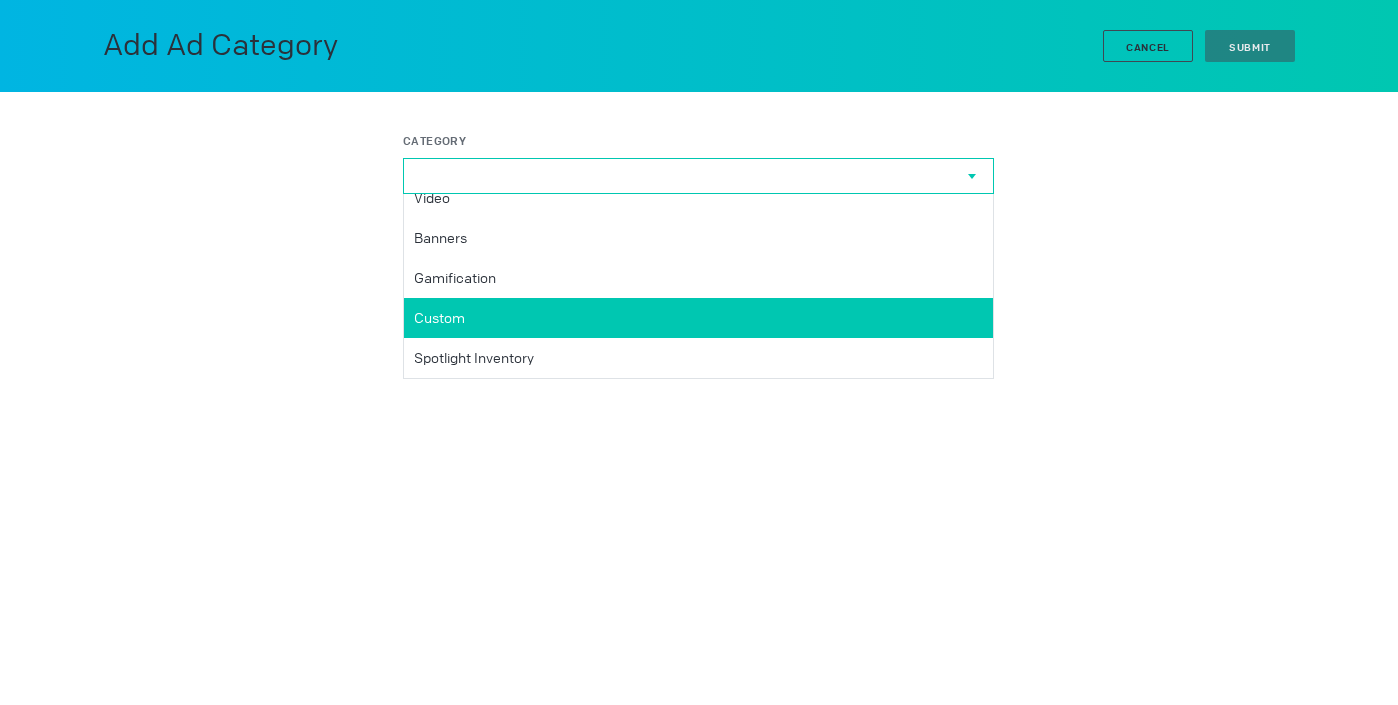 click on "Custom" at bounding box center [695, 78] 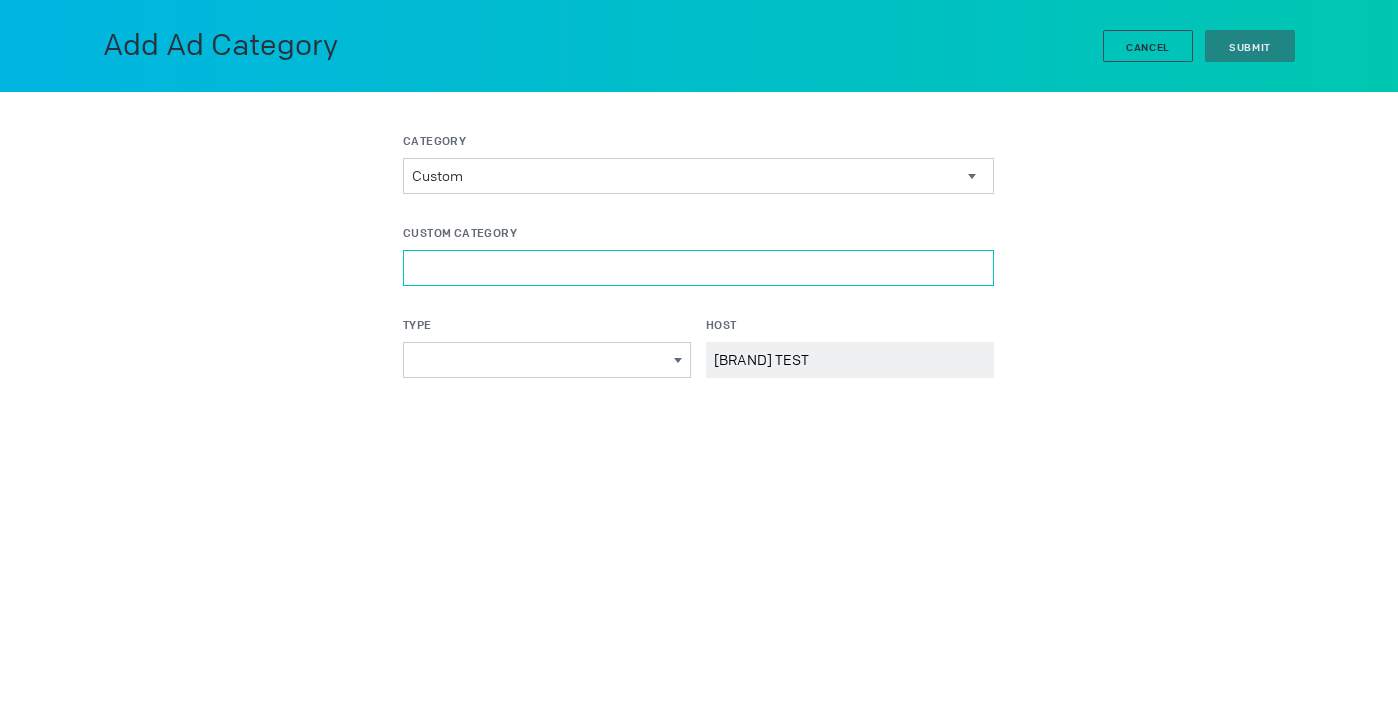 click on "Custom Category" at bounding box center [698, 268] 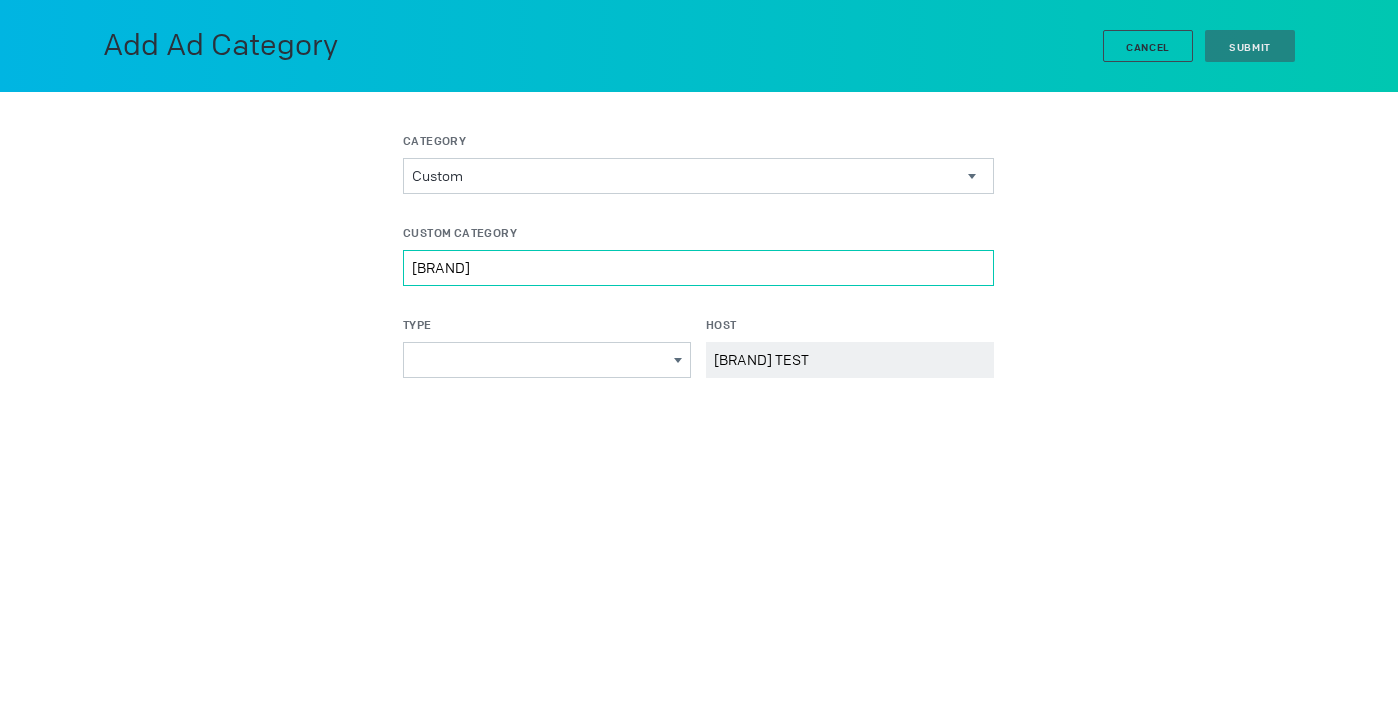 type on "[BRAND]" 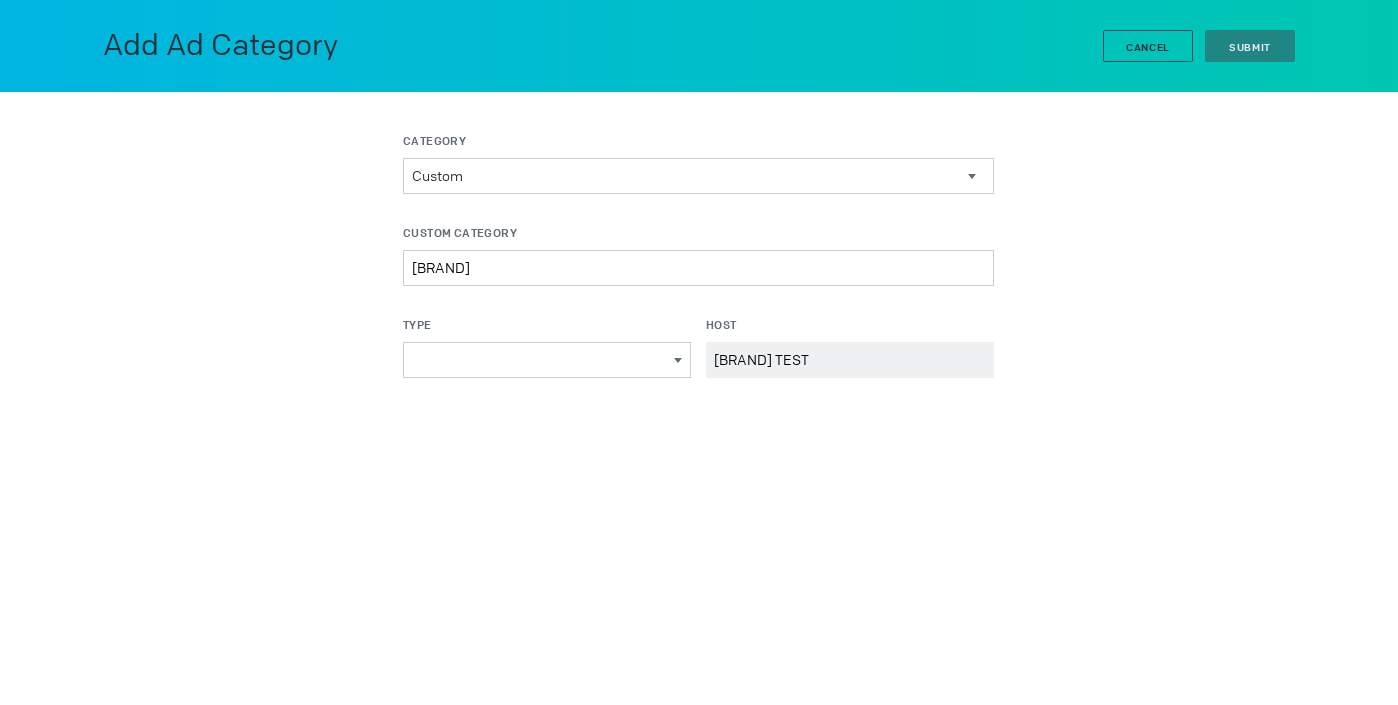click on "Banner Branding & Product Info Direct Response Exclusive Gamification Interstitial Instant Native Location Based Rich Media Site Skin Social Video Entertainment Auto CPG Retail Telecom QSR" at bounding box center (547, 360) 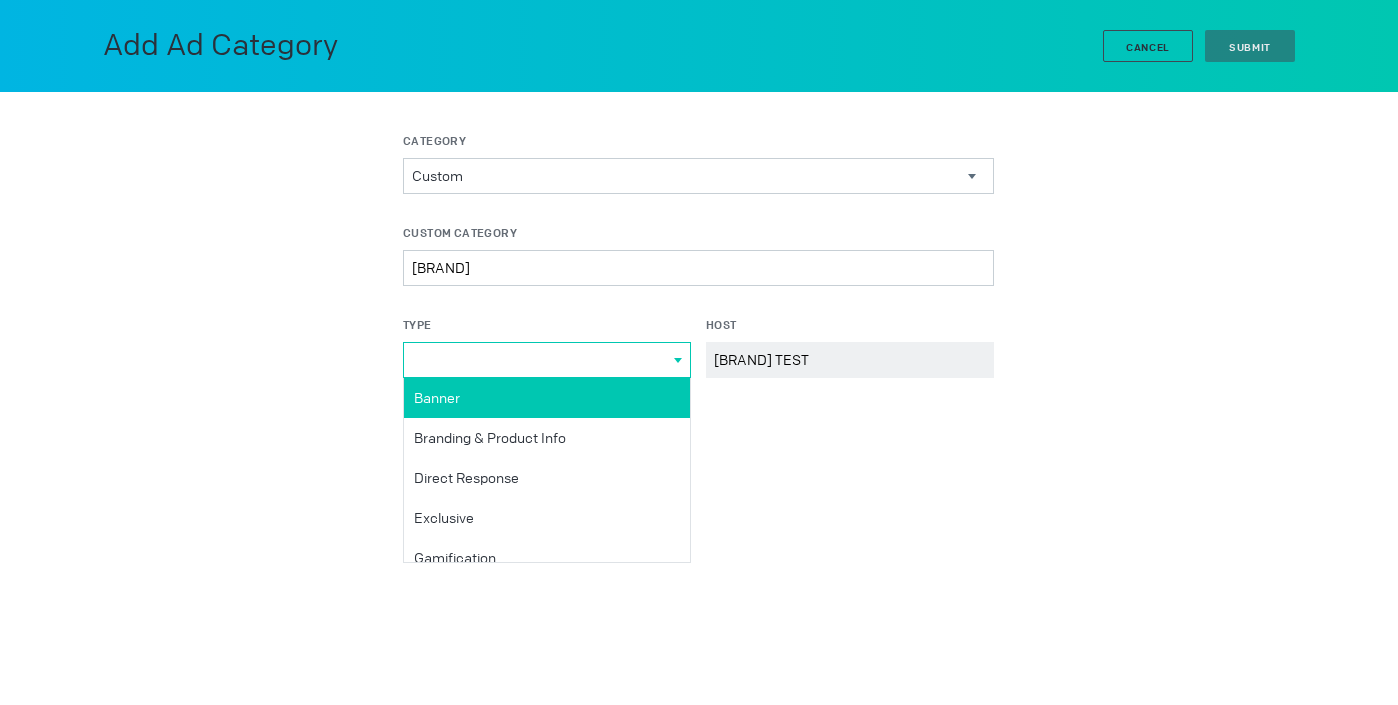 click on "Banner" at bounding box center (0, 0) 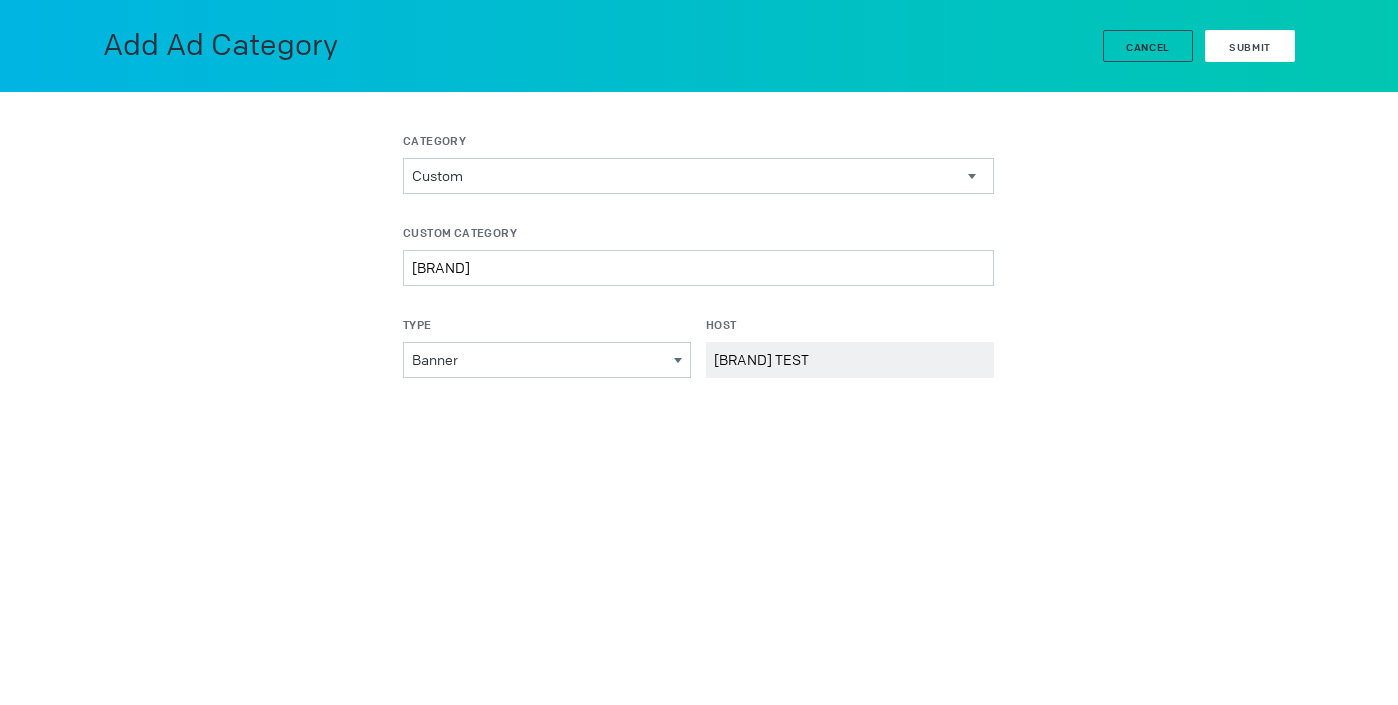 click on "Submit" at bounding box center [1250, 46] 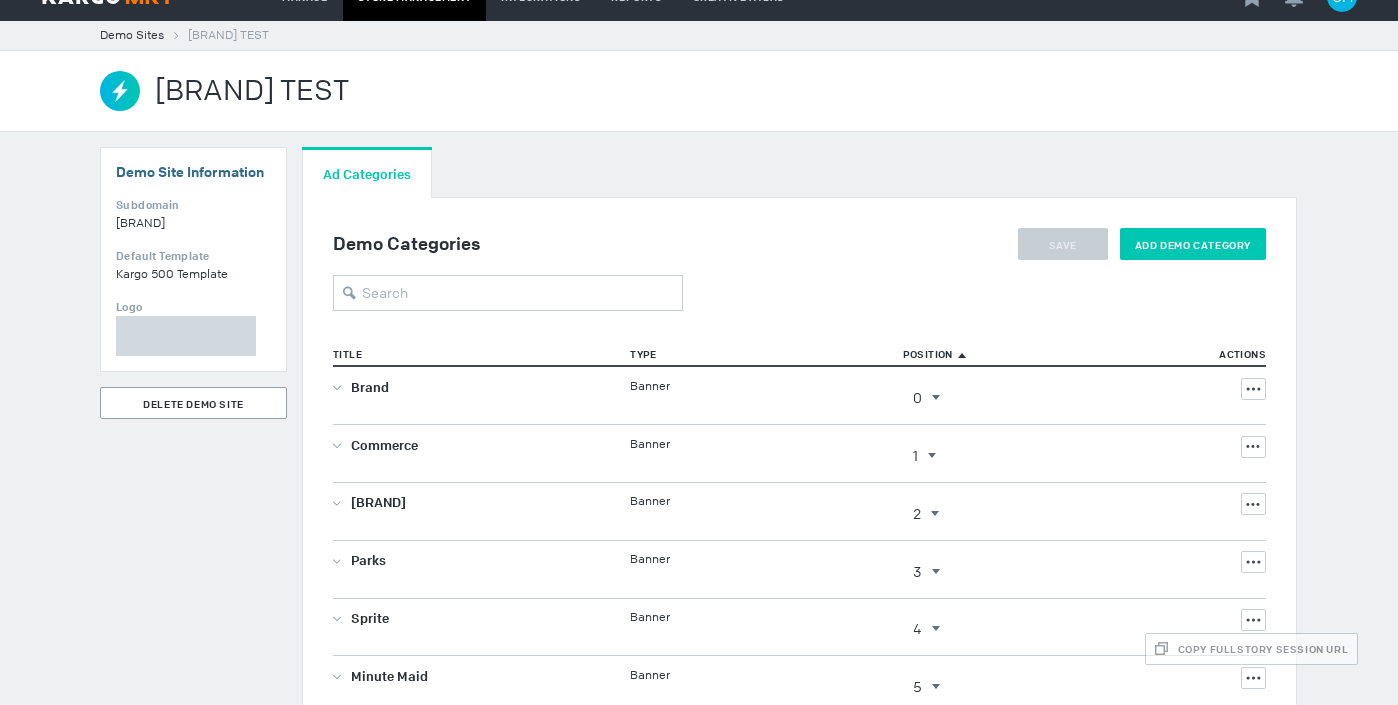 click on "Add Demo Category" at bounding box center (1193, 244) 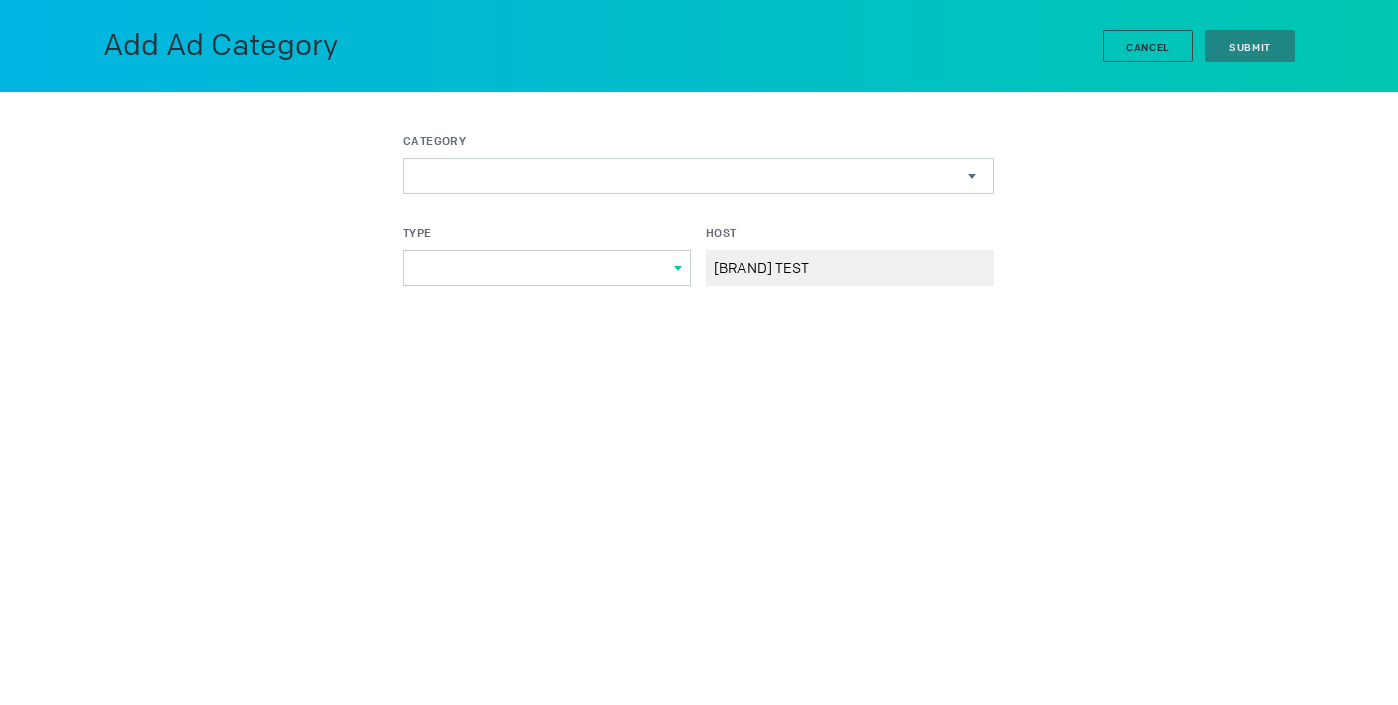 click at bounding box center [547, 268] 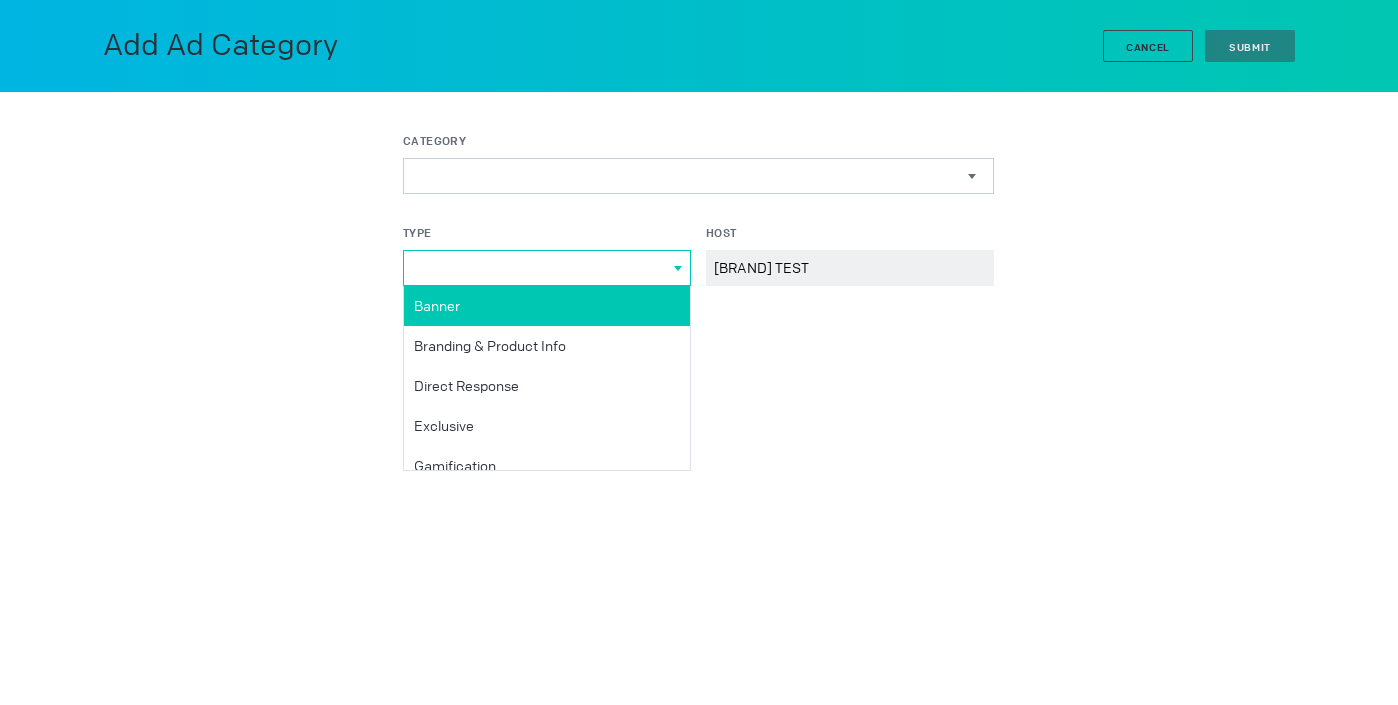 click on "Banner" at bounding box center [0, 0] 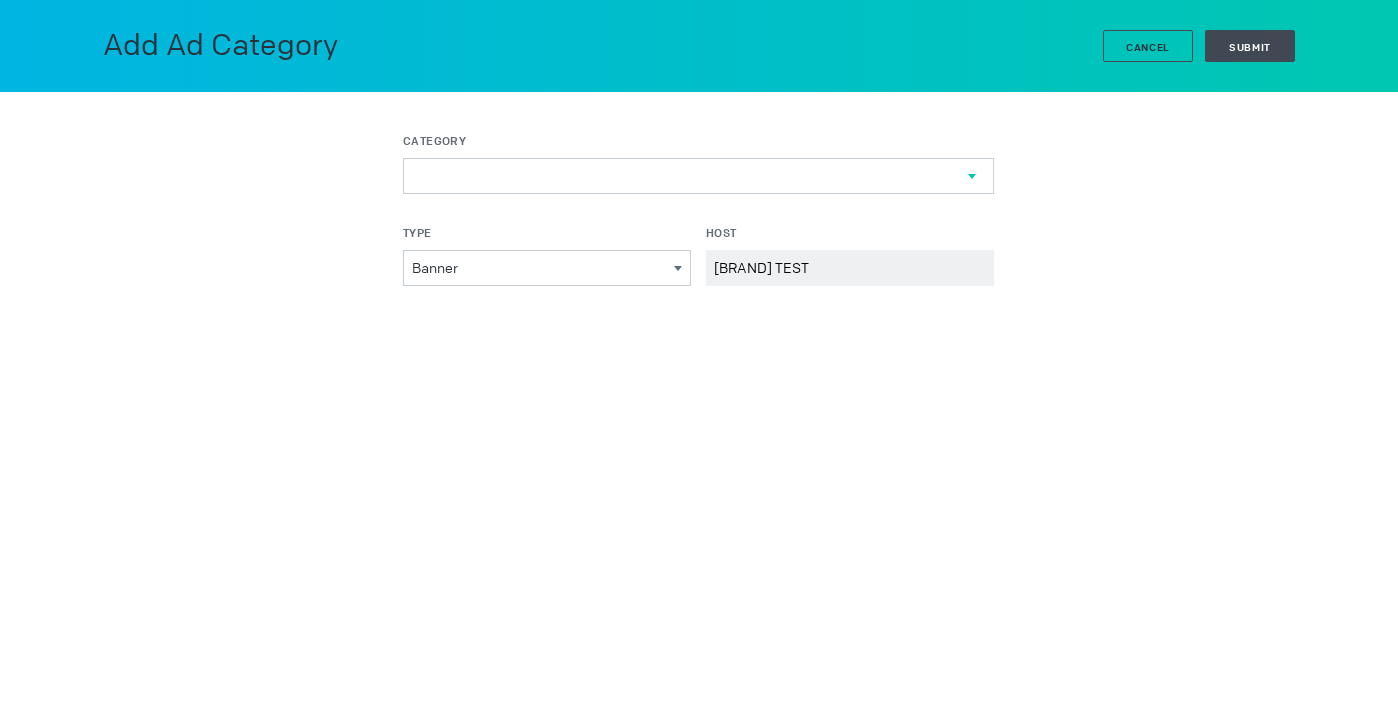 click at bounding box center [698, 176] 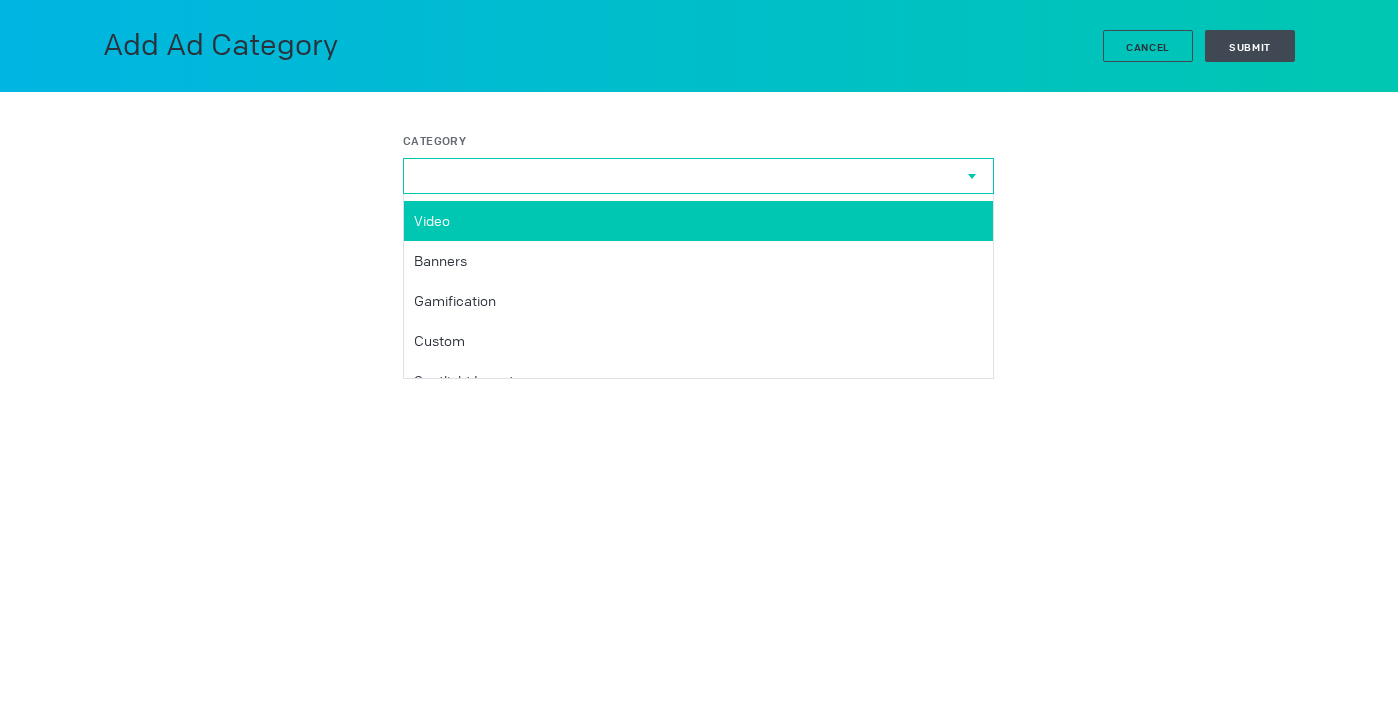 scroll, scrollTop: 136, scrollLeft: 0, axis: vertical 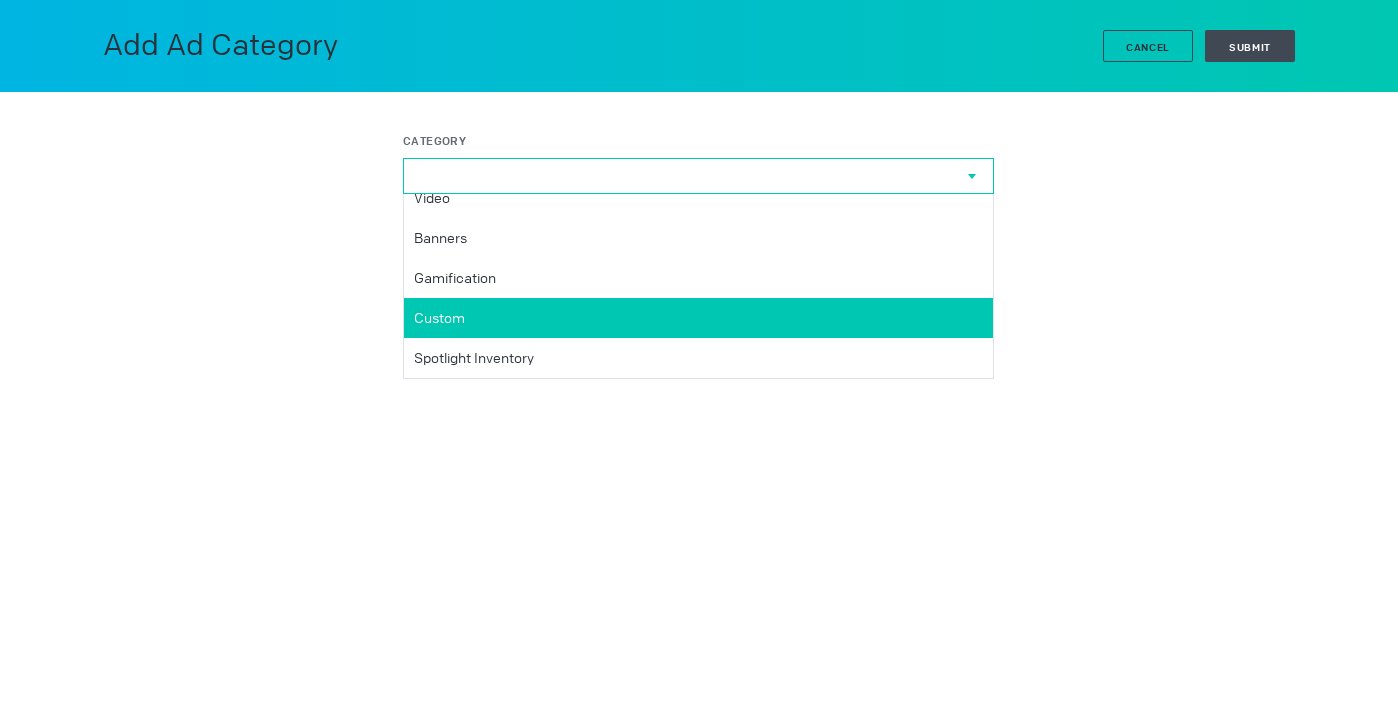 click on "Custom" at bounding box center (698, 318) 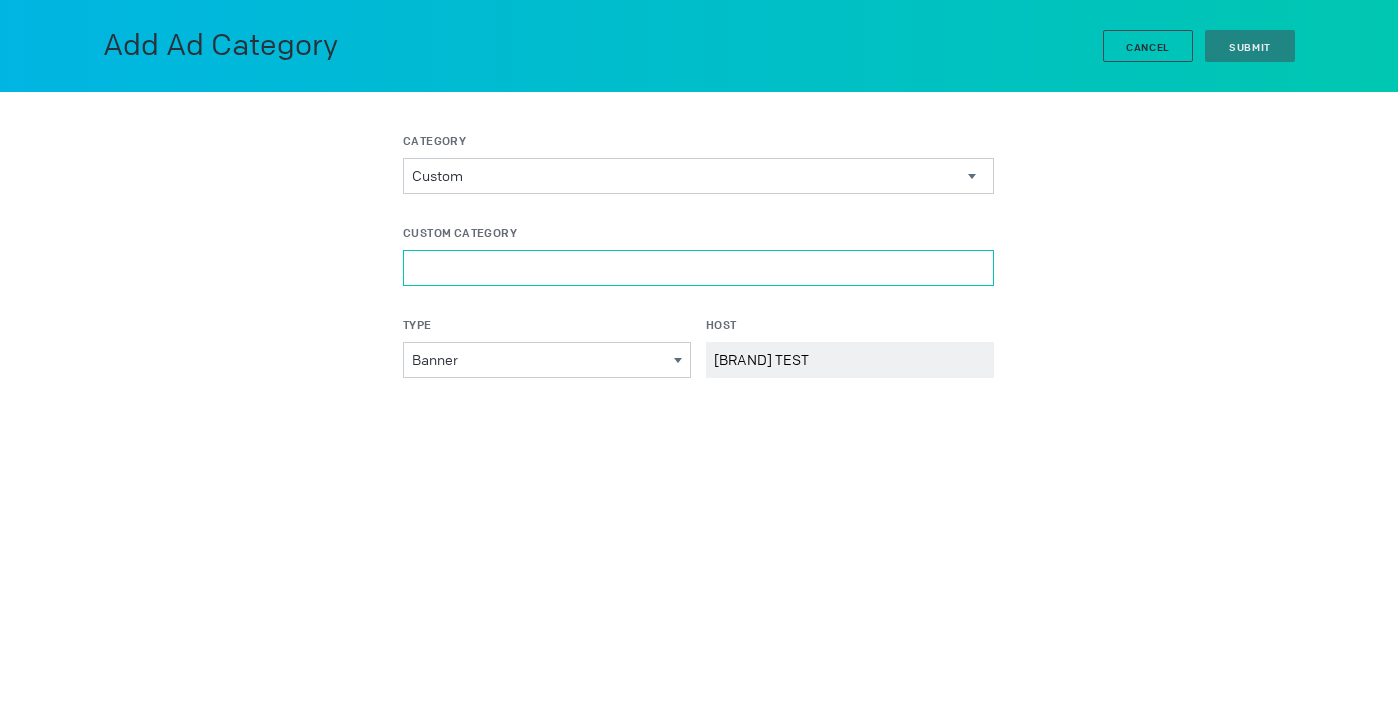 click on "Custom Category" at bounding box center (698, 268) 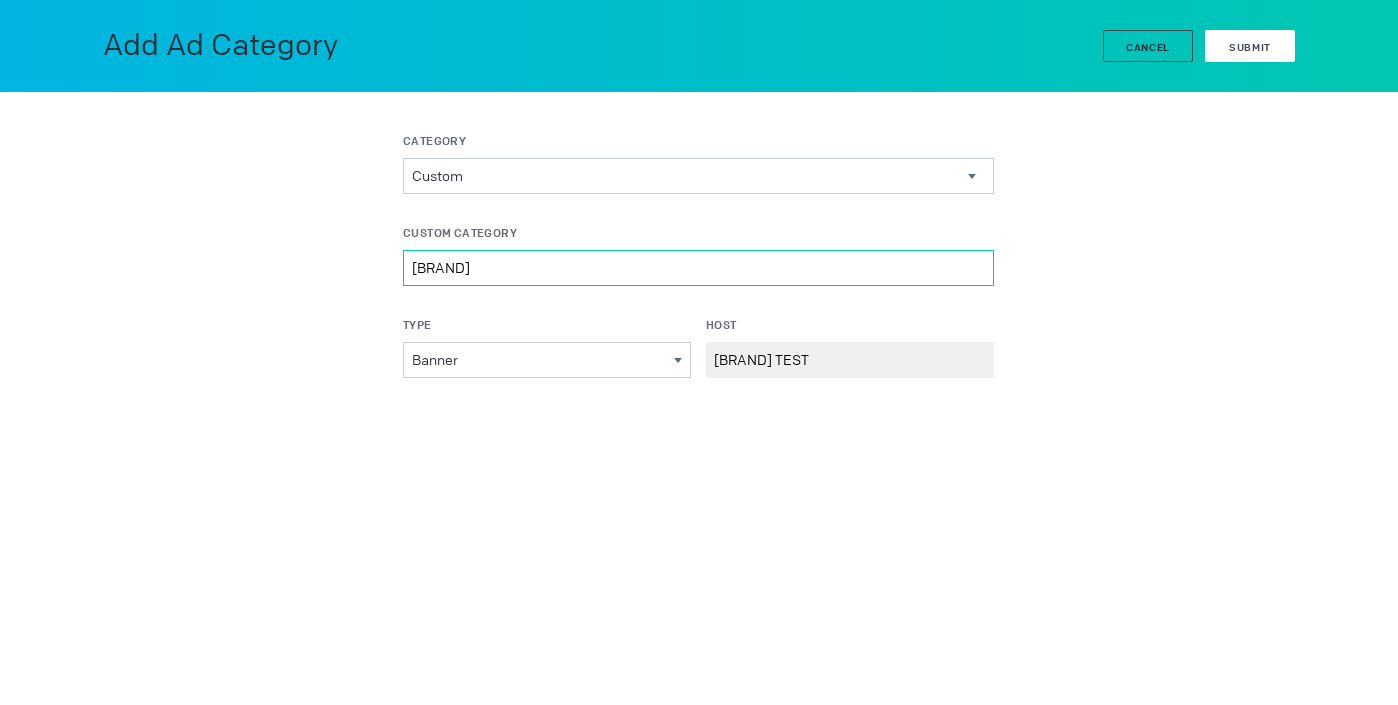 type on "[BRAND]" 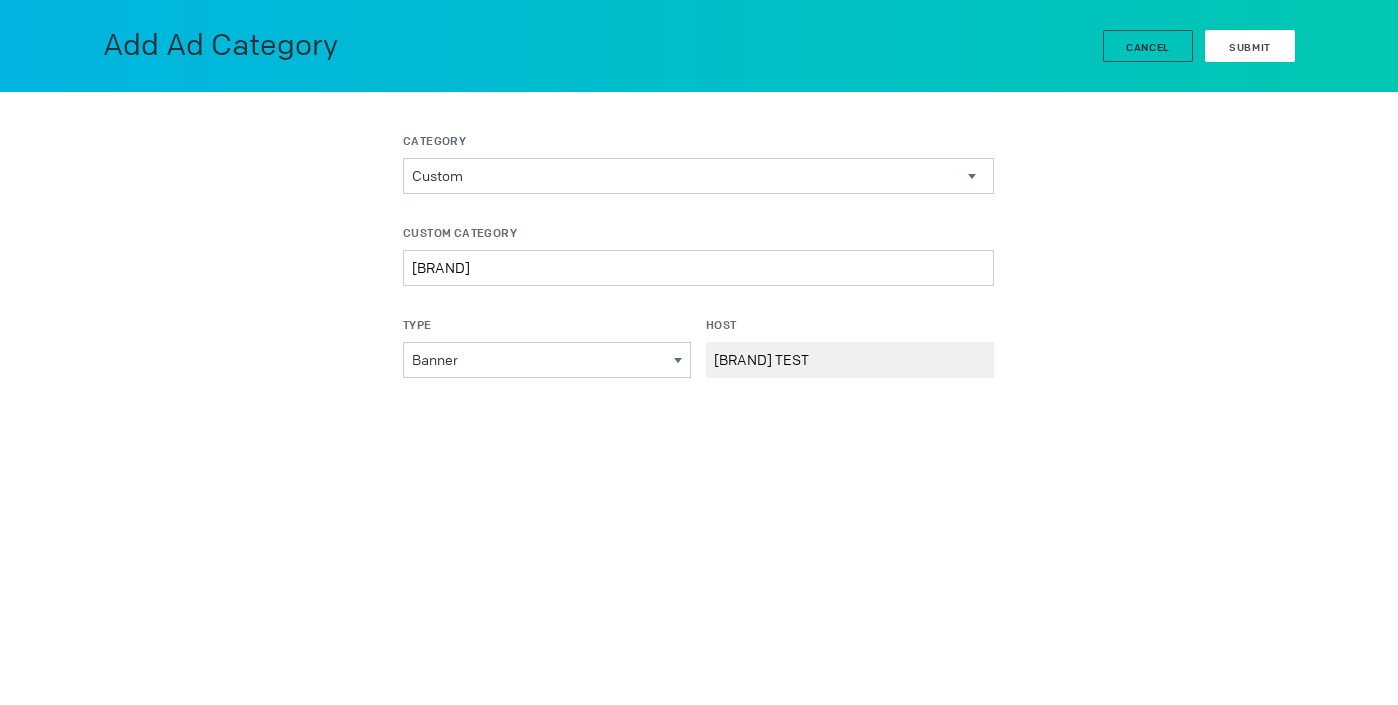 click on "Submit" at bounding box center (1250, 46) 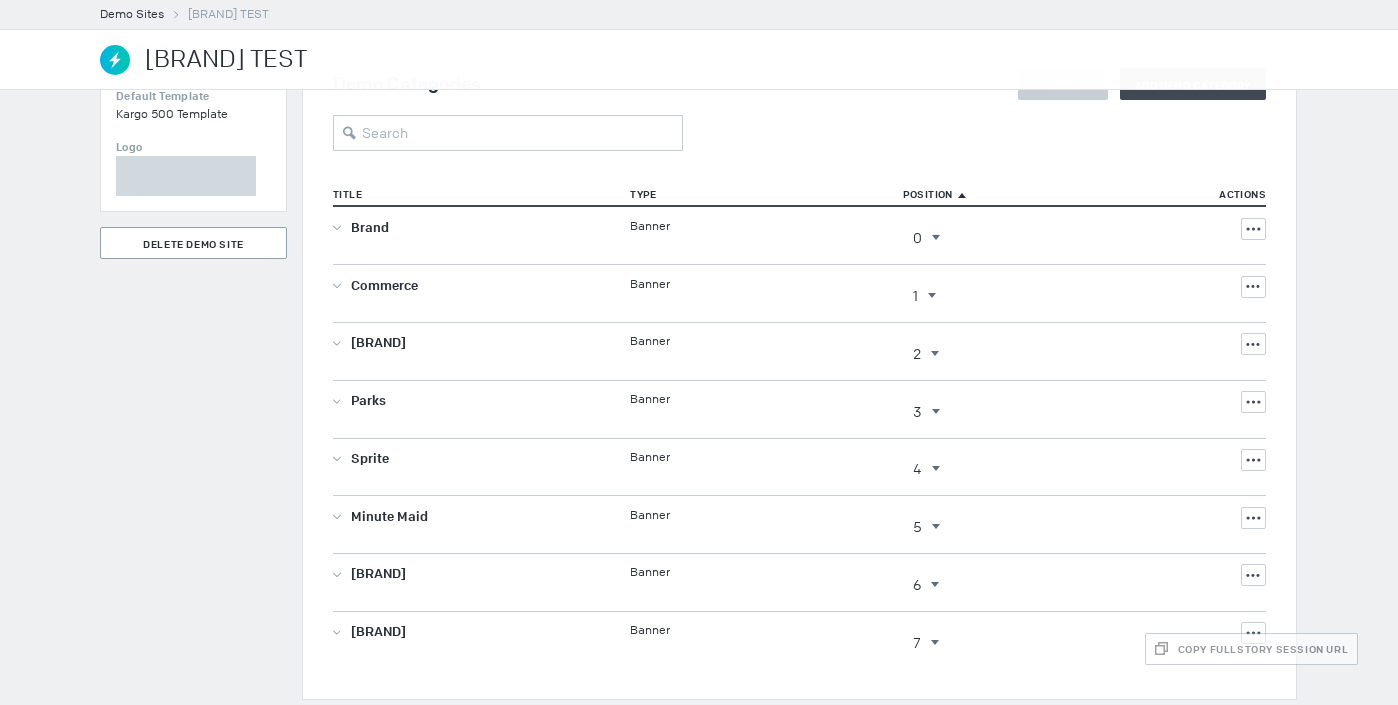 scroll, scrollTop: 188, scrollLeft: 0, axis: vertical 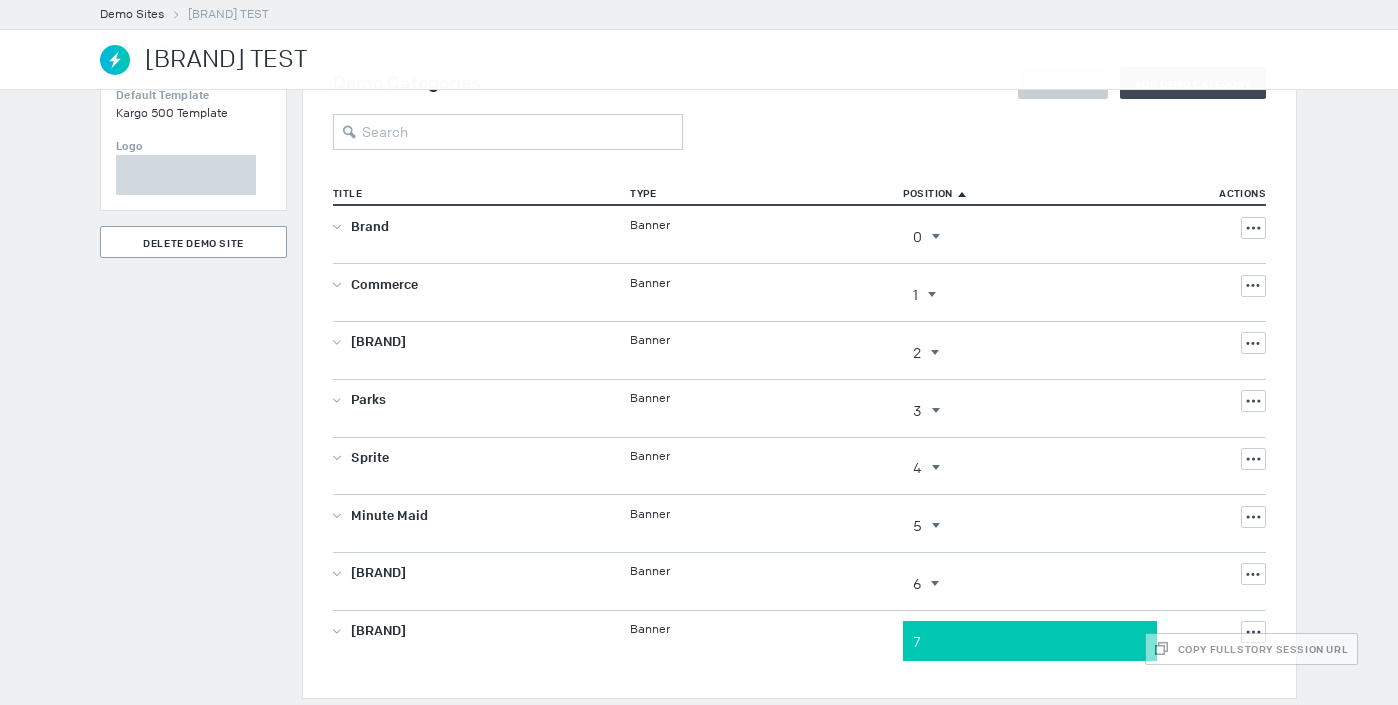 click on "7" at bounding box center [921, 236] 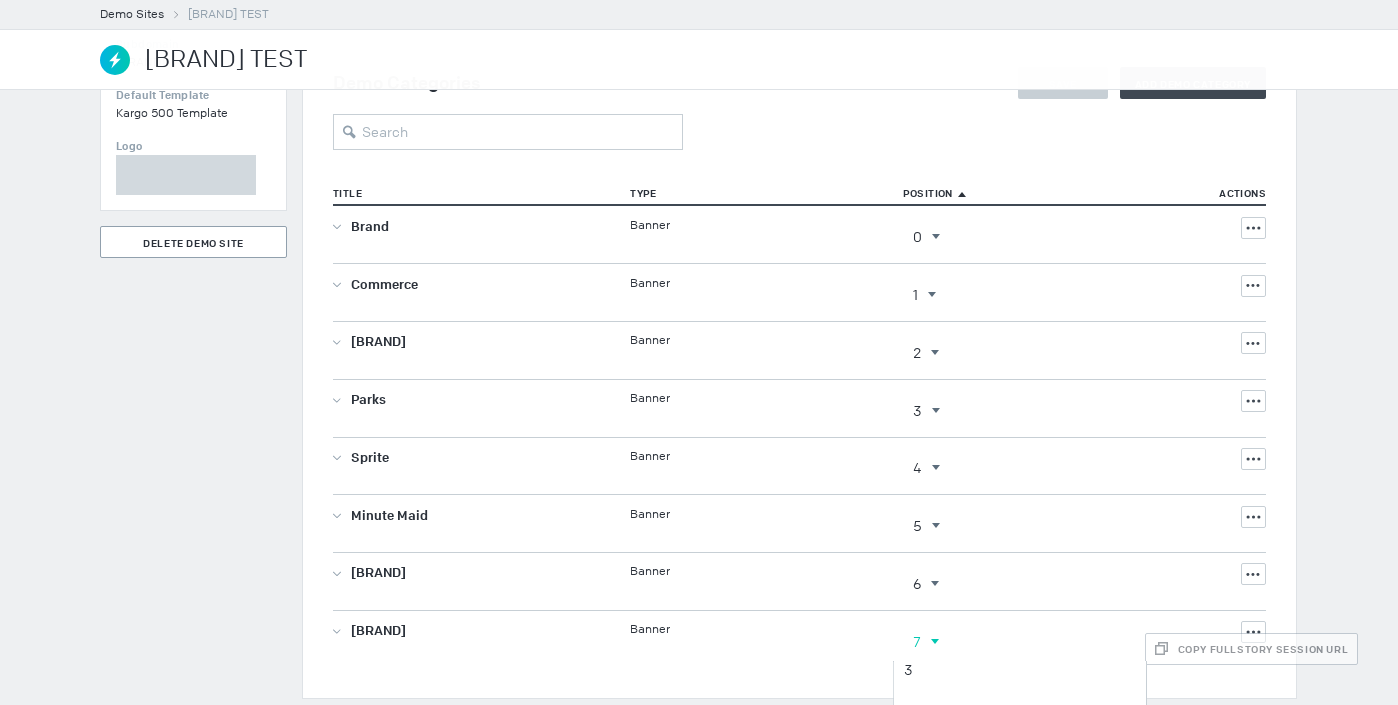 scroll, scrollTop: 138, scrollLeft: 0, axis: vertical 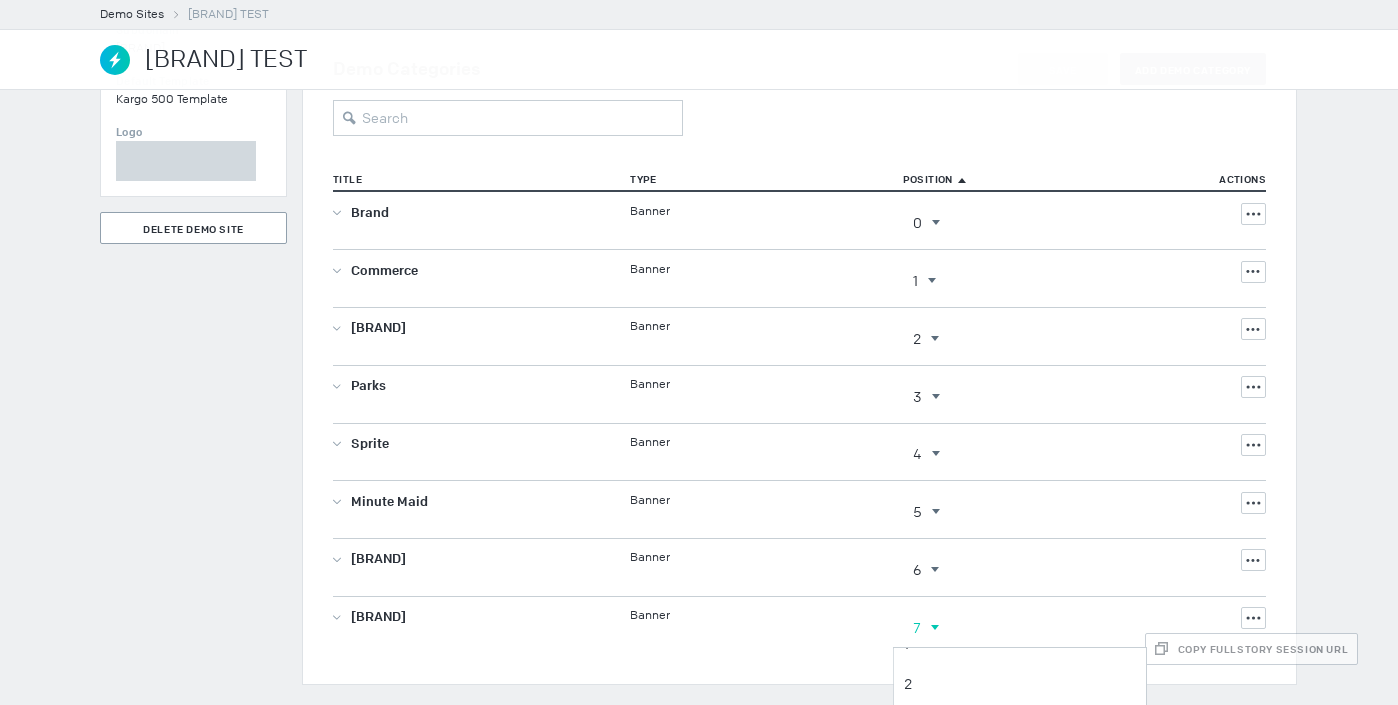 click on "2" at bounding box center [0, 0] 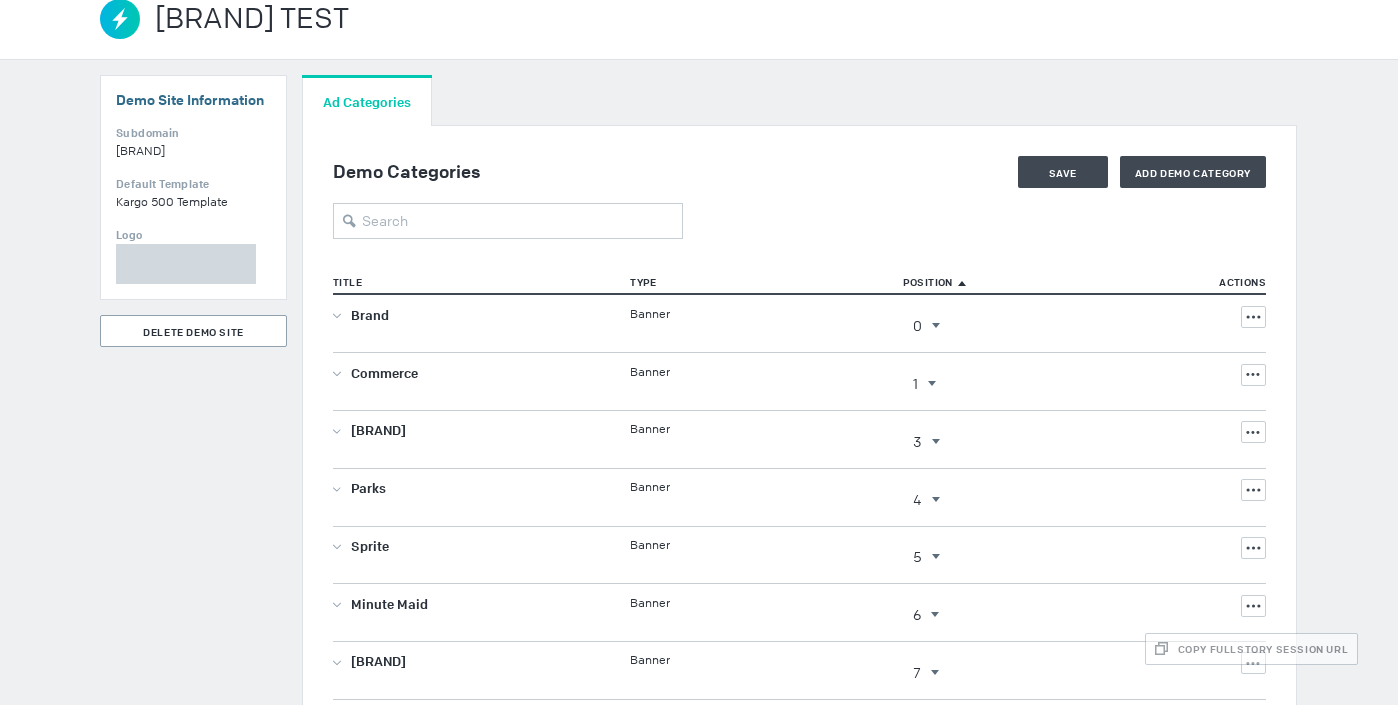 scroll, scrollTop: 39, scrollLeft: 0, axis: vertical 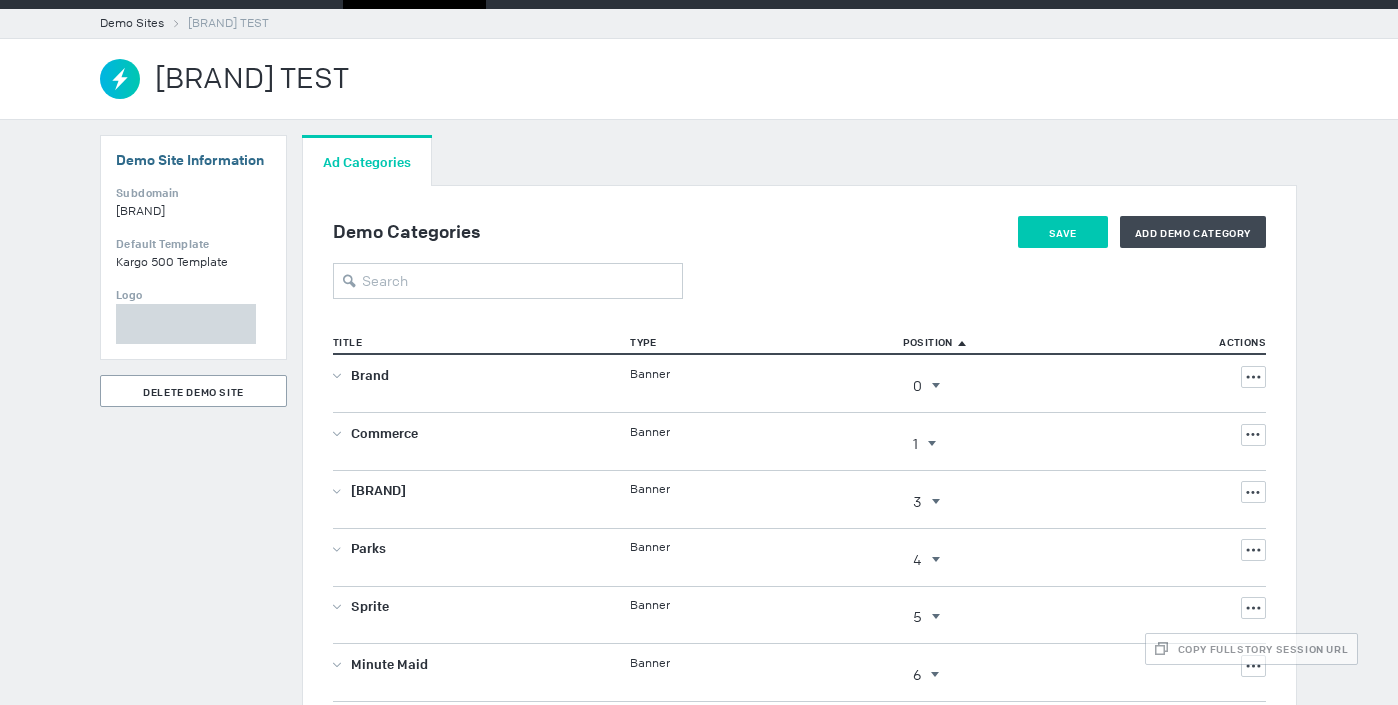 click on "Save" at bounding box center (1063, 232) 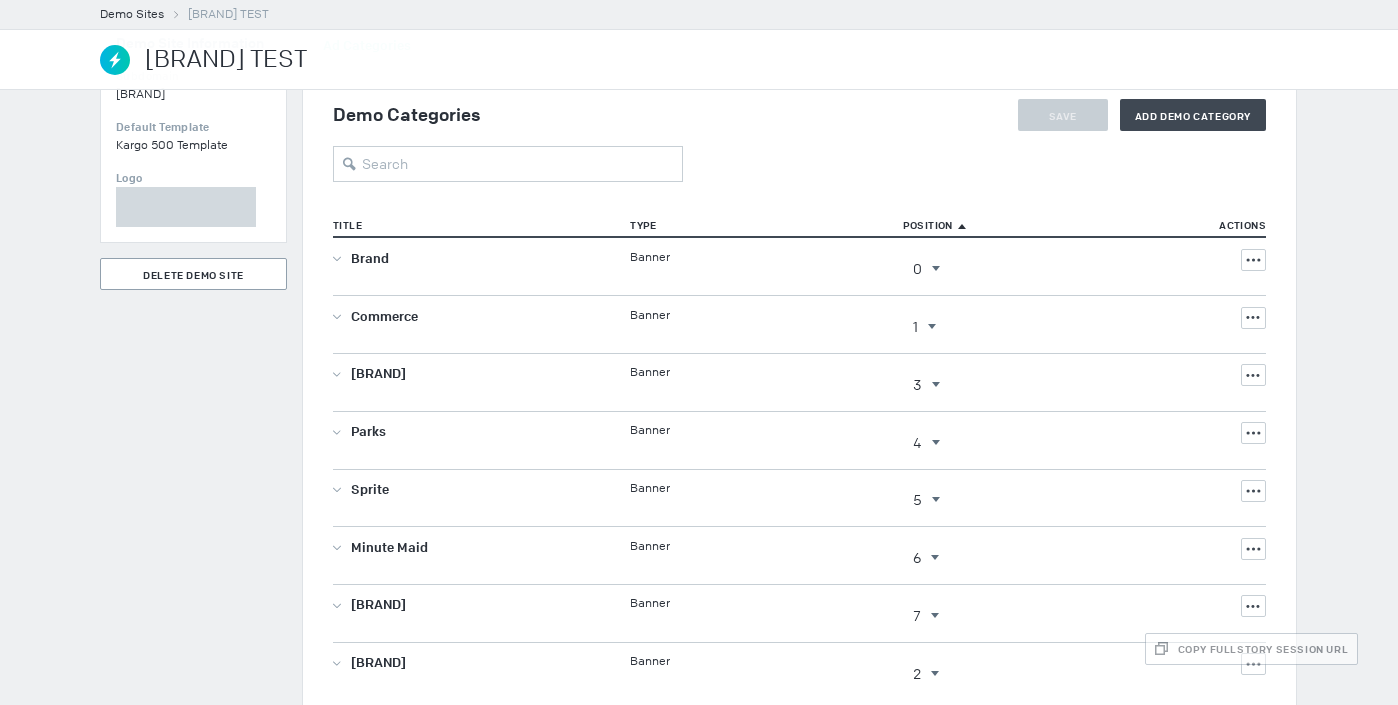 scroll, scrollTop: 202, scrollLeft: 0, axis: vertical 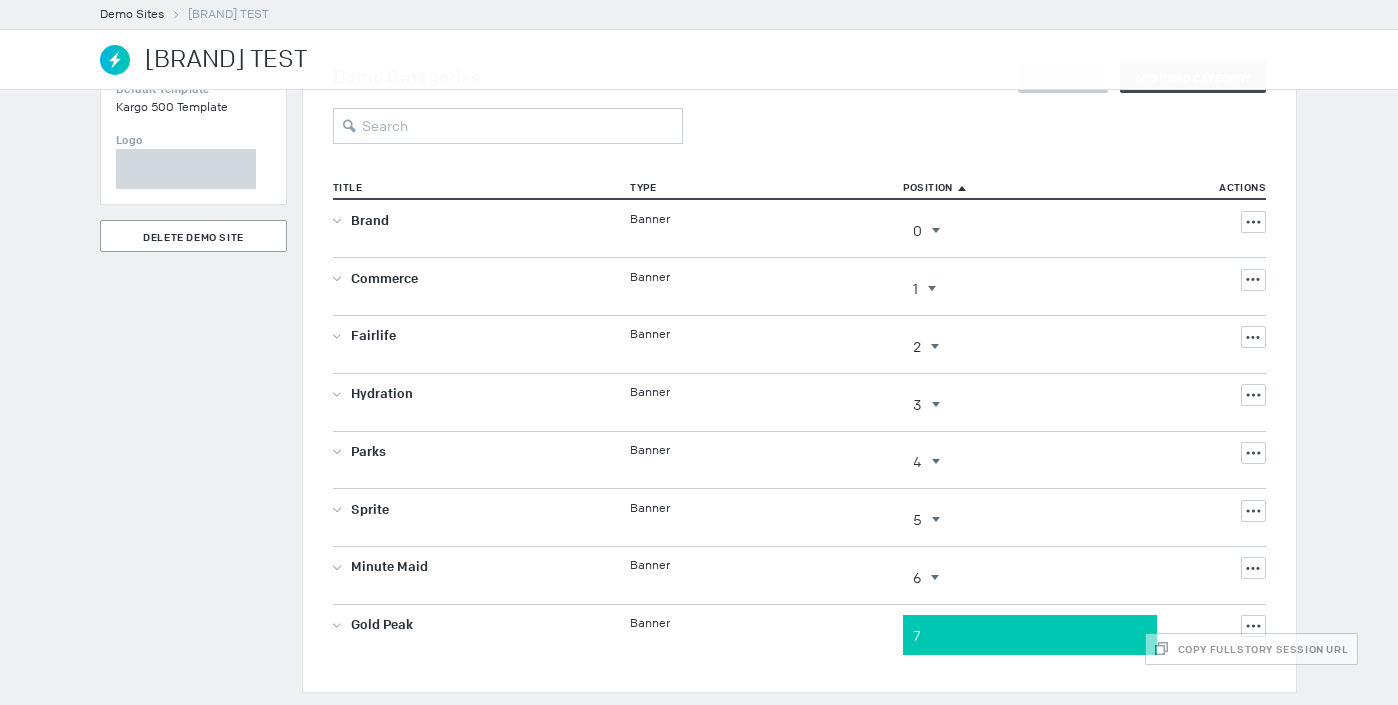 click on "7" at bounding box center [921, 230] 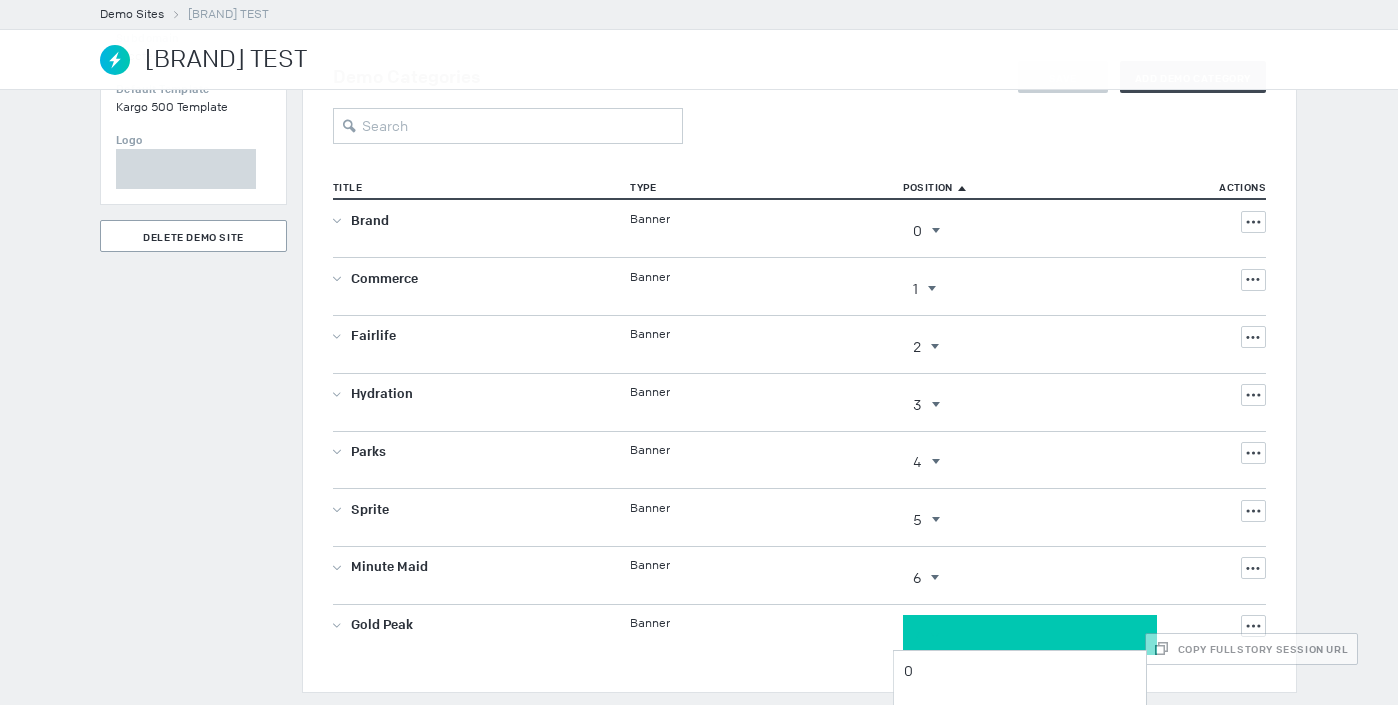 scroll, scrollTop: 202, scrollLeft: 0, axis: vertical 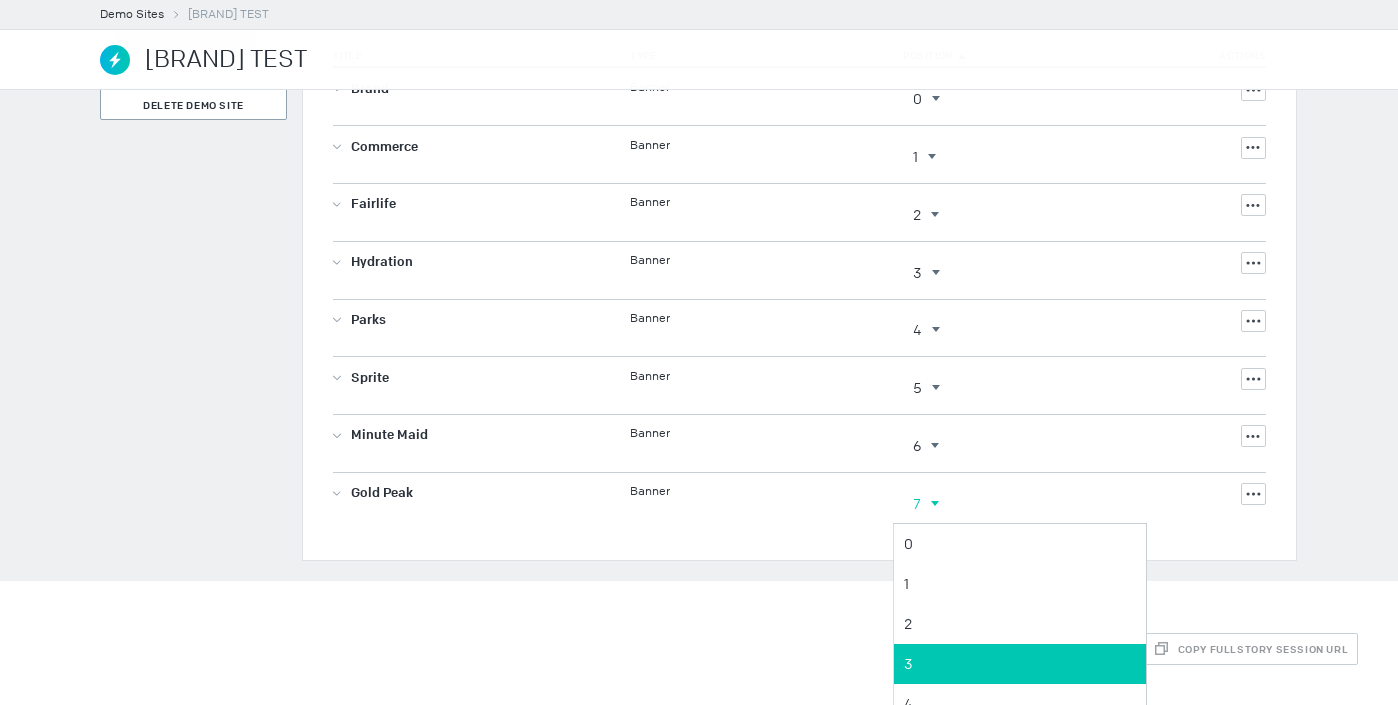 click on "3" at bounding box center [0, 0] 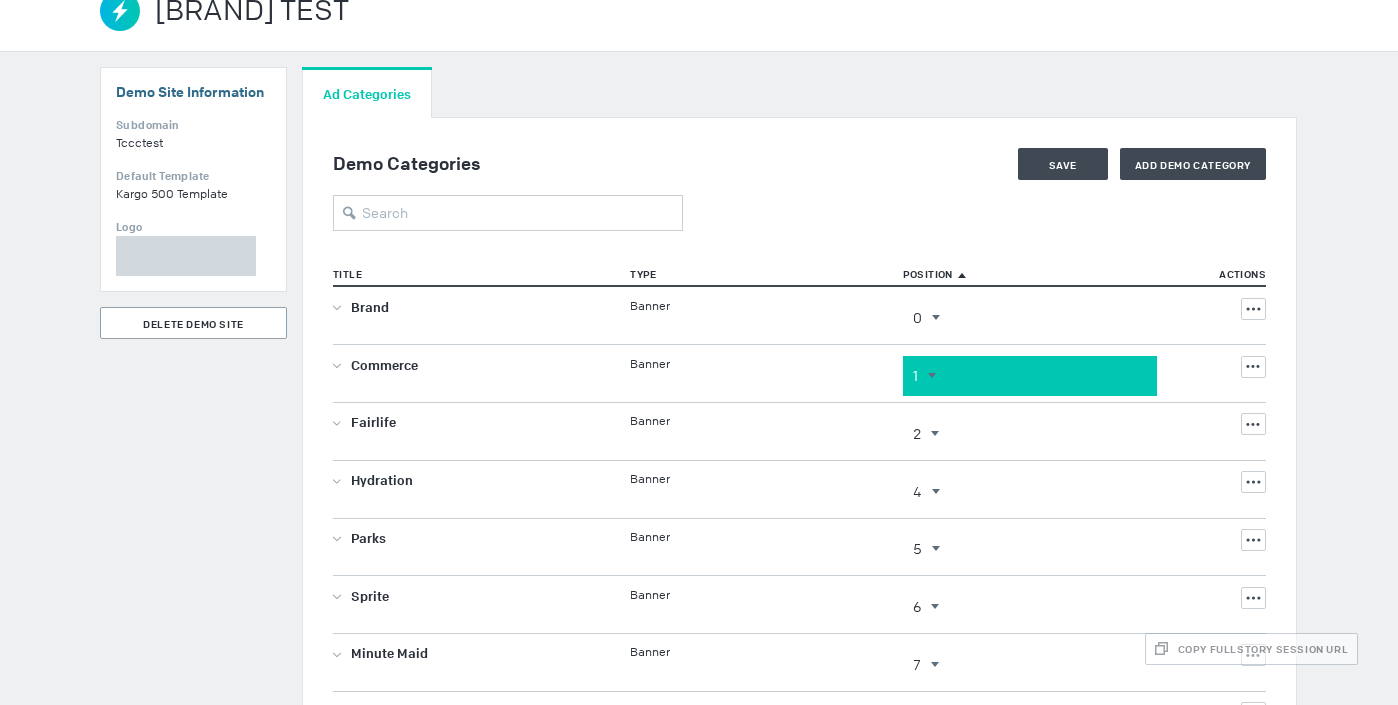 scroll, scrollTop: 0, scrollLeft: 0, axis: both 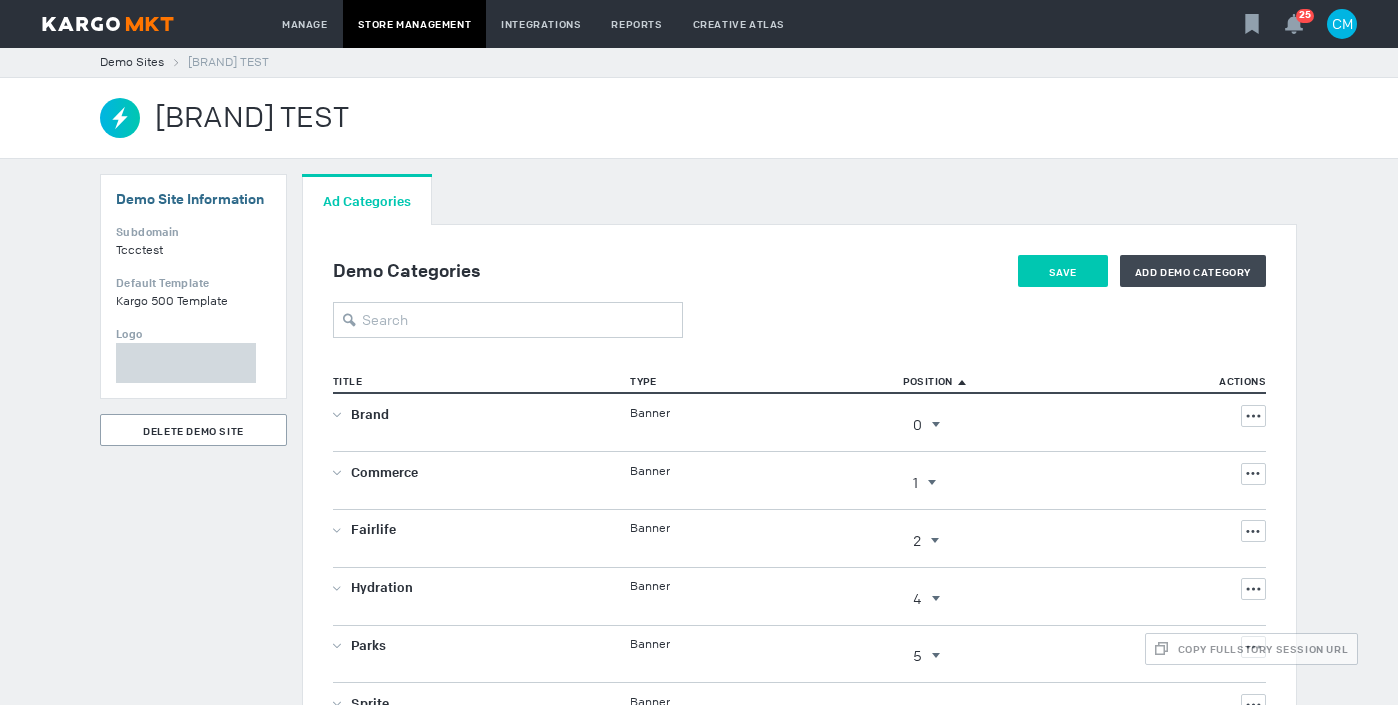 click on "Save" at bounding box center [1063, 271] 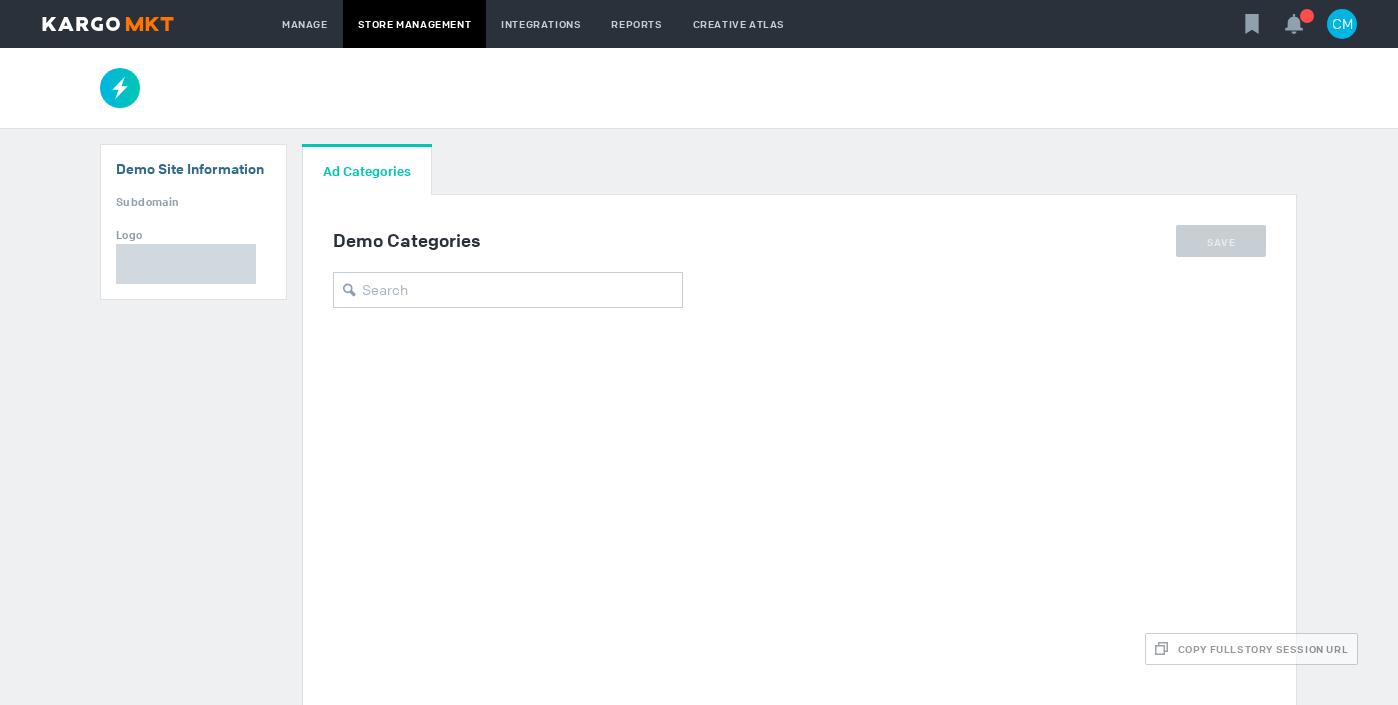 scroll, scrollTop: 0, scrollLeft: 0, axis: both 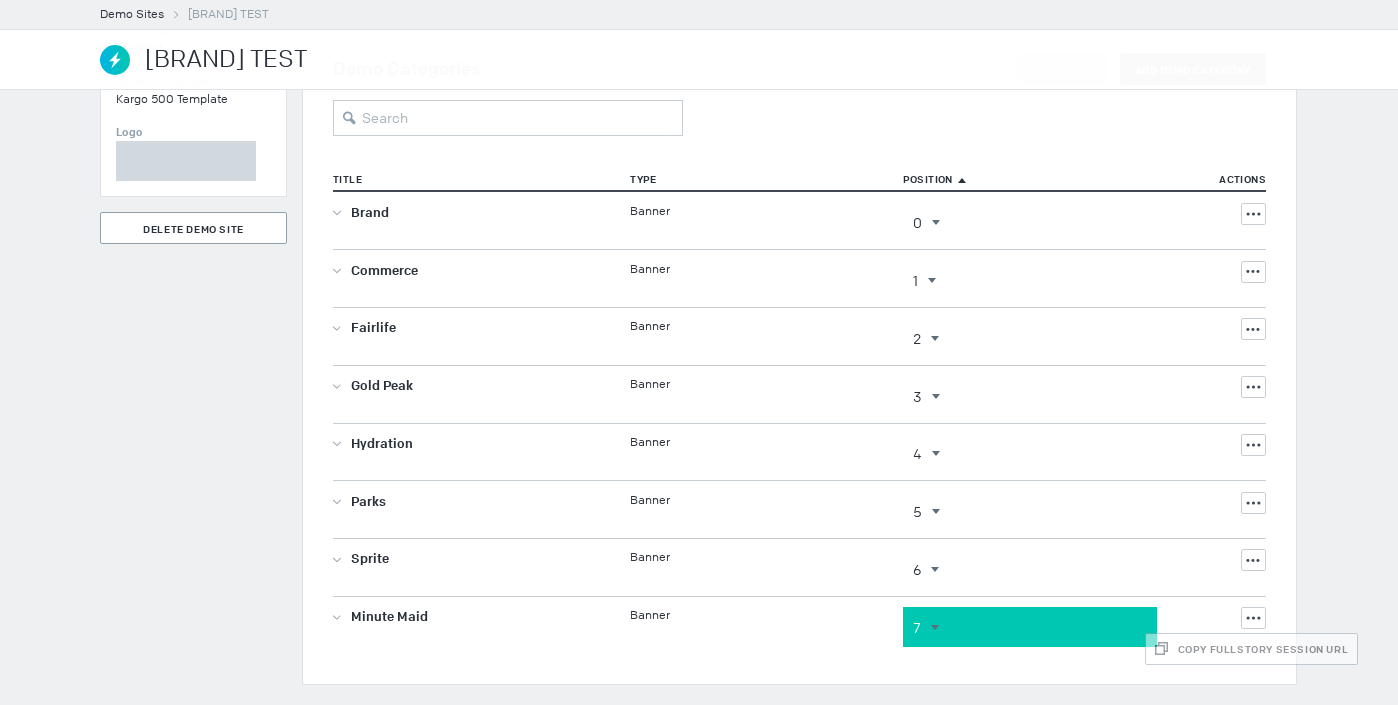click on "7 7 0 1 2 3 4 5 6 7" at bounding box center (1030, 223) 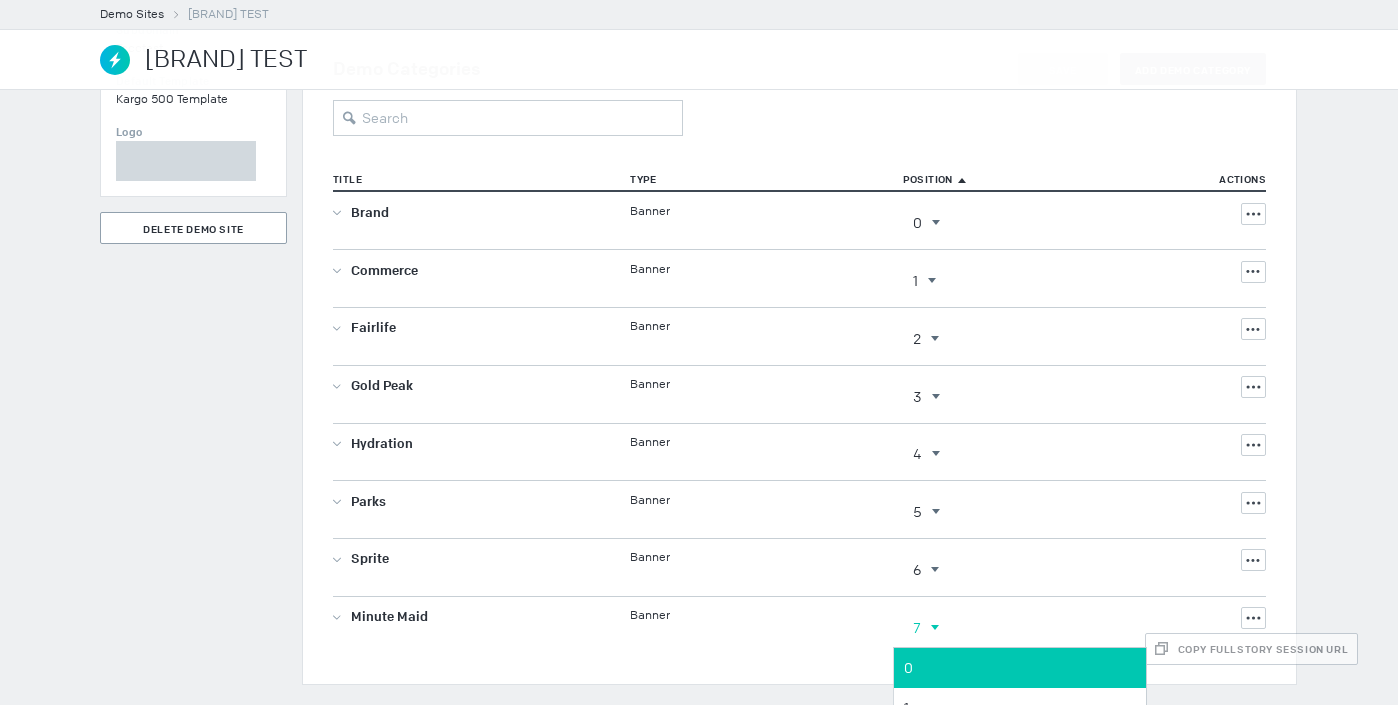 scroll, scrollTop: 138, scrollLeft: 0, axis: vertical 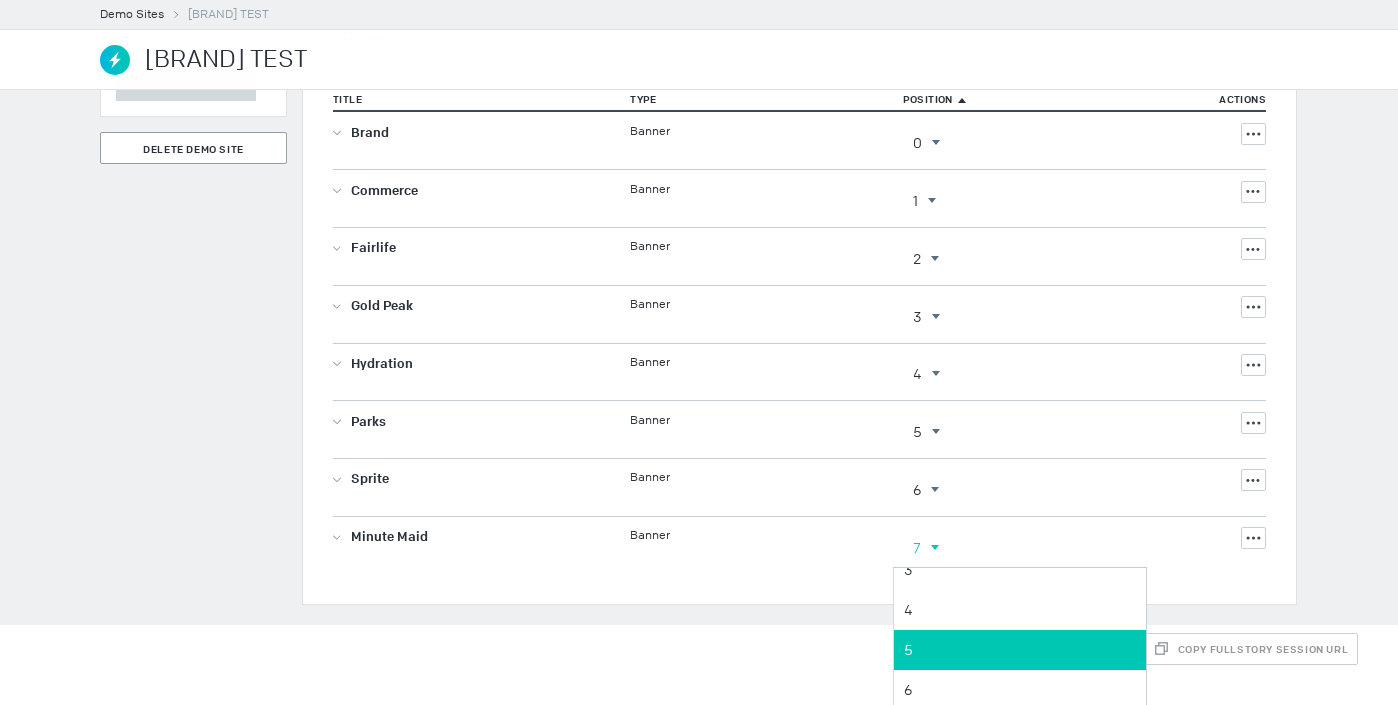 click on "5" at bounding box center (0, 0) 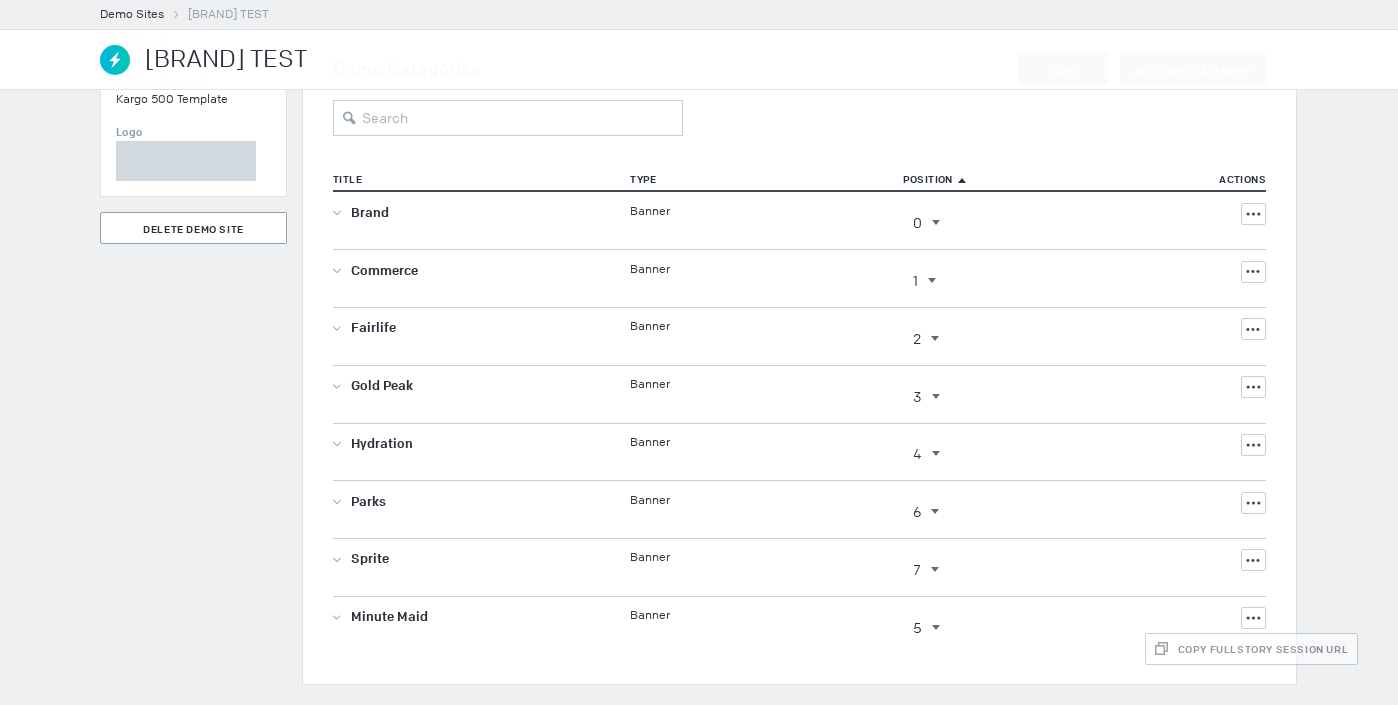 scroll, scrollTop: 0, scrollLeft: 0, axis: both 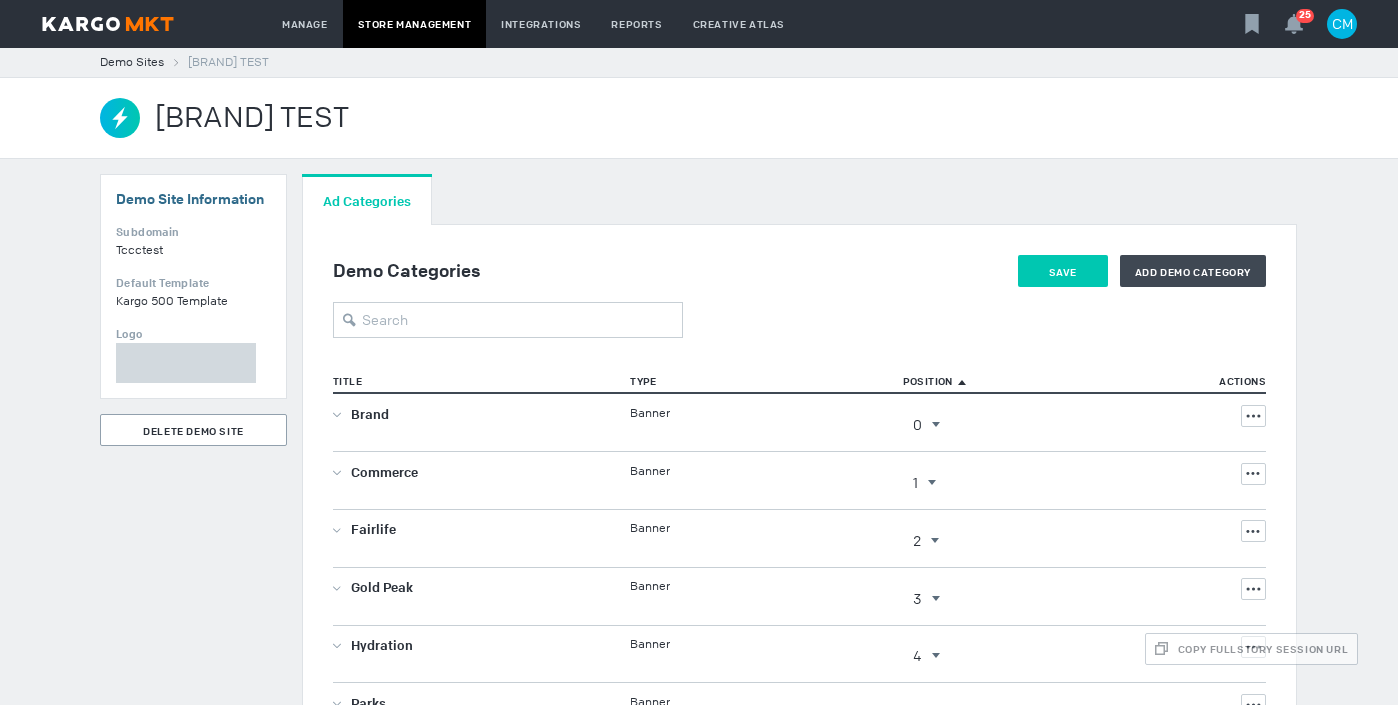click on "Save" at bounding box center (1063, 272) 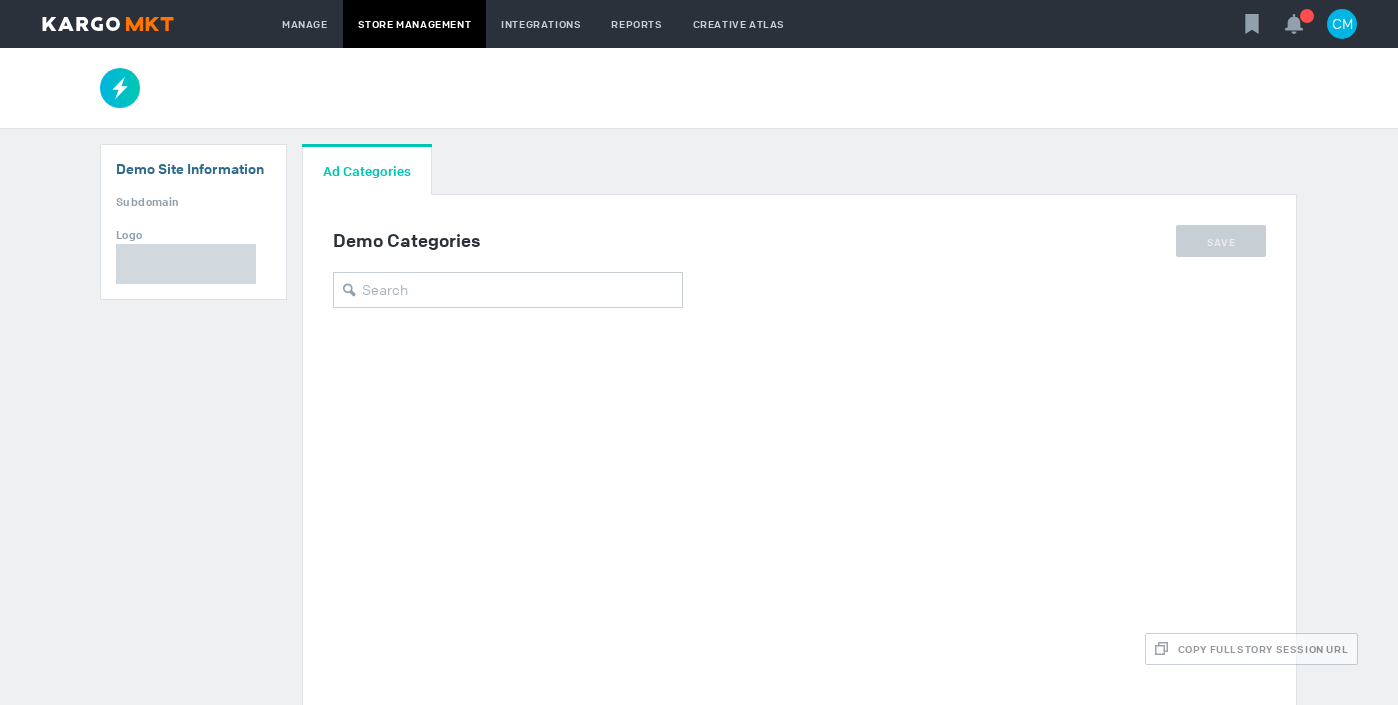scroll, scrollTop: 0, scrollLeft: 0, axis: both 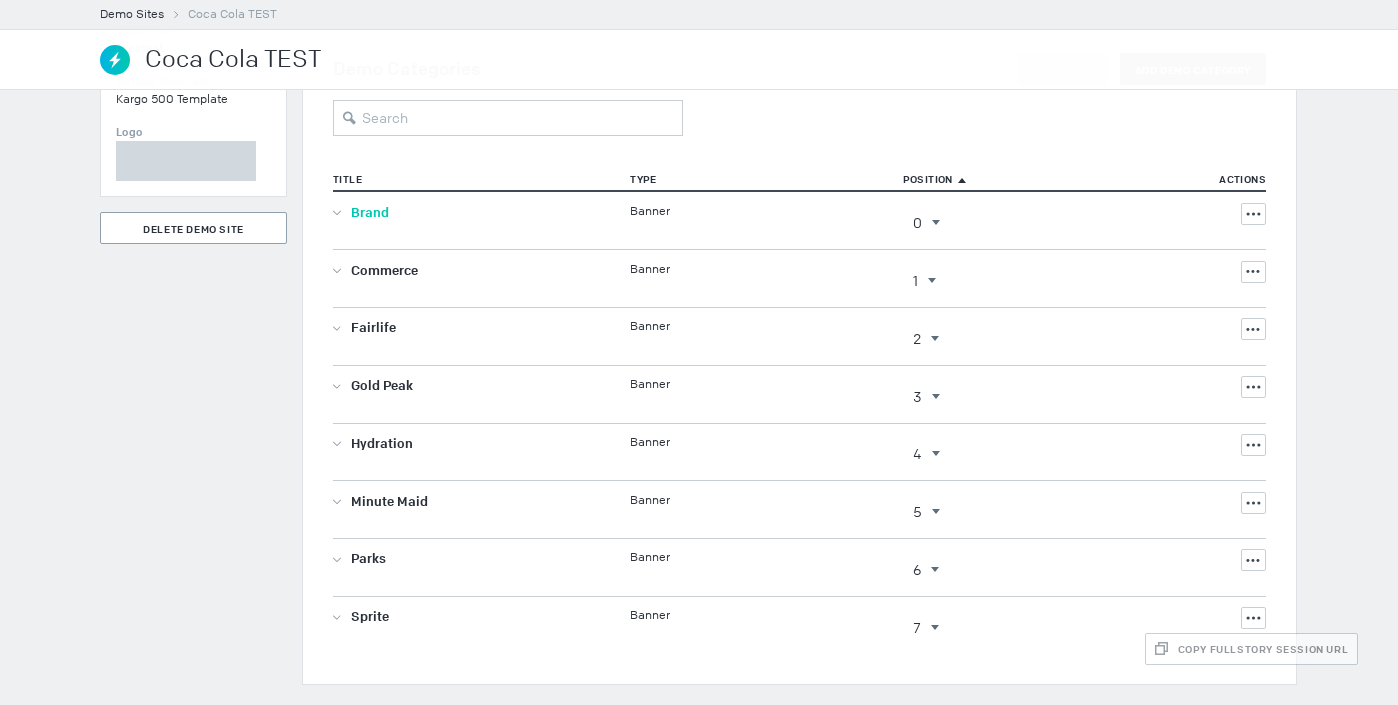 click on "Brand" at bounding box center (370, 212) 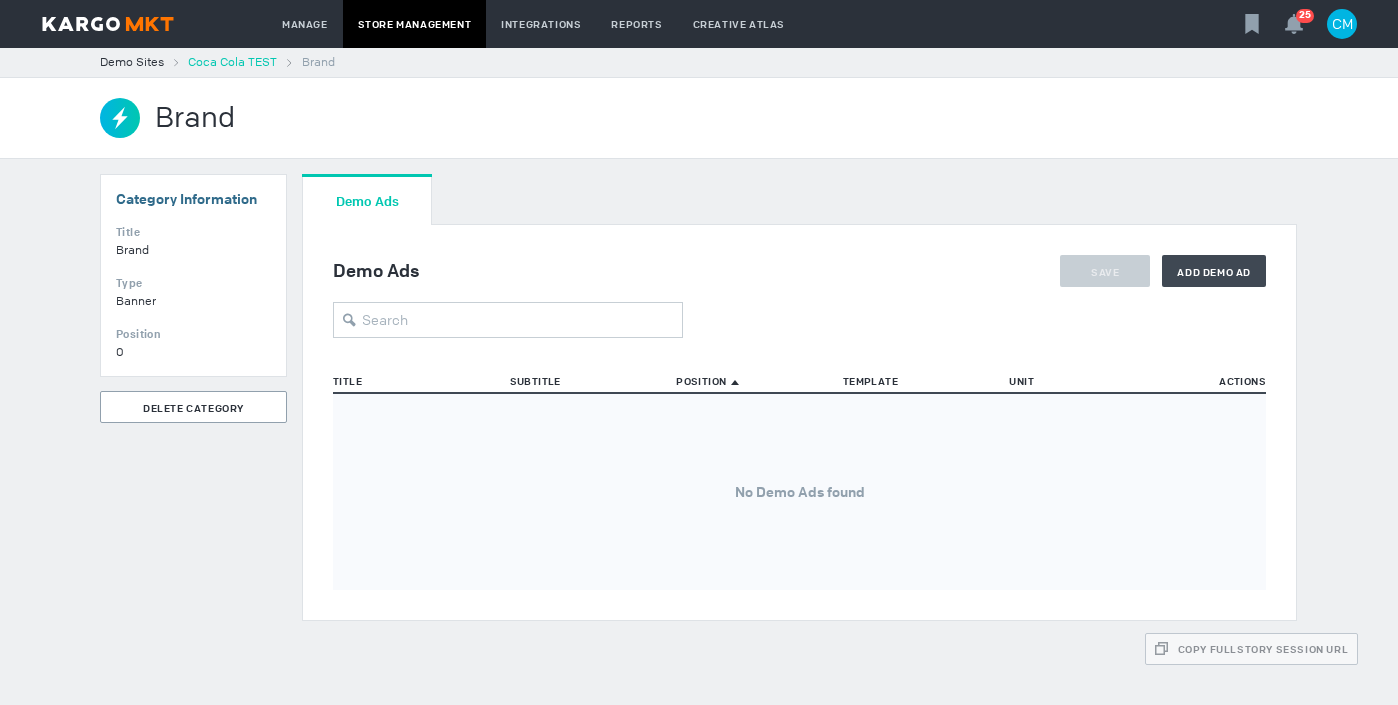 click on "[BRAND] TEST" at bounding box center (232, 62) 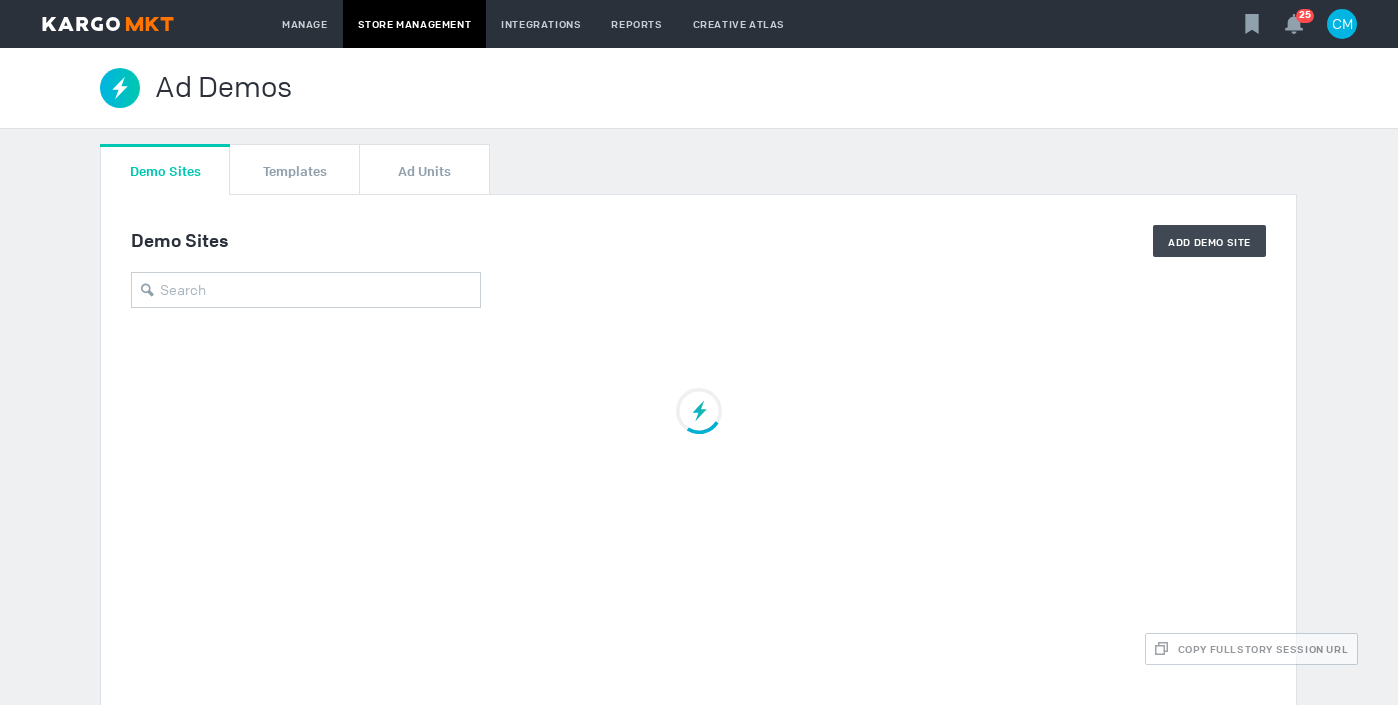 scroll, scrollTop: 0, scrollLeft: 0, axis: both 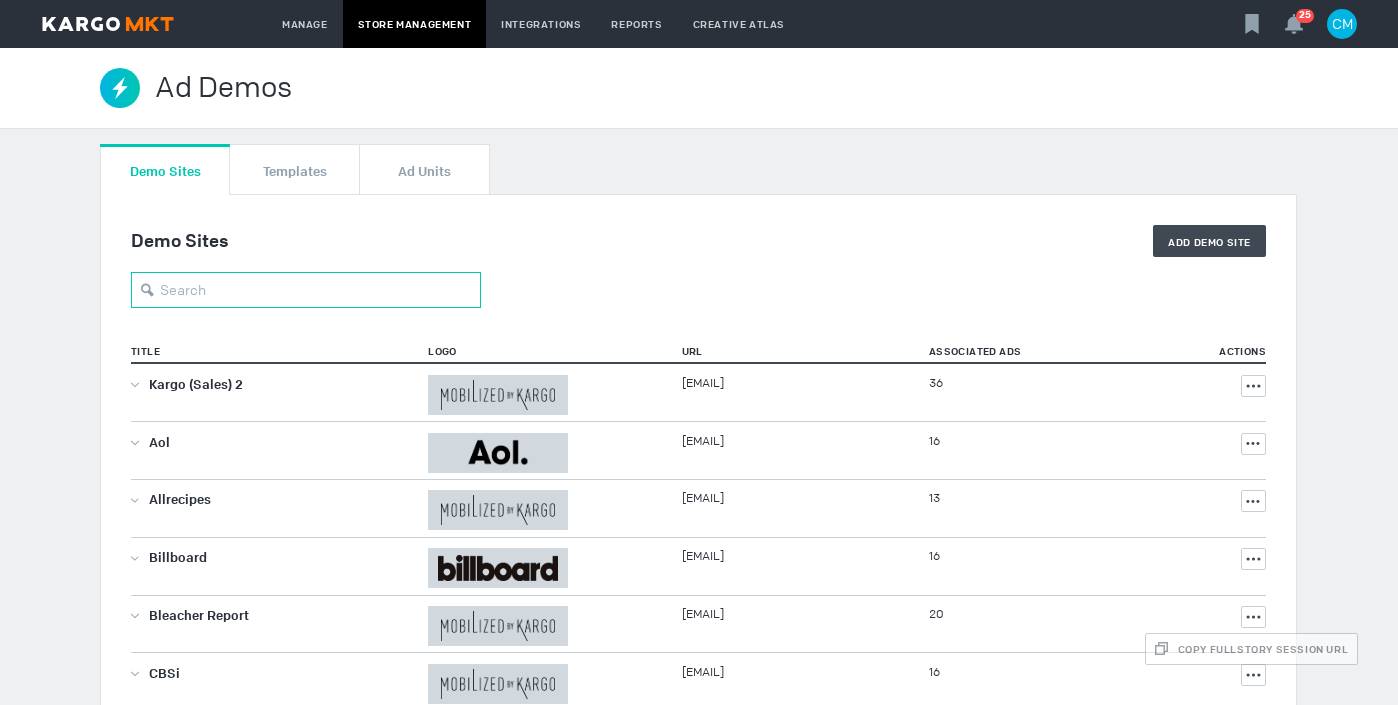 click at bounding box center (306, 290) 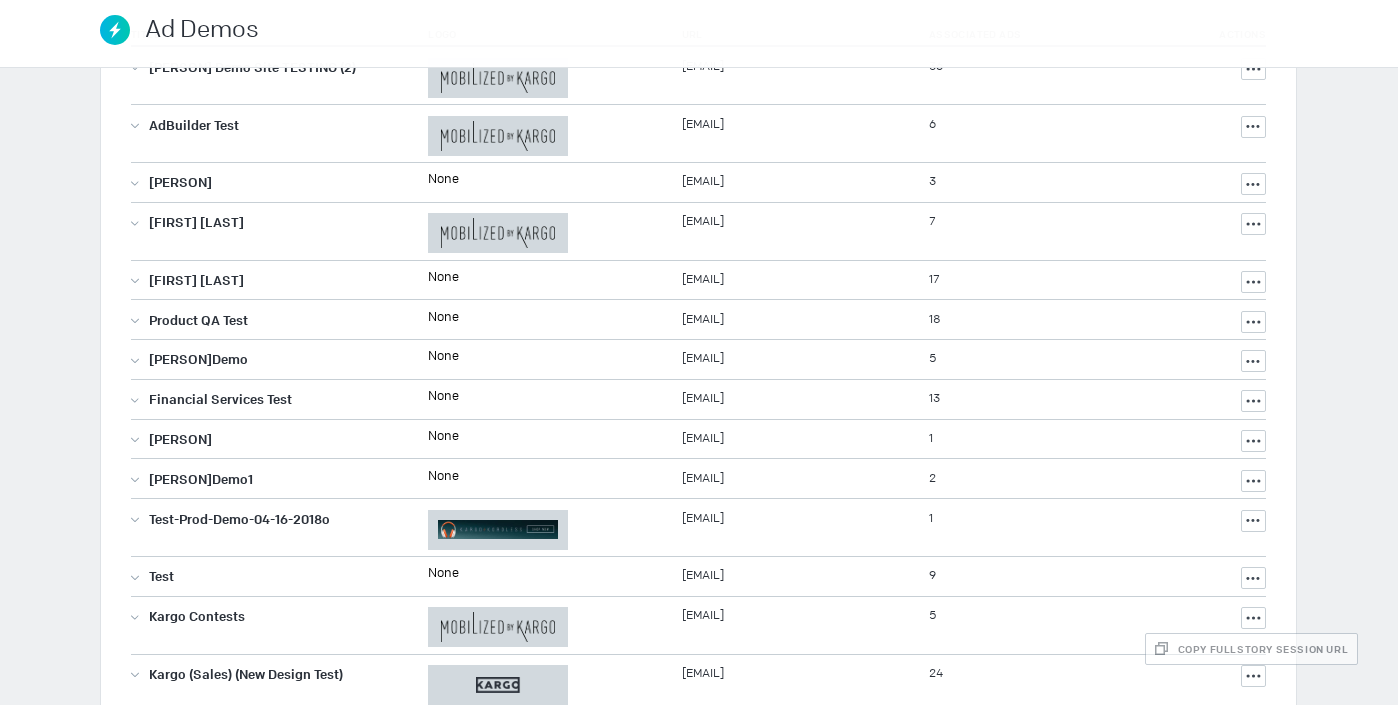 scroll, scrollTop: 0, scrollLeft: 0, axis: both 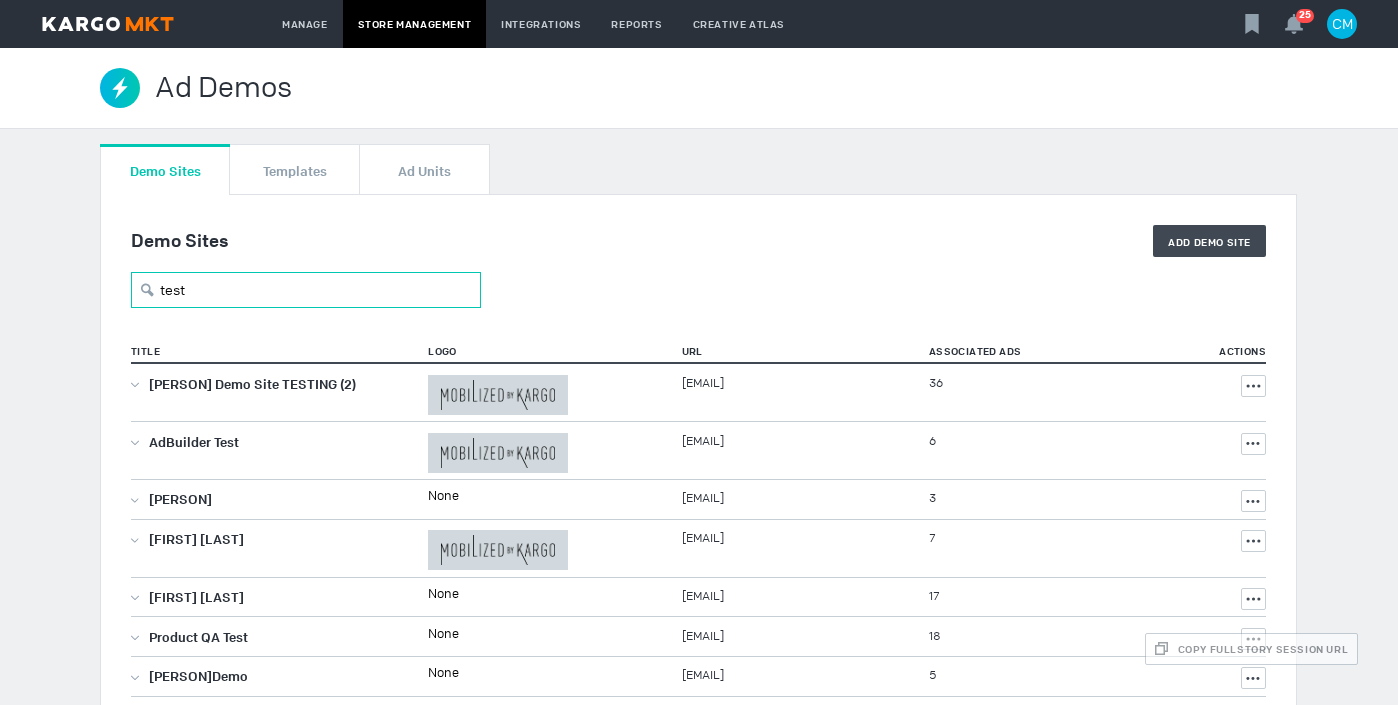 click on "test" at bounding box center (306, 290) 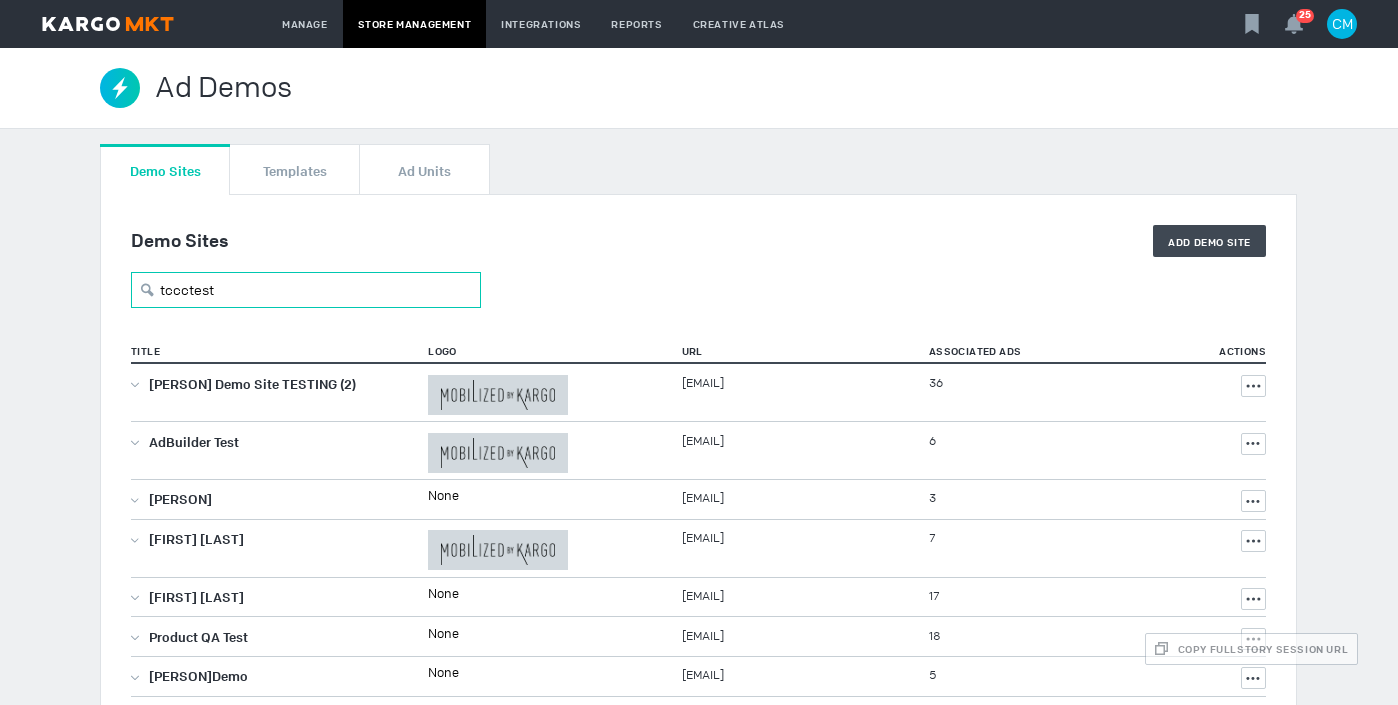 type on "tccctest" 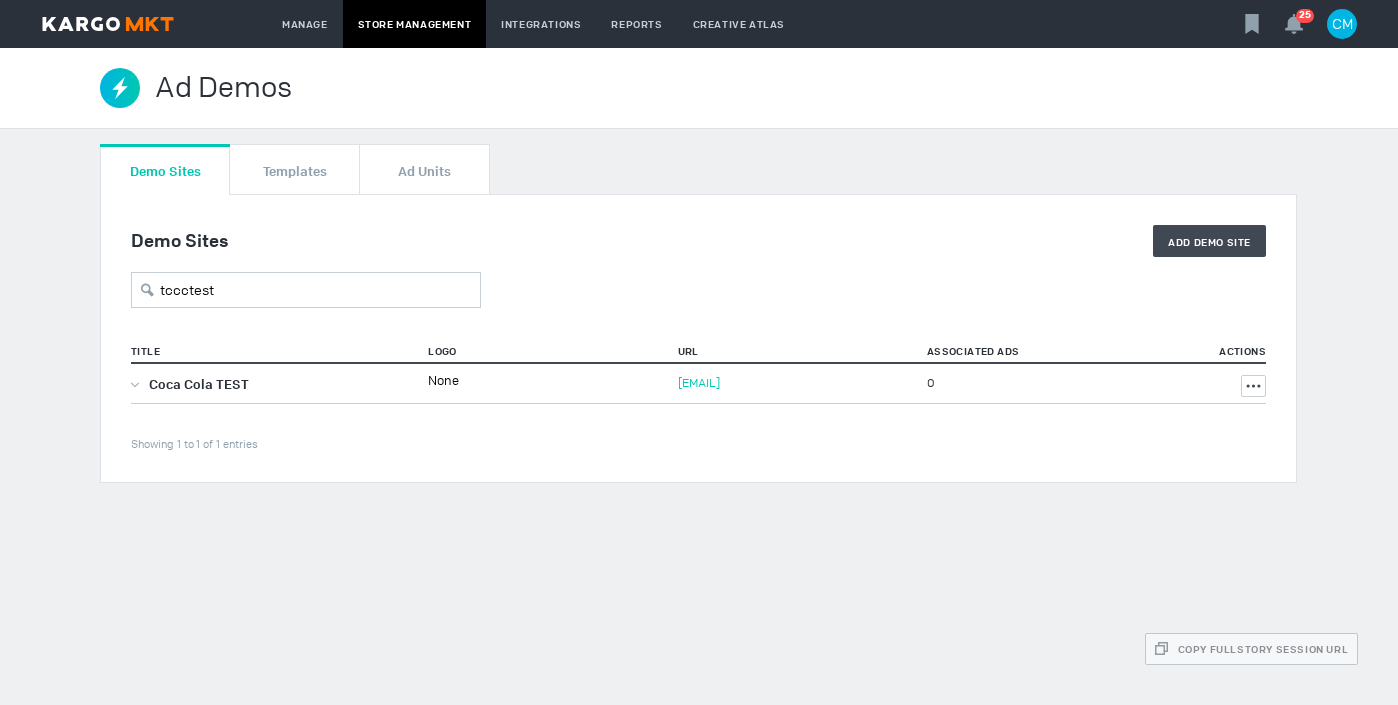 click on "[EMAIL]" at bounding box center (699, 383) 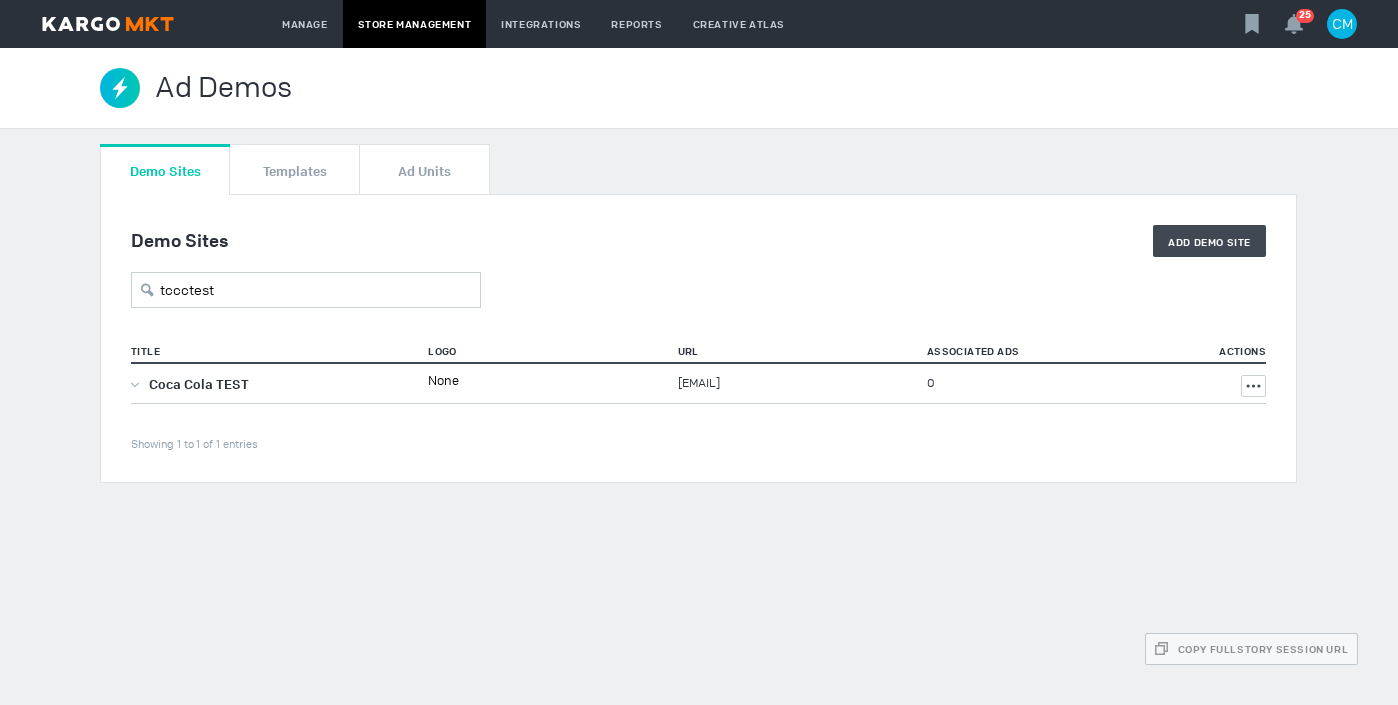 click on "Showing 1 to 1 of 1 entries" at bounding box center (698, 427) 